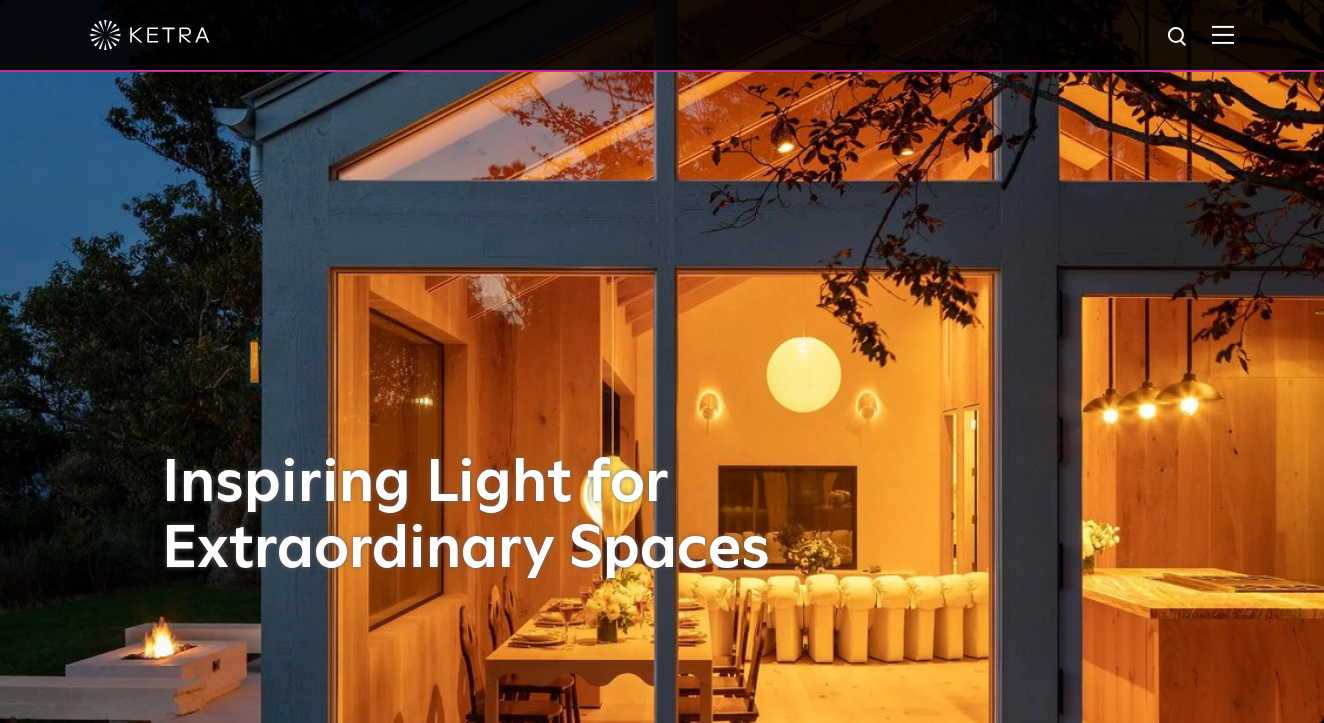 scroll, scrollTop: 0, scrollLeft: 0, axis: both 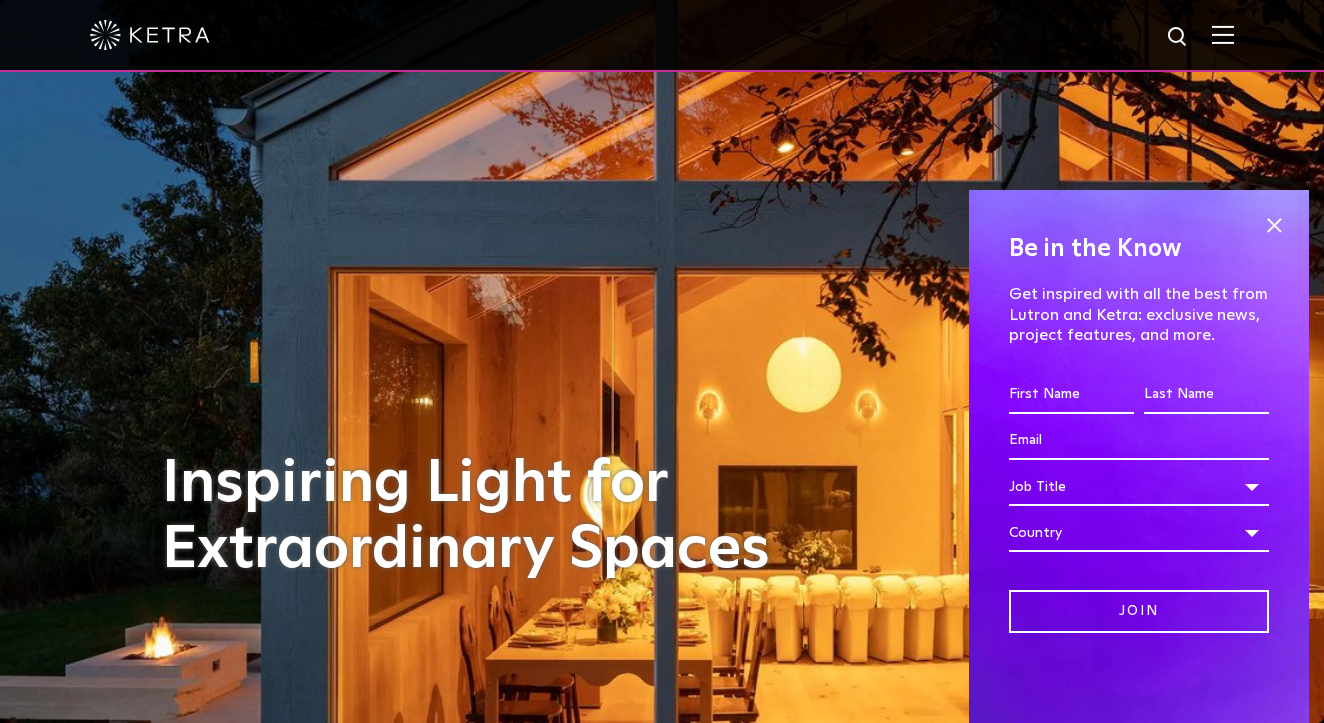 click at bounding box center [1223, 34] 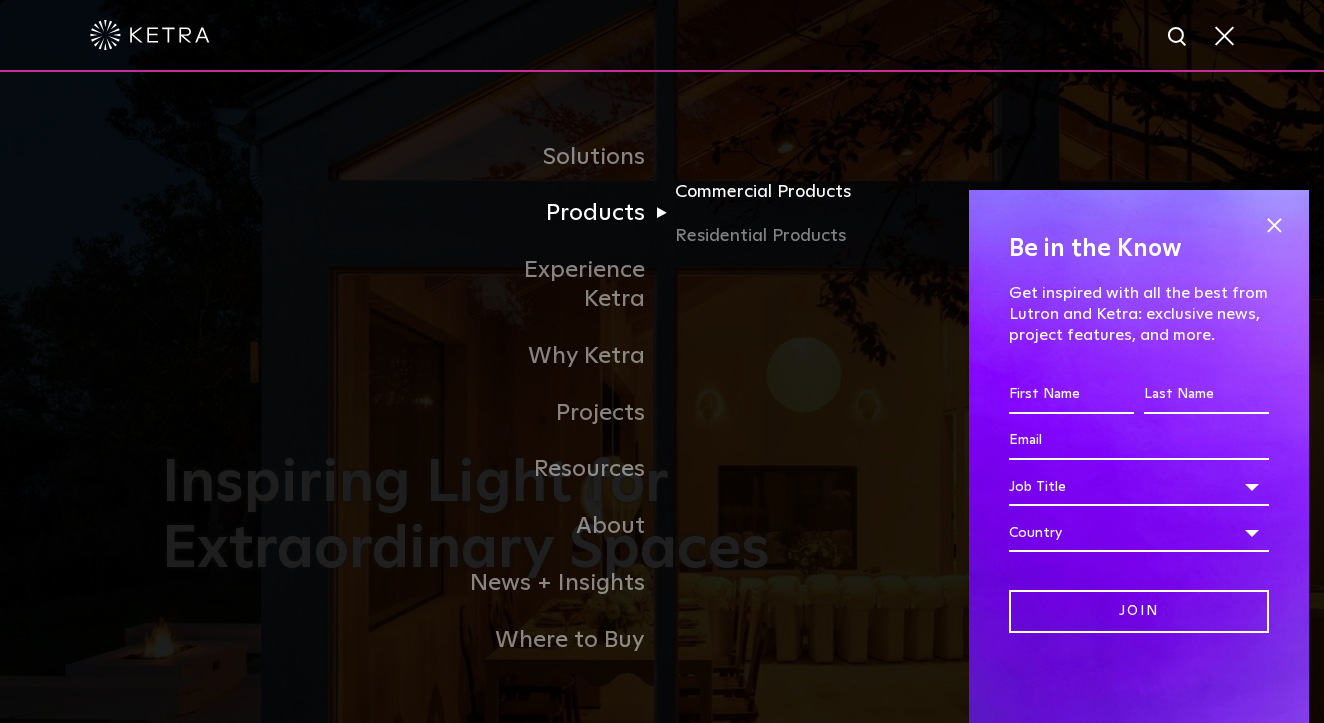 click on "Commercial Products" at bounding box center [771, 199] 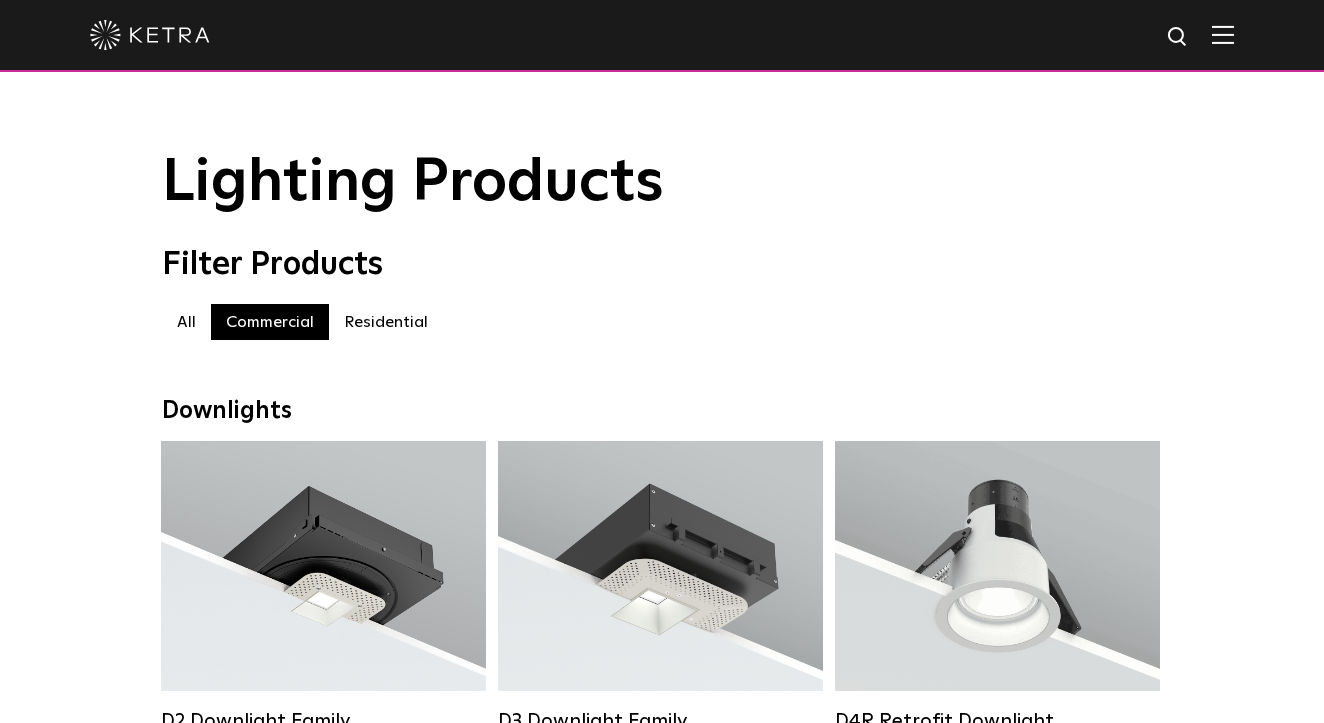 scroll, scrollTop: 0, scrollLeft: 0, axis: both 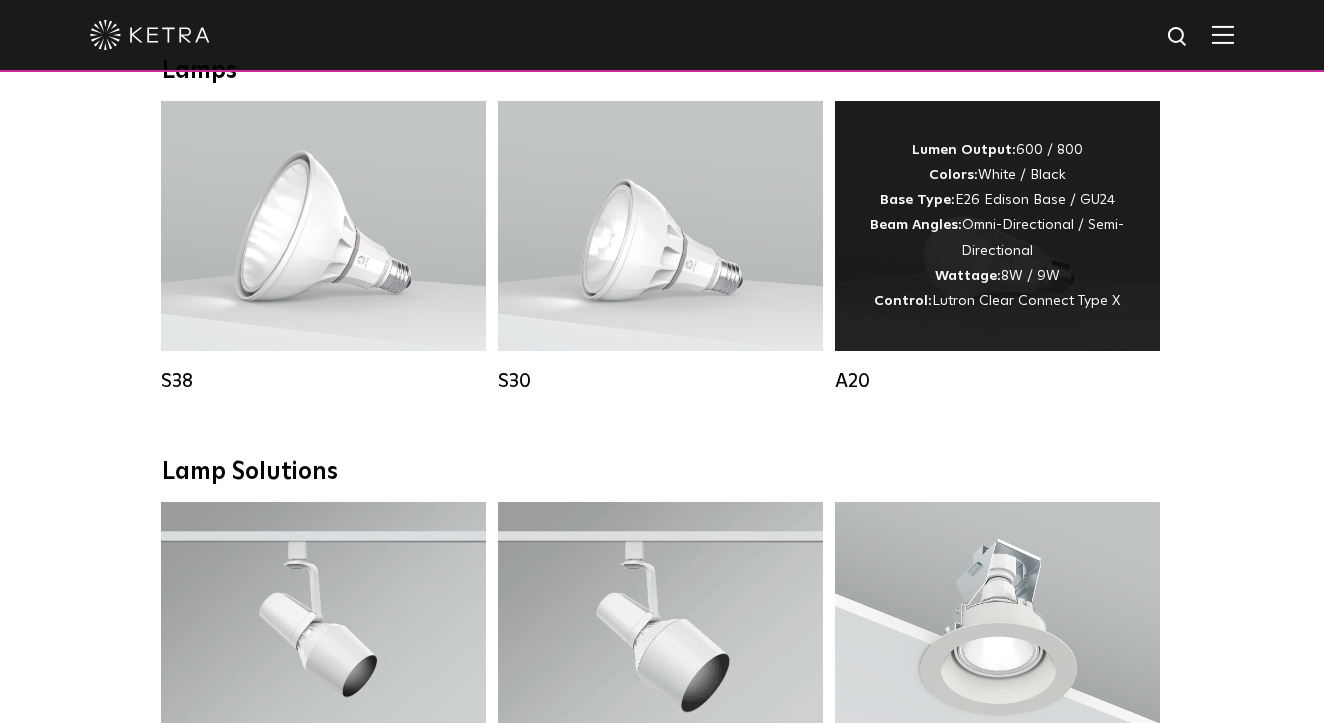 click on "Lumen Output:  600 / 800 Colors:  White / Black Base Type:  E26 Edison Base / GU24 Beam Angles:  Omni-Directional / Semi-Directional Wattage:  8W / 9W Control:  Lutron Clear Connect Type X" at bounding box center [997, 226] 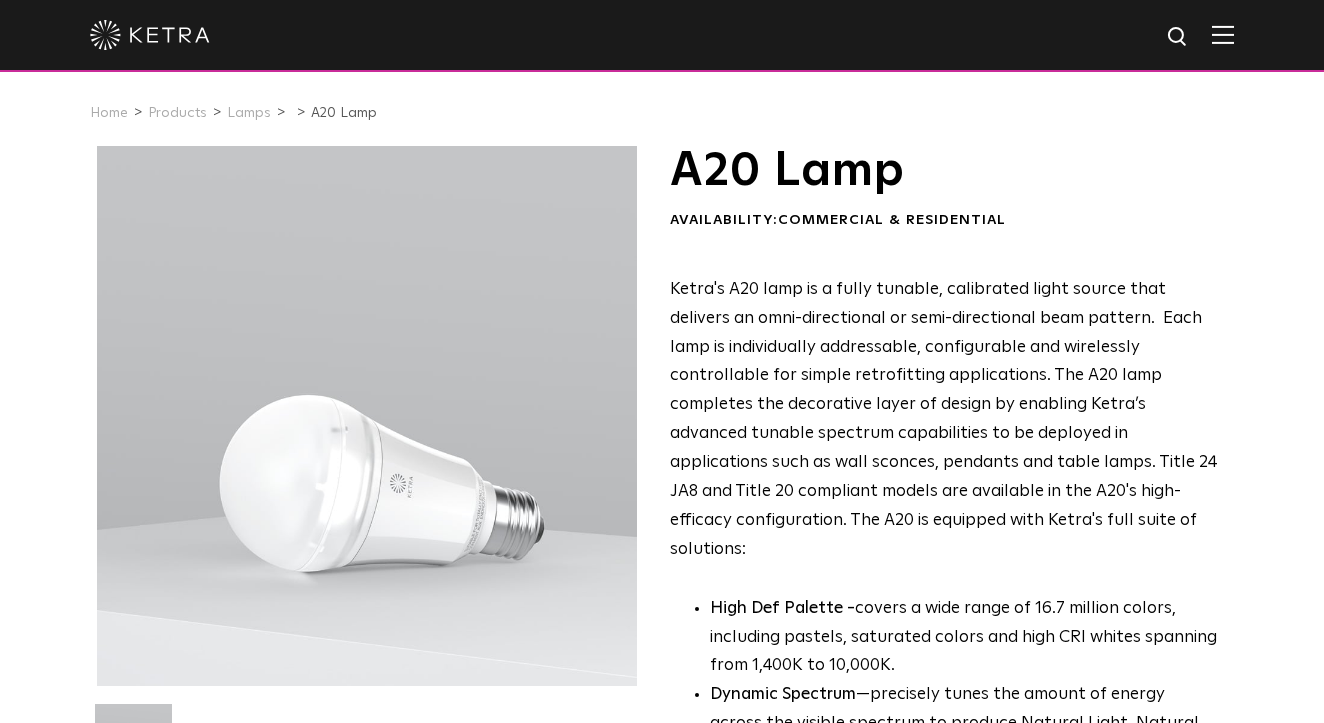 scroll, scrollTop: 0, scrollLeft: 0, axis: both 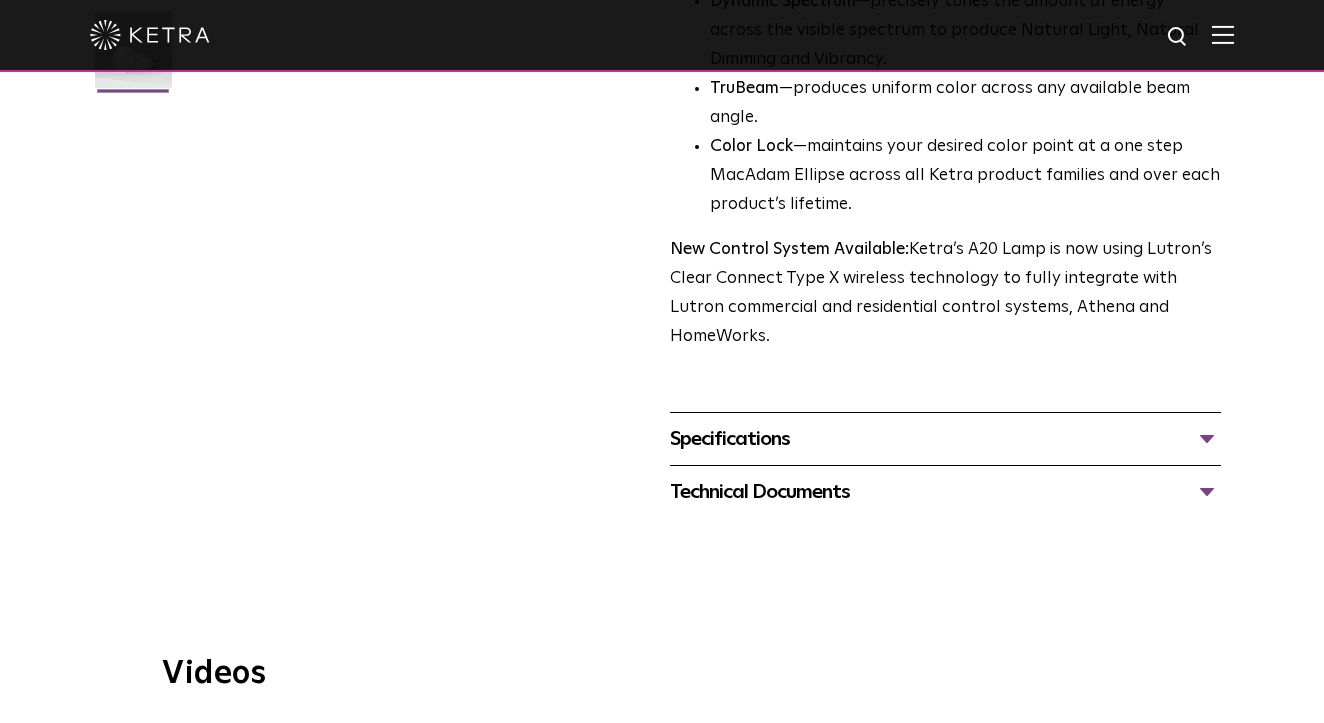 click on "Specifications" at bounding box center (945, 439) 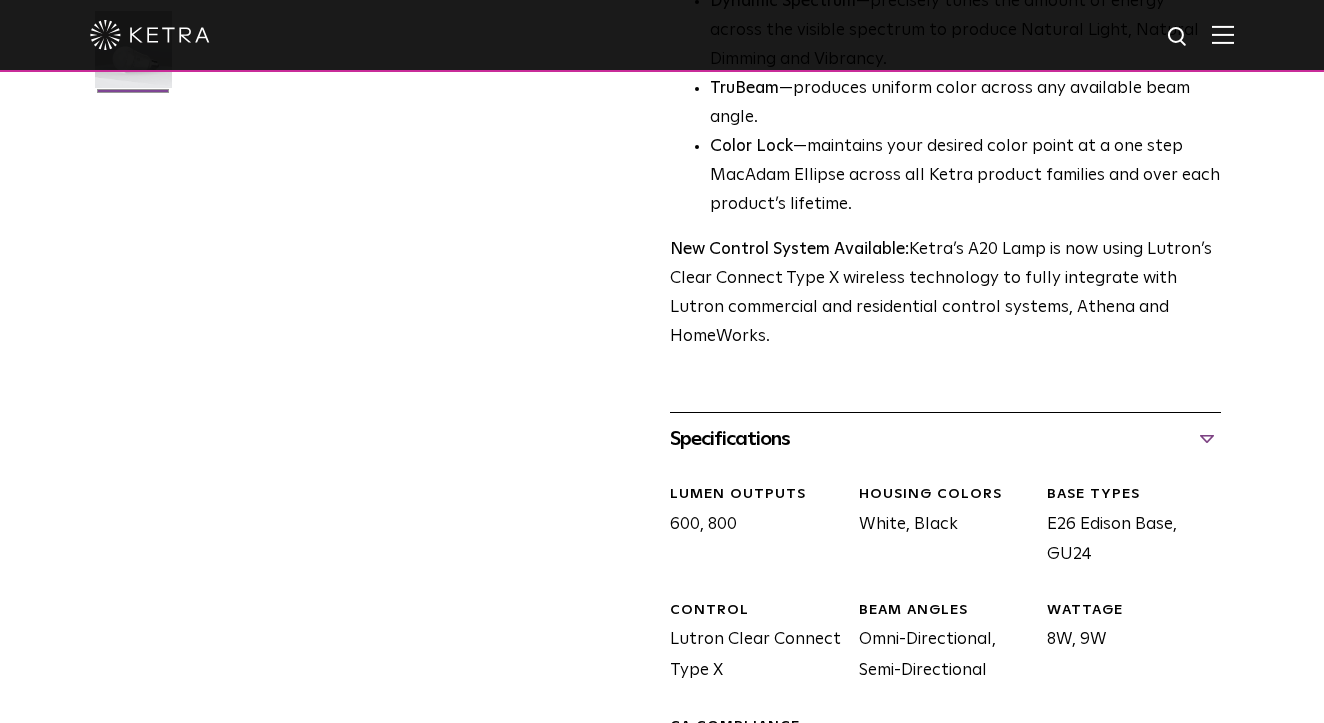 click on "Specifications" at bounding box center [945, 439] 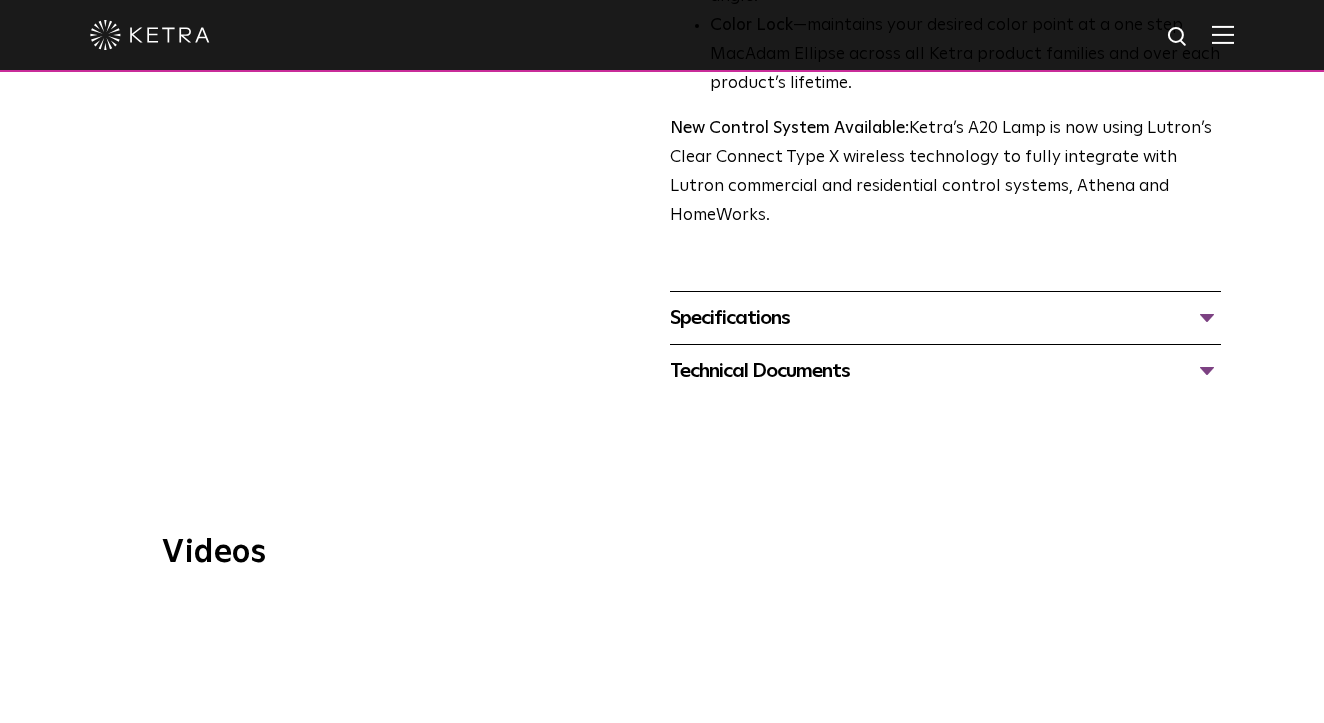 scroll, scrollTop: 791, scrollLeft: 0, axis: vertical 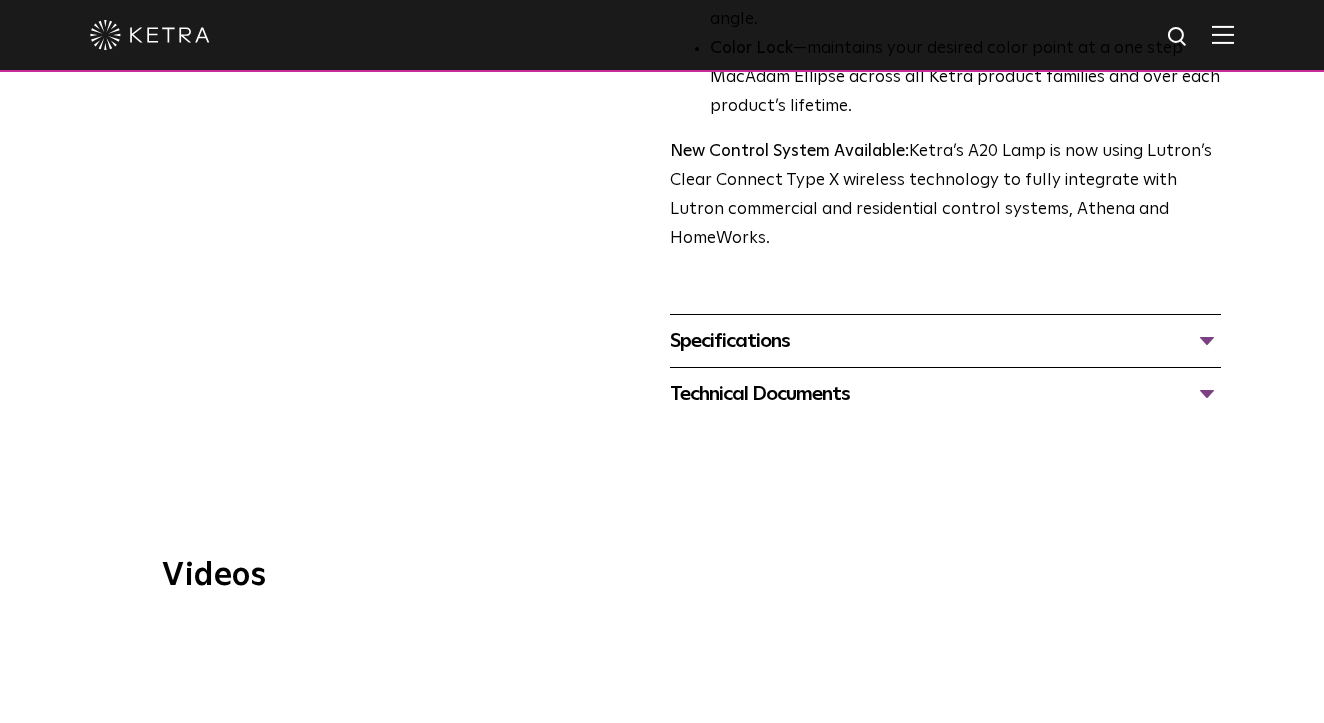 click on "Specifications" at bounding box center (945, 341) 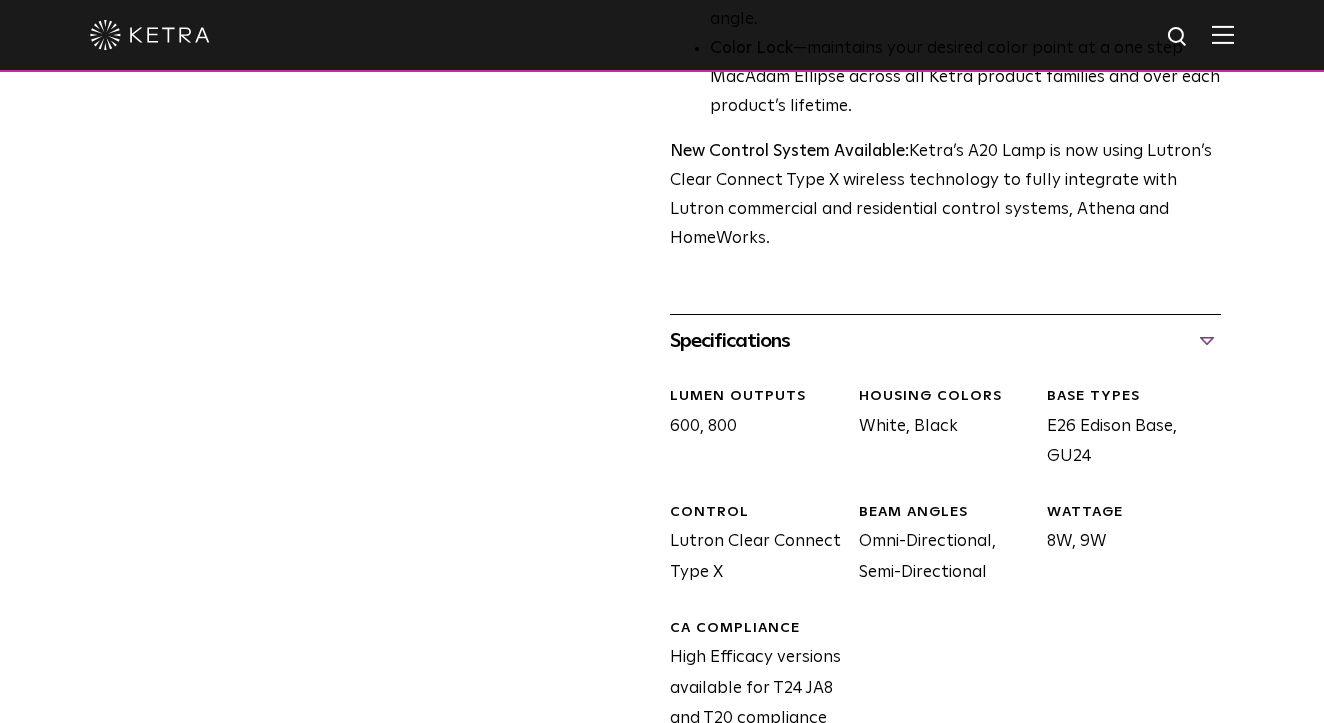 click on "Specifications" at bounding box center [945, 341] 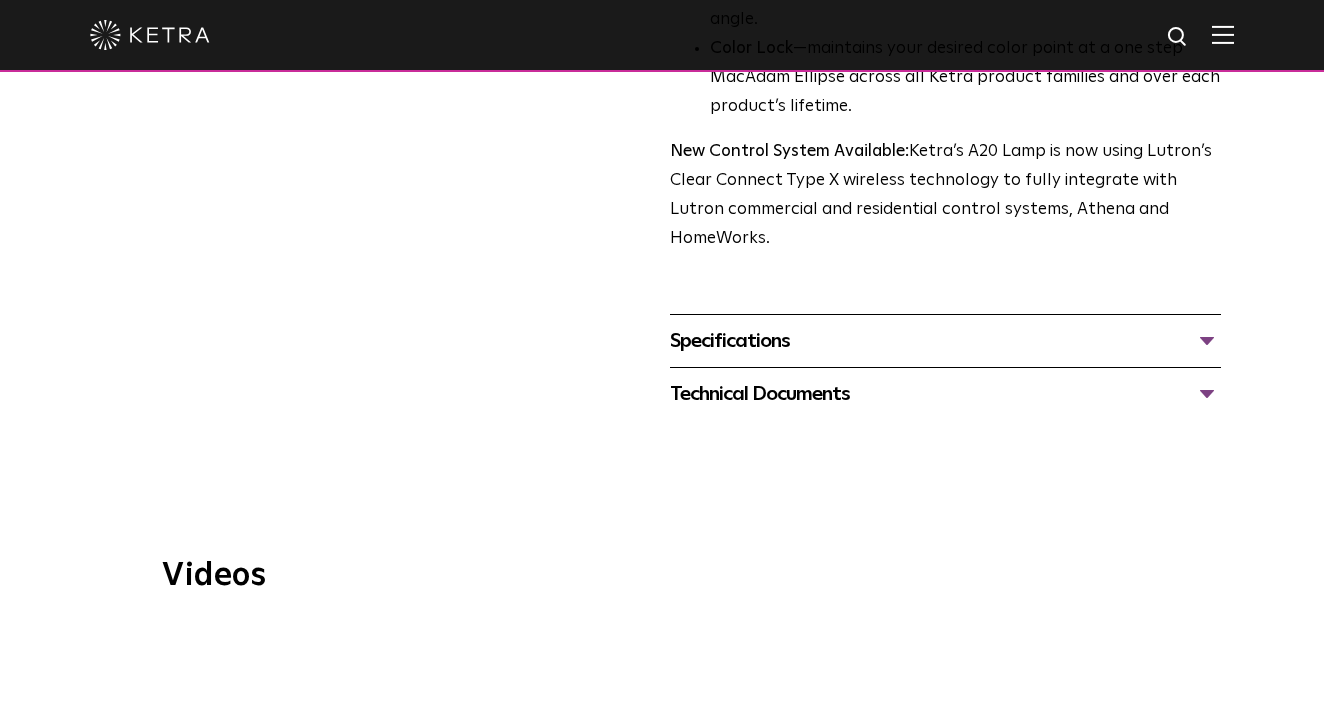 click at bounding box center (662, 445) 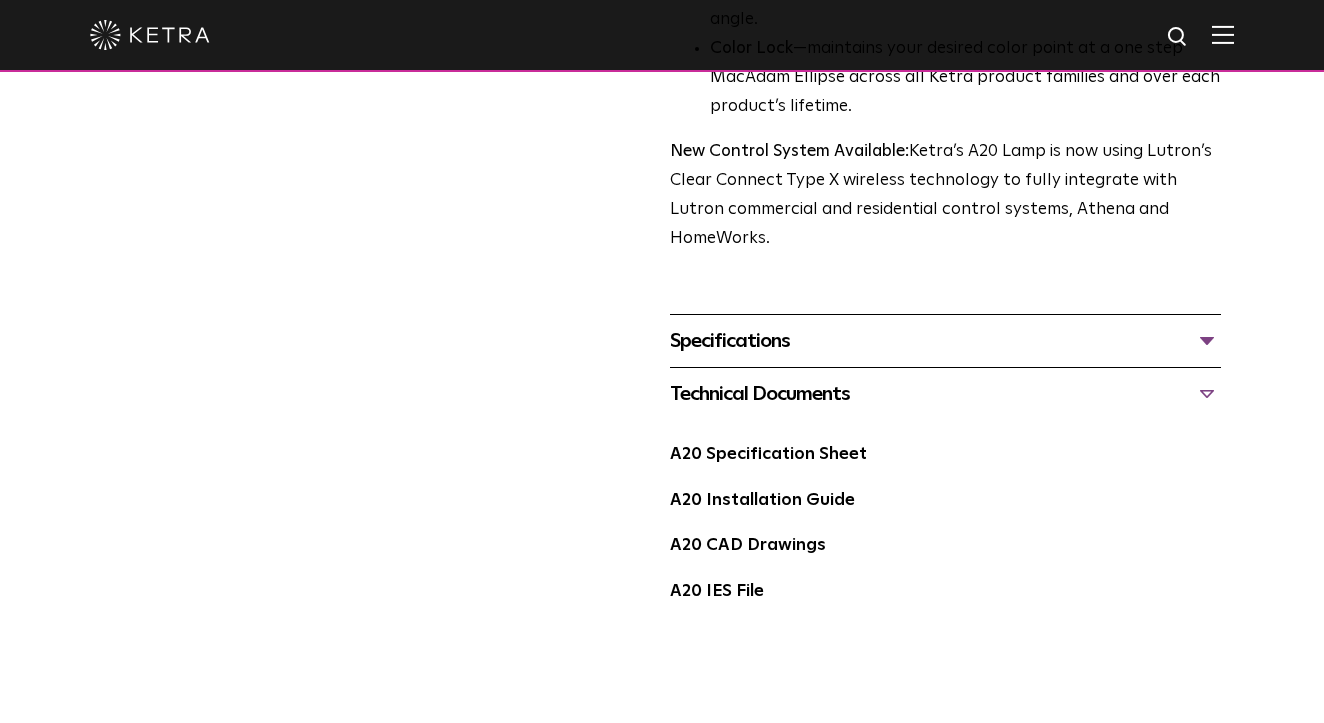 click on "Technical Documents" at bounding box center (945, 394) 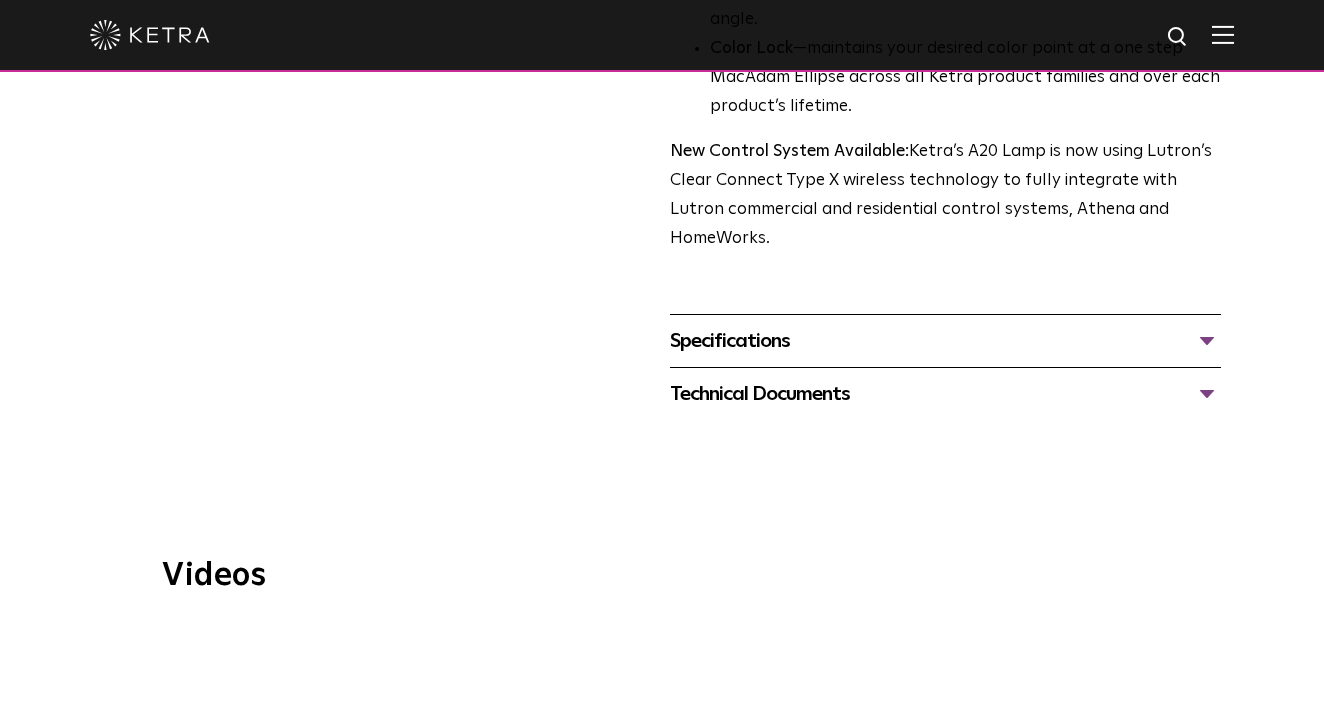 click on "Technical Documents" at bounding box center (945, 394) 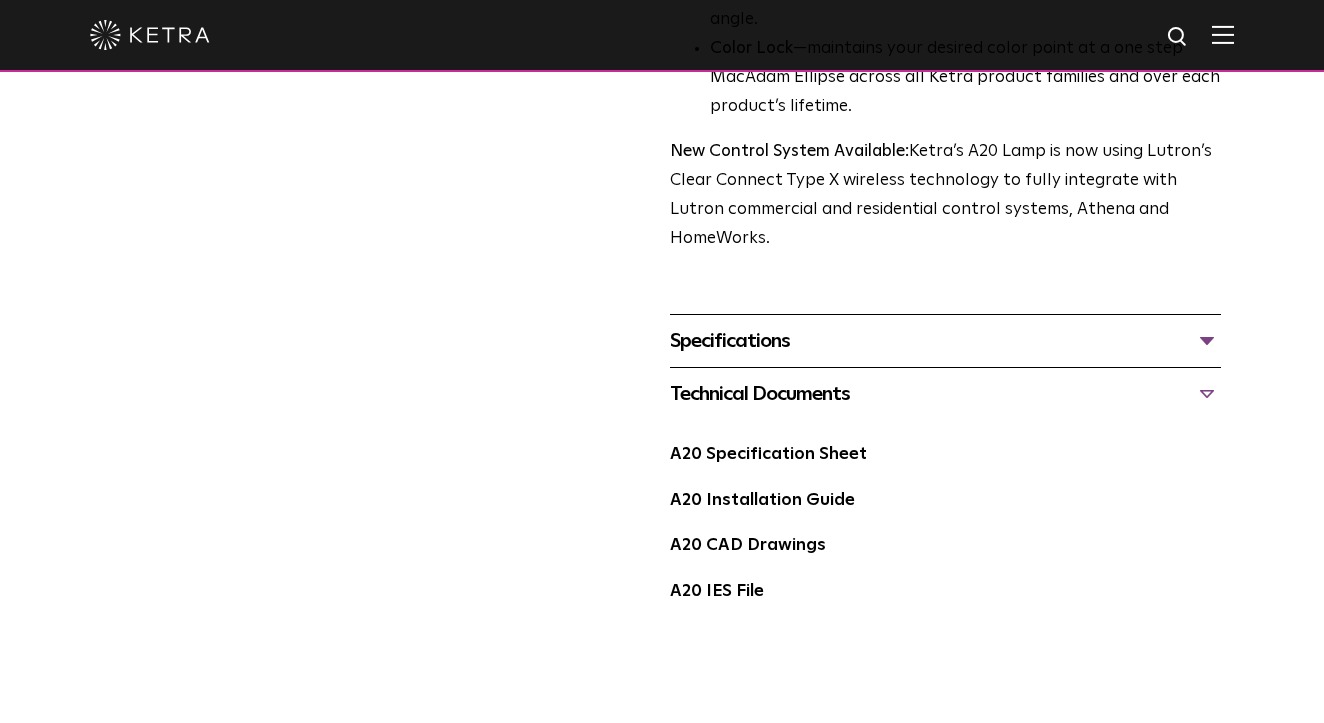 click on "Technical Documents" at bounding box center (945, 394) 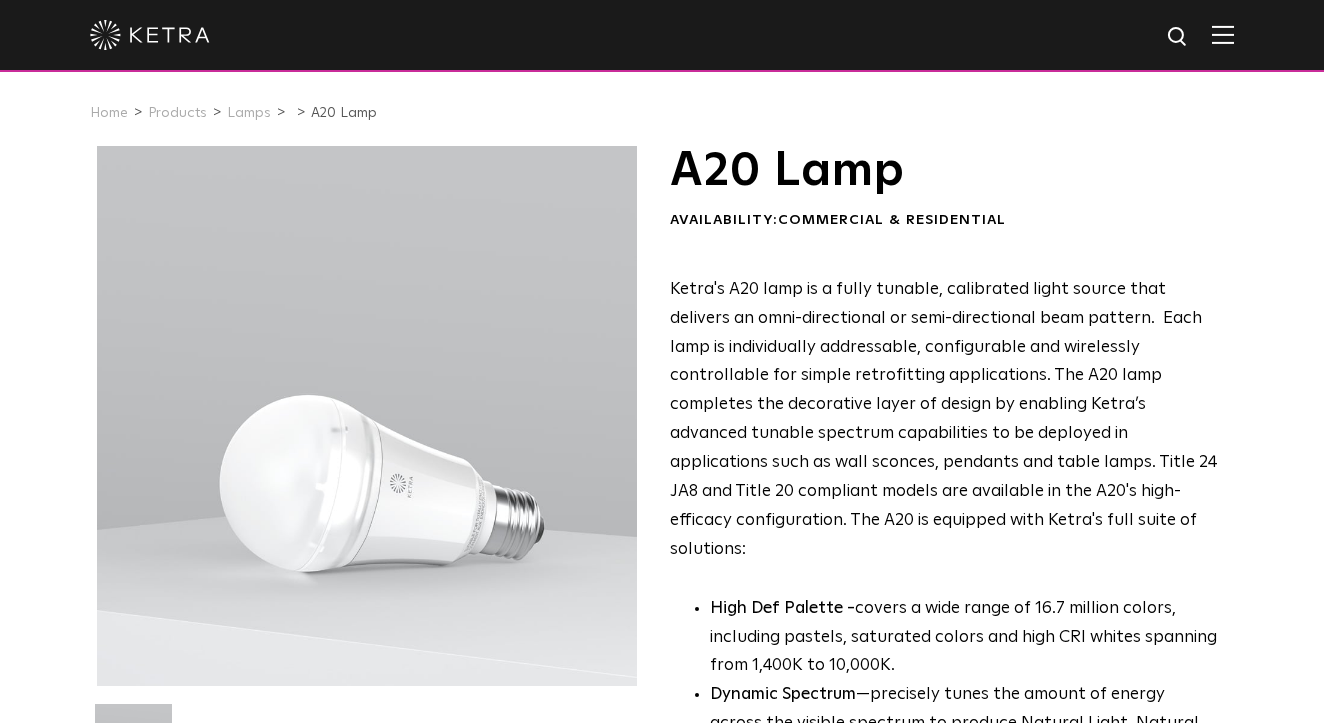 scroll, scrollTop: 0, scrollLeft: 0, axis: both 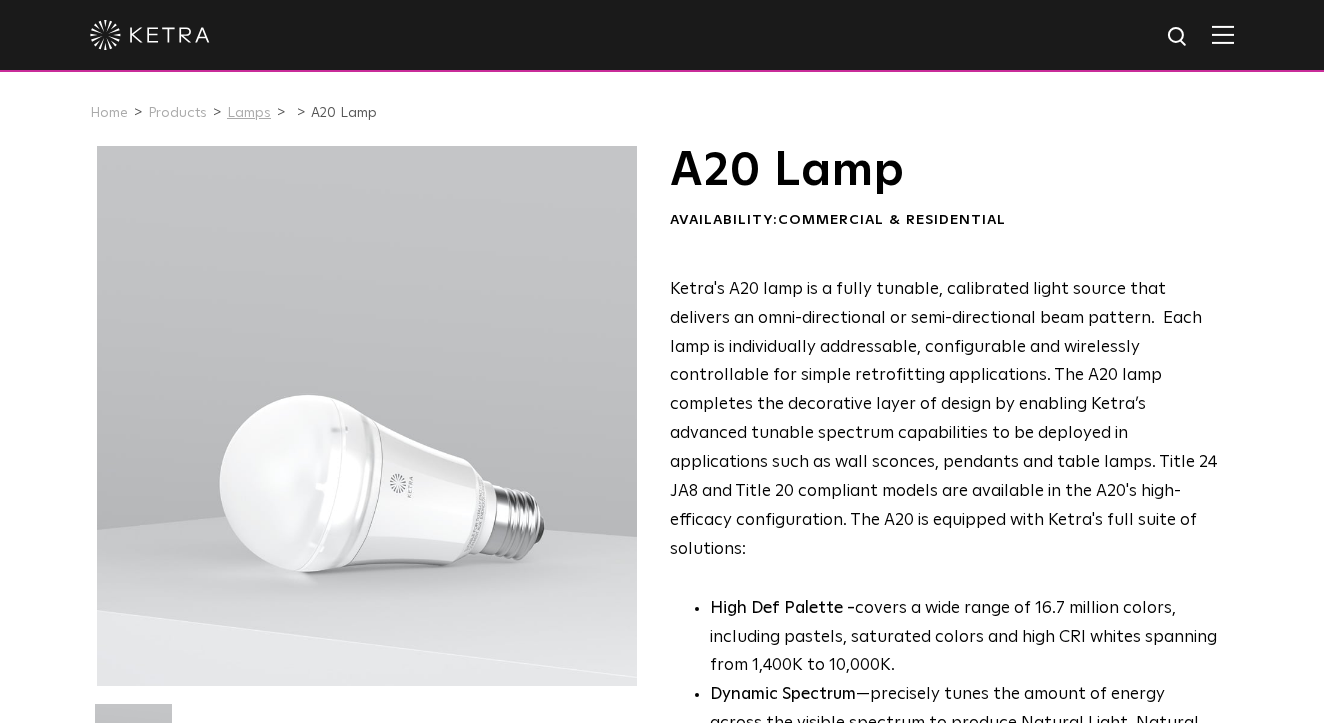click on "Lamps" at bounding box center (249, 113) 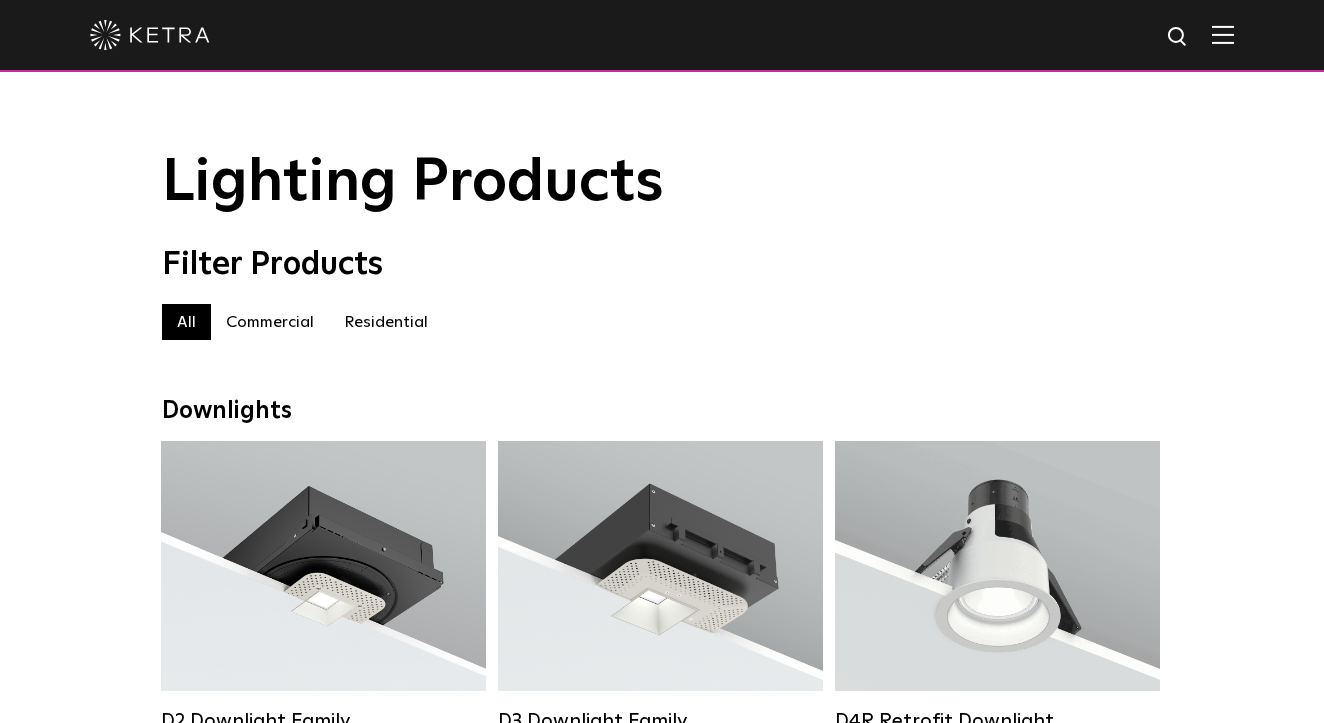 scroll, scrollTop: 1447, scrollLeft: 0, axis: vertical 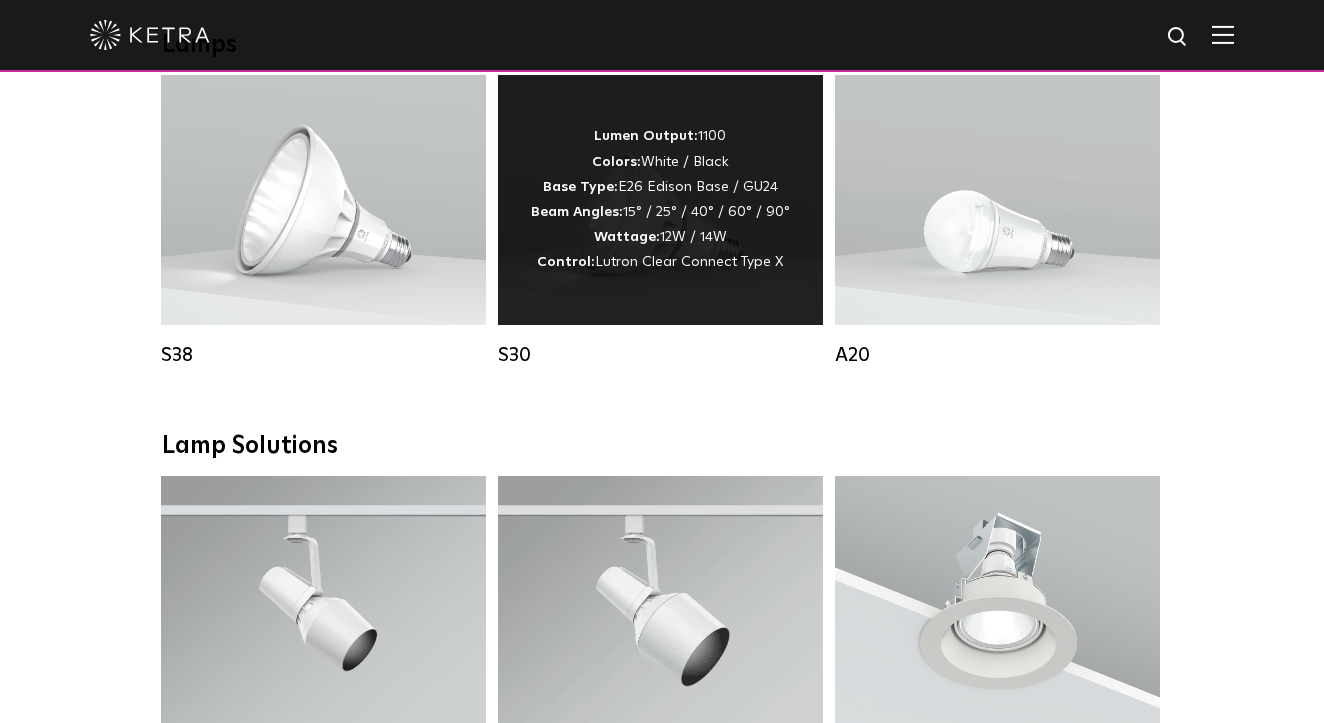 click on "Lumen Output:   1100 Colors:  White / Black Base Type:  E26 Edison Base / GU24 Beam Angles:  15° / 25° / 40° / 60° / 90° Wattage:  12W / 14W Control:  Lutron Clear Connect Type X" at bounding box center (660, 199) 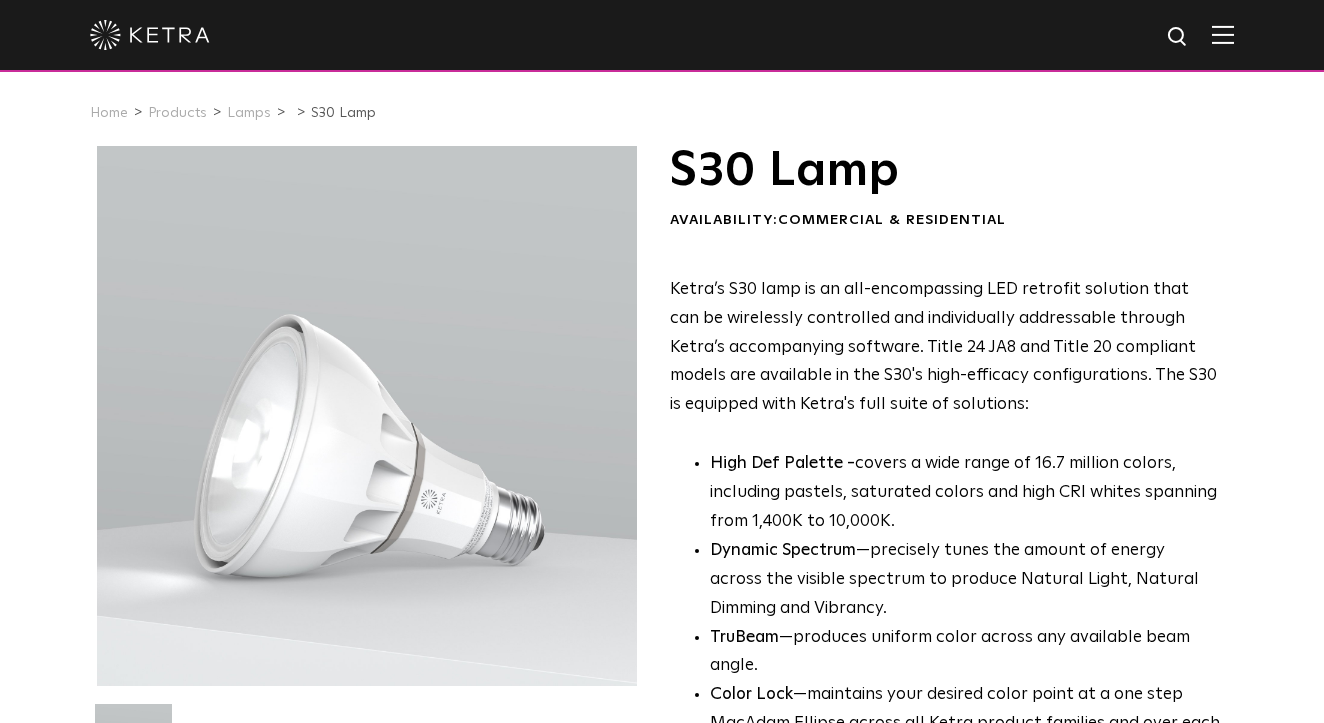 scroll, scrollTop: 34, scrollLeft: 0, axis: vertical 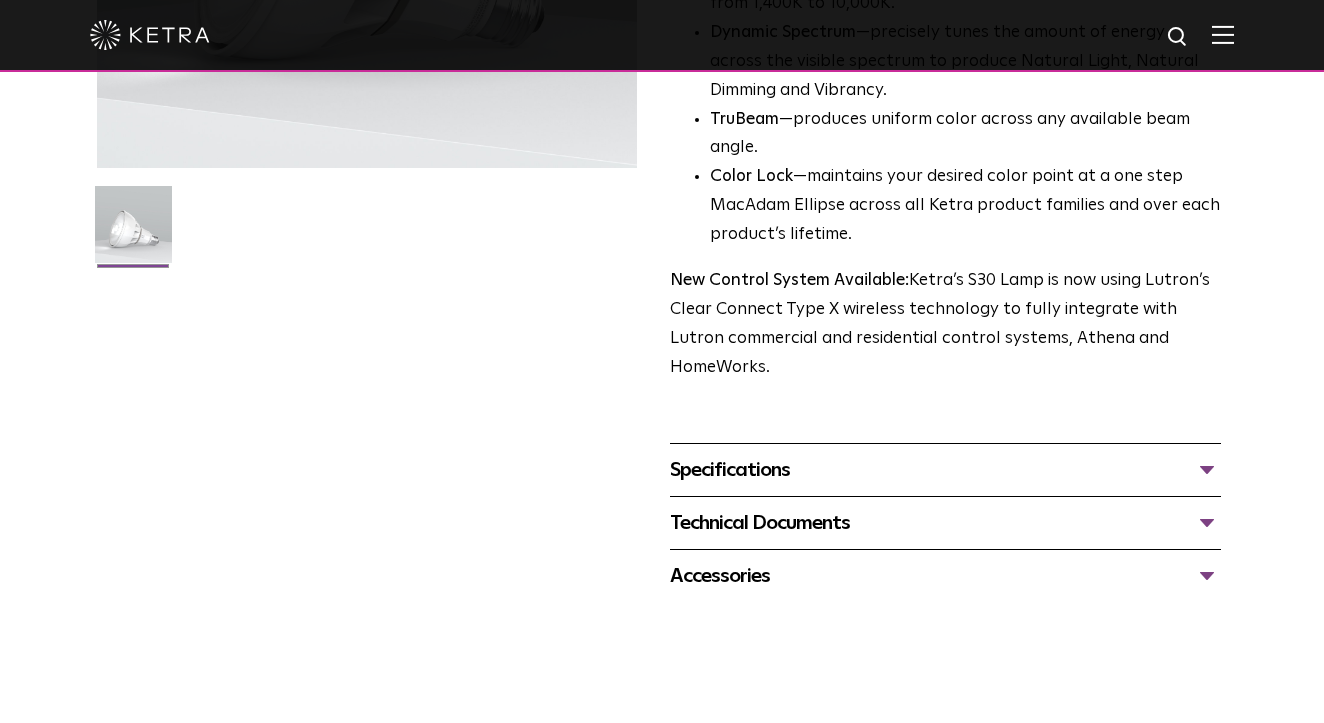click on "Specifications" at bounding box center [945, 470] 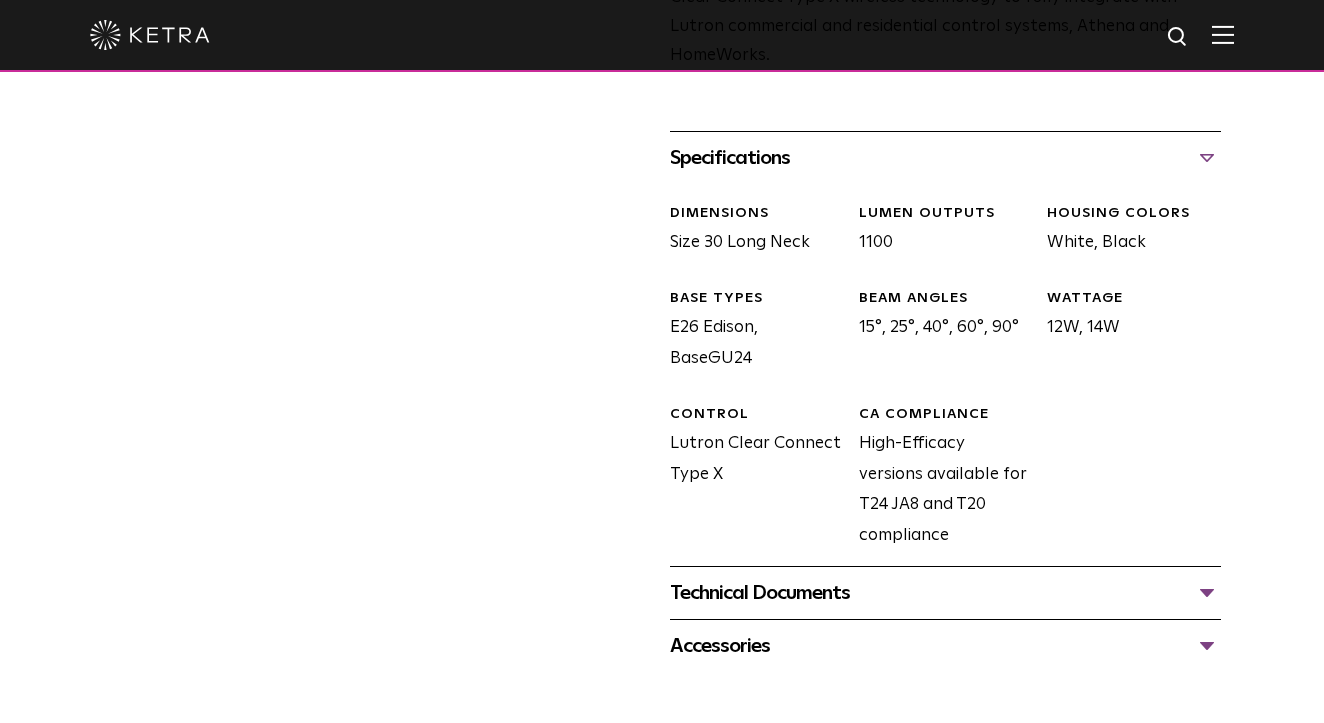 scroll, scrollTop: 832, scrollLeft: 0, axis: vertical 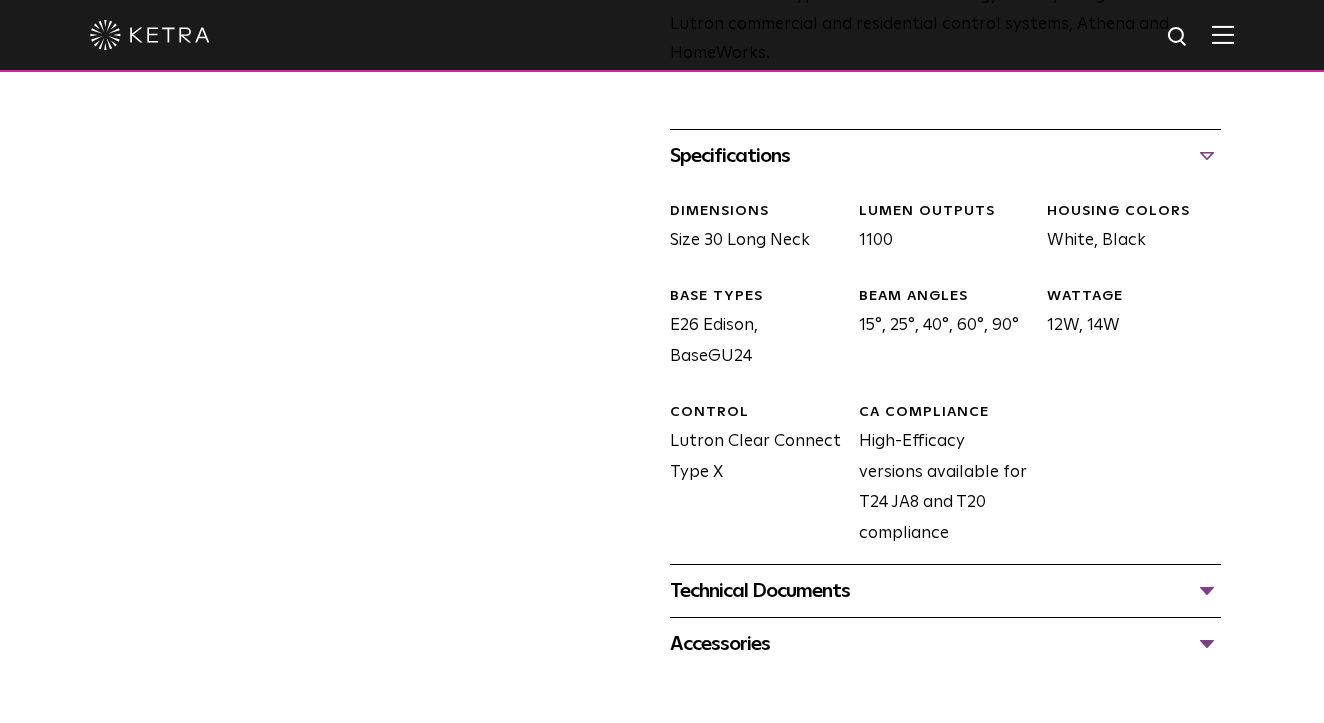 click on "CONTROL
Lutron Clear Connect Type X" at bounding box center [749, 476] 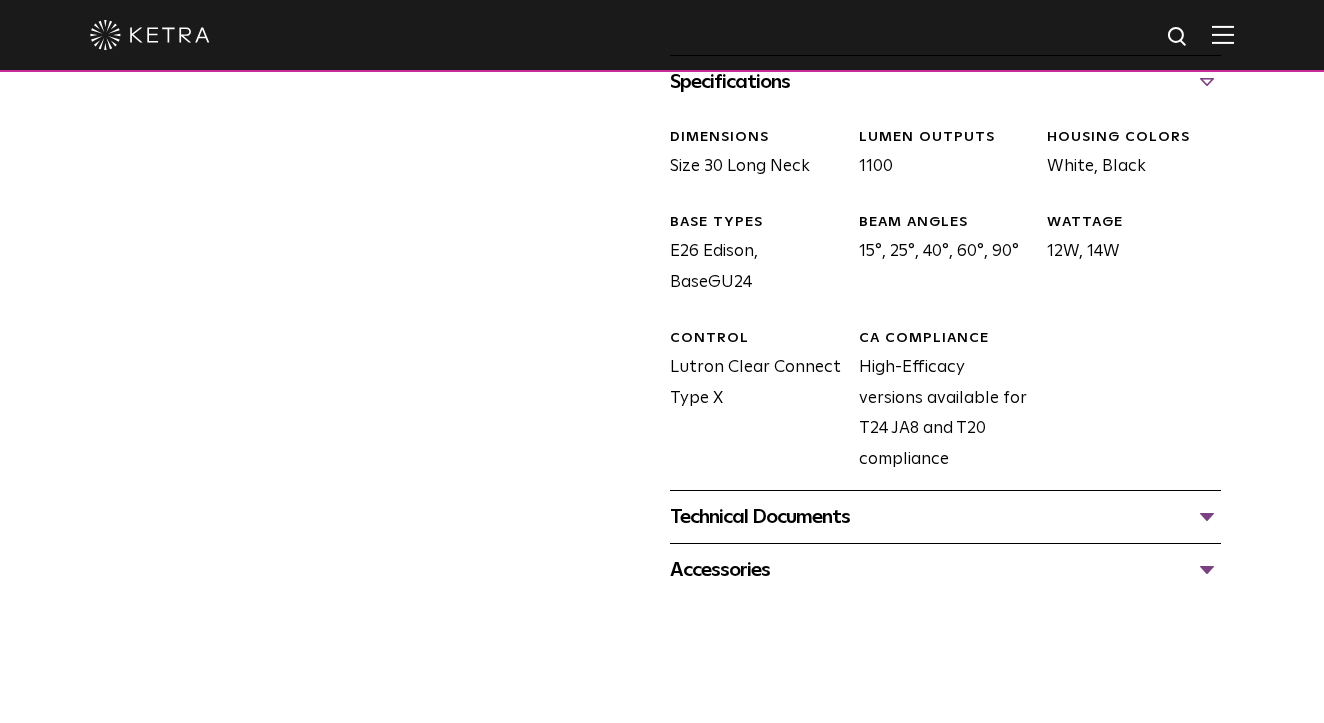 scroll, scrollTop: 920, scrollLeft: 0, axis: vertical 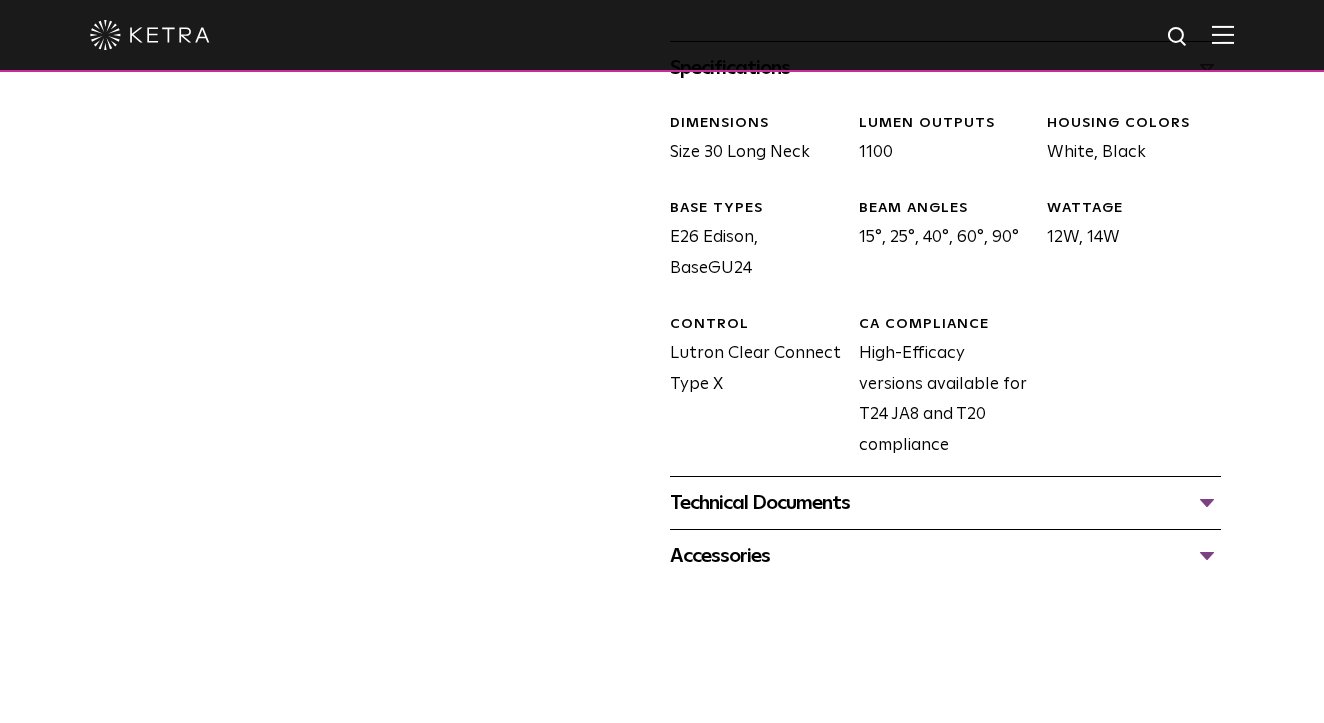 click on "Technical Documents" at bounding box center (945, 503) 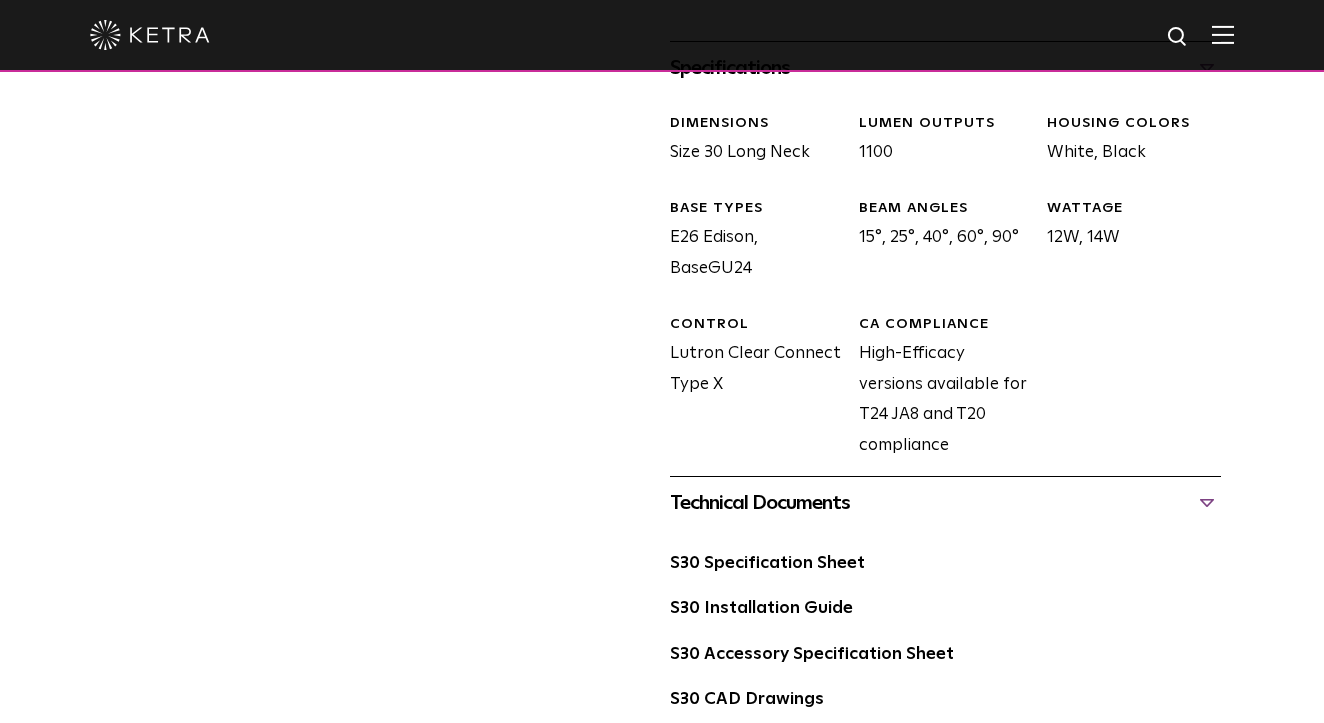 click on "Technical Documents" at bounding box center [945, 503] 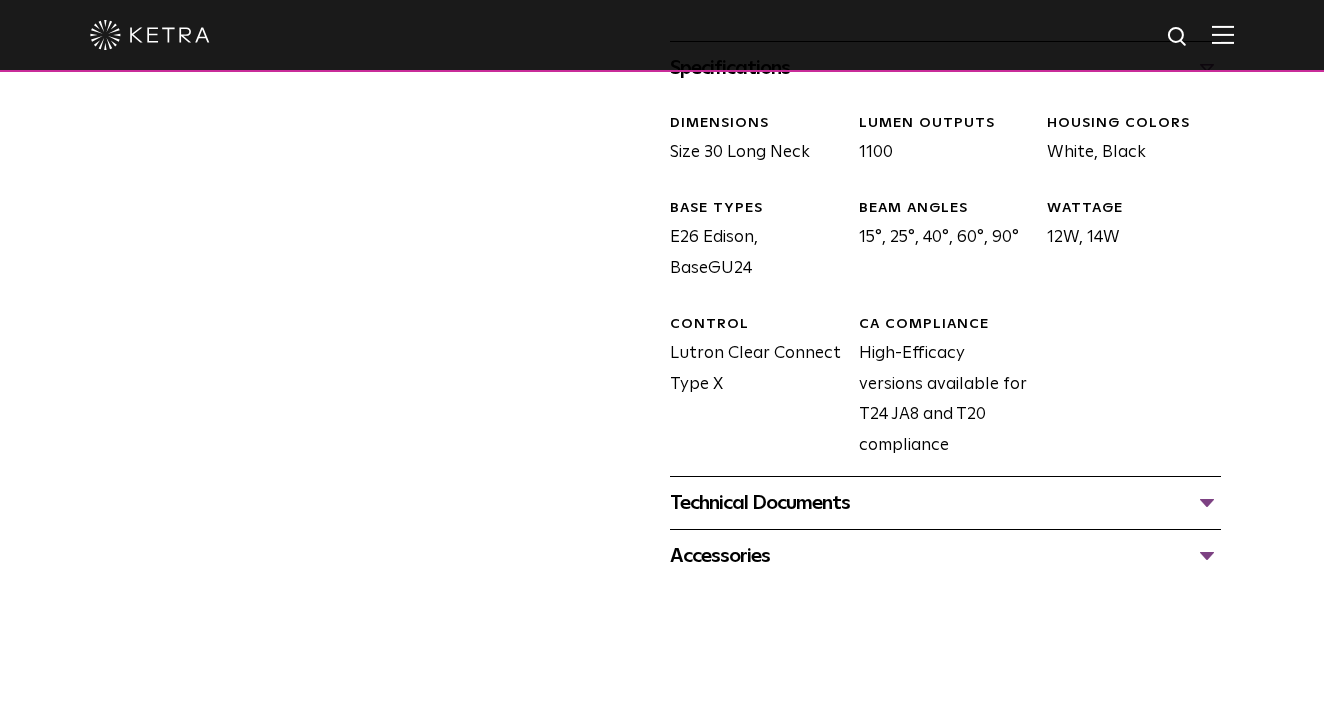 click on "Technical Documents" at bounding box center [945, 503] 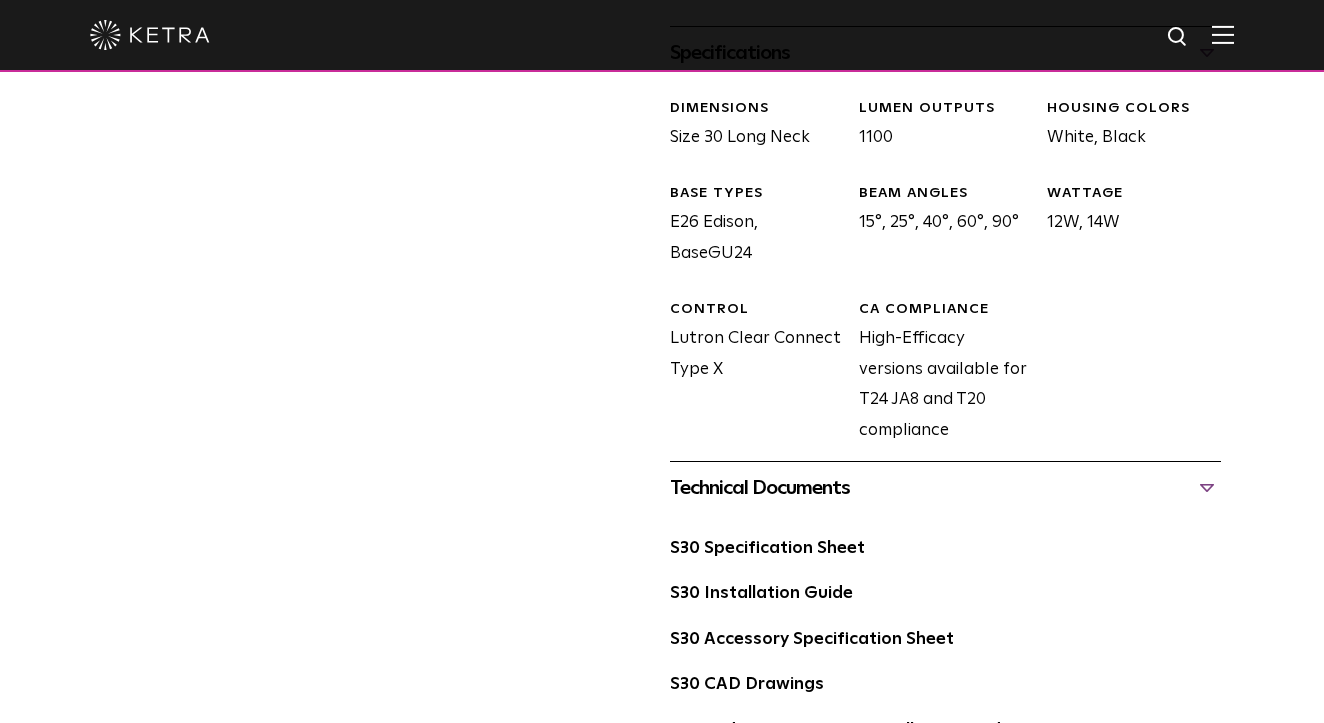 scroll, scrollTop: 944, scrollLeft: 0, axis: vertical 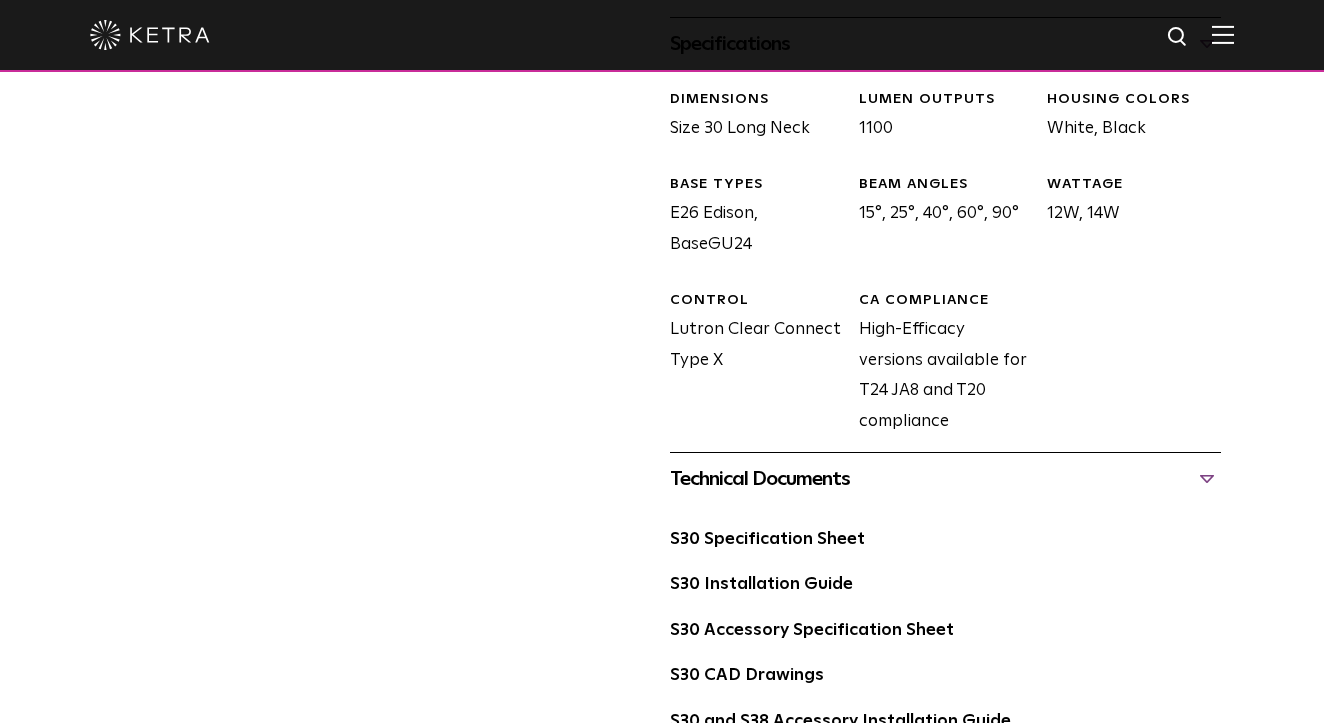 click on "S30 Specification Sheet
S30 Installation Guide
S30 Accessory Specification Sheet
S30 CAD Drawings
S30 and S38 Accessory Installation Guide
S30 IES File" at bounding box center [945, 662] 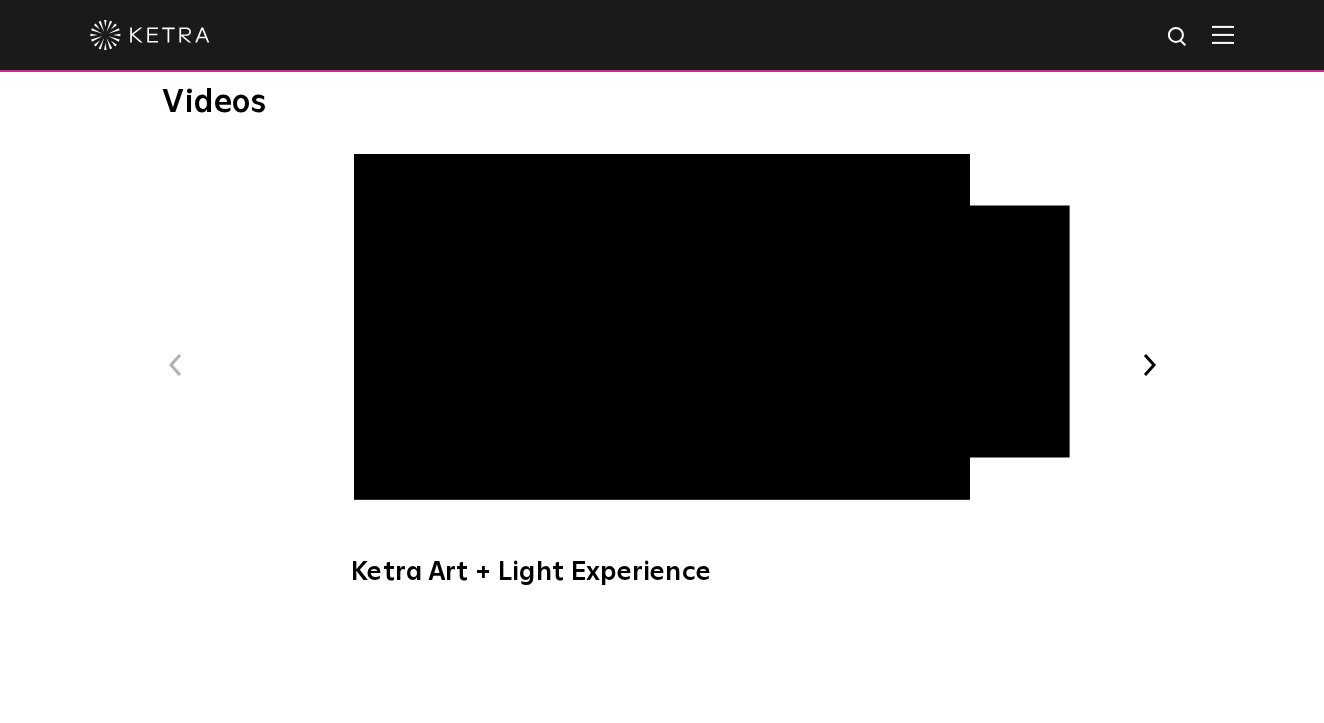 scroll, scrollTop: 1459, scrollLeft: 0, axis: vertical 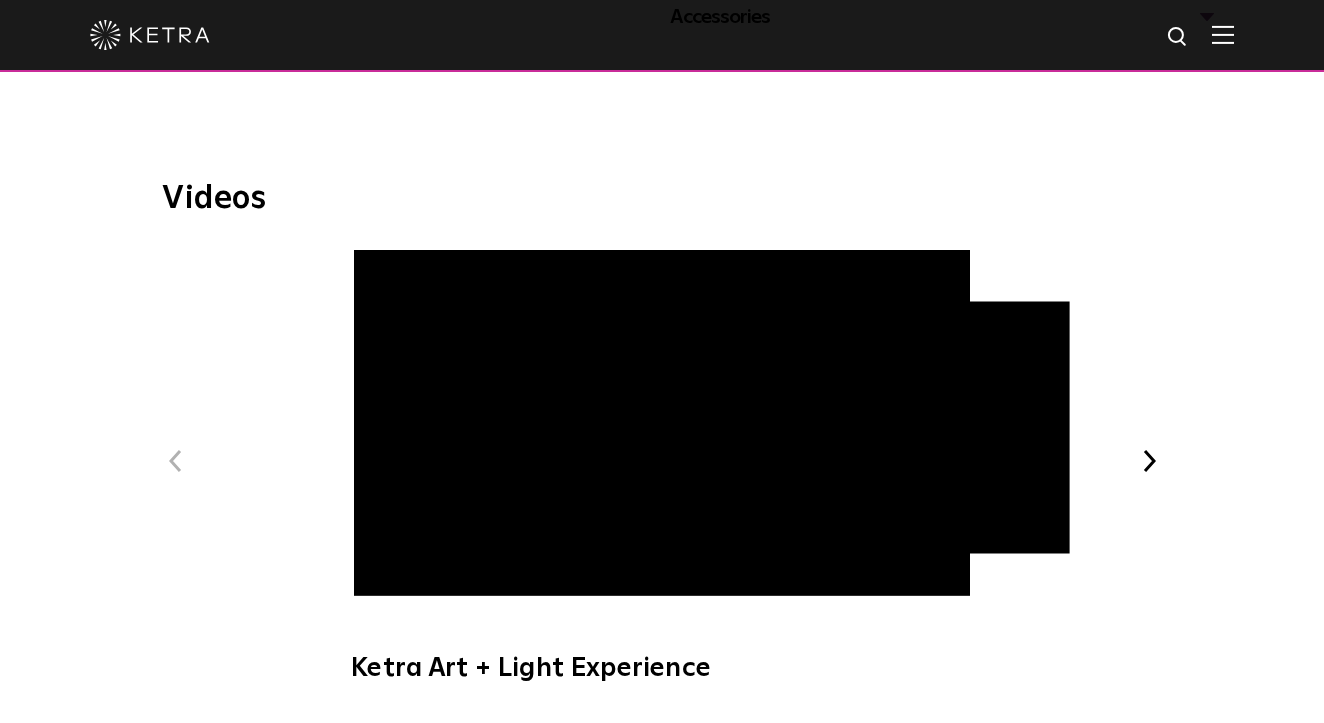 click on "Next" at bounding box center (1149, 461) 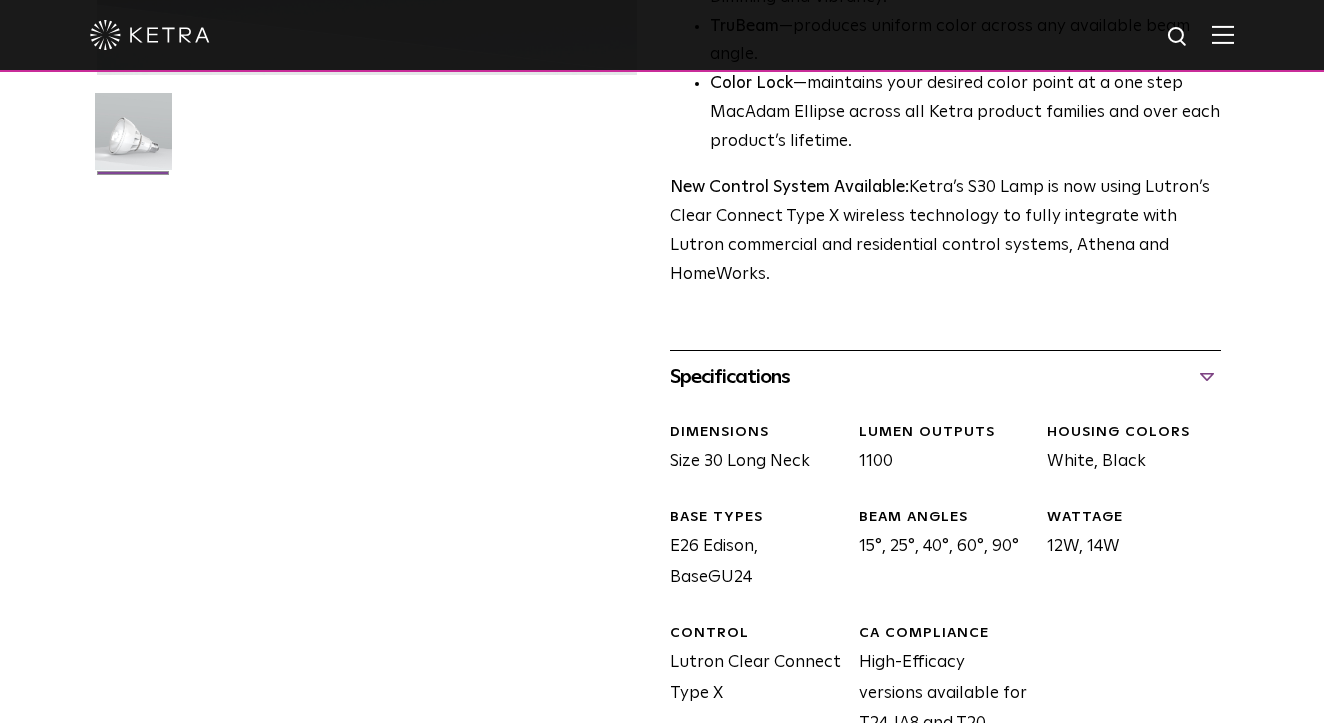 scroll, scrollTop: 614, scrollLeft: 0, axis: vertical 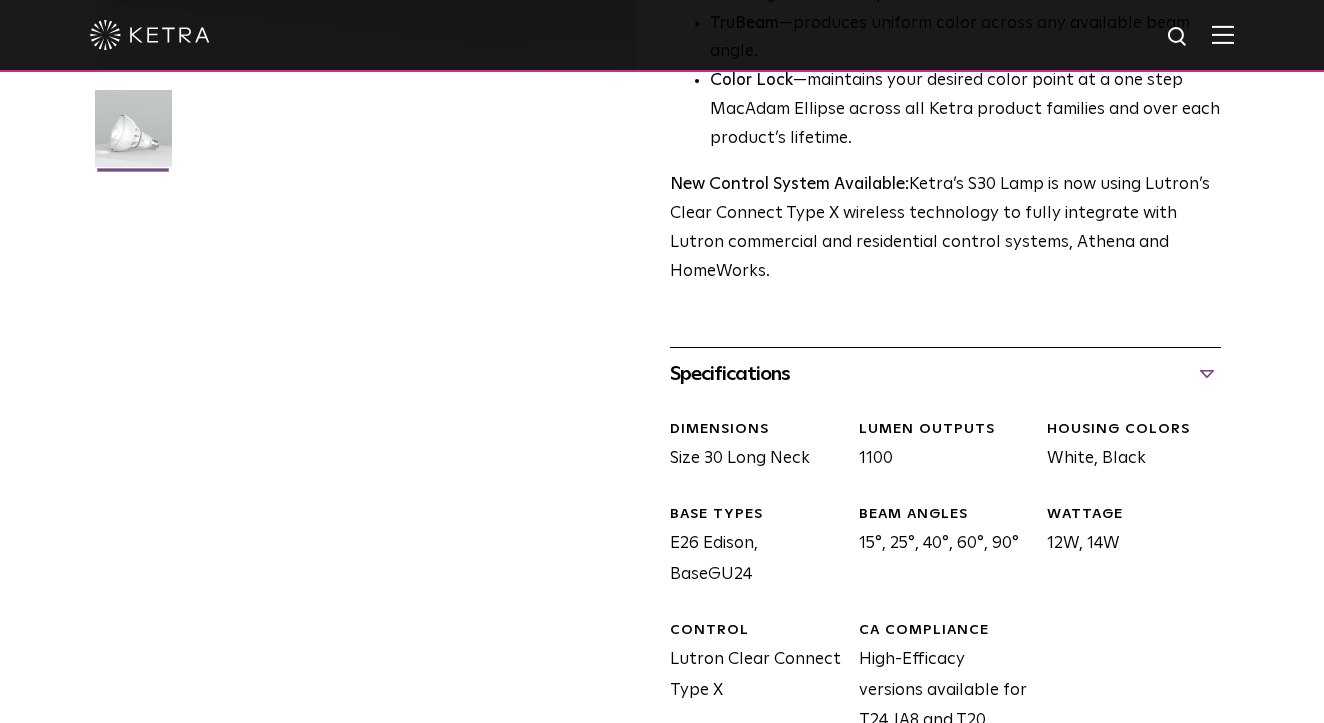 click on "DIMENSIONS
Size 30 Long Neck" at bounding box center (749, 447) 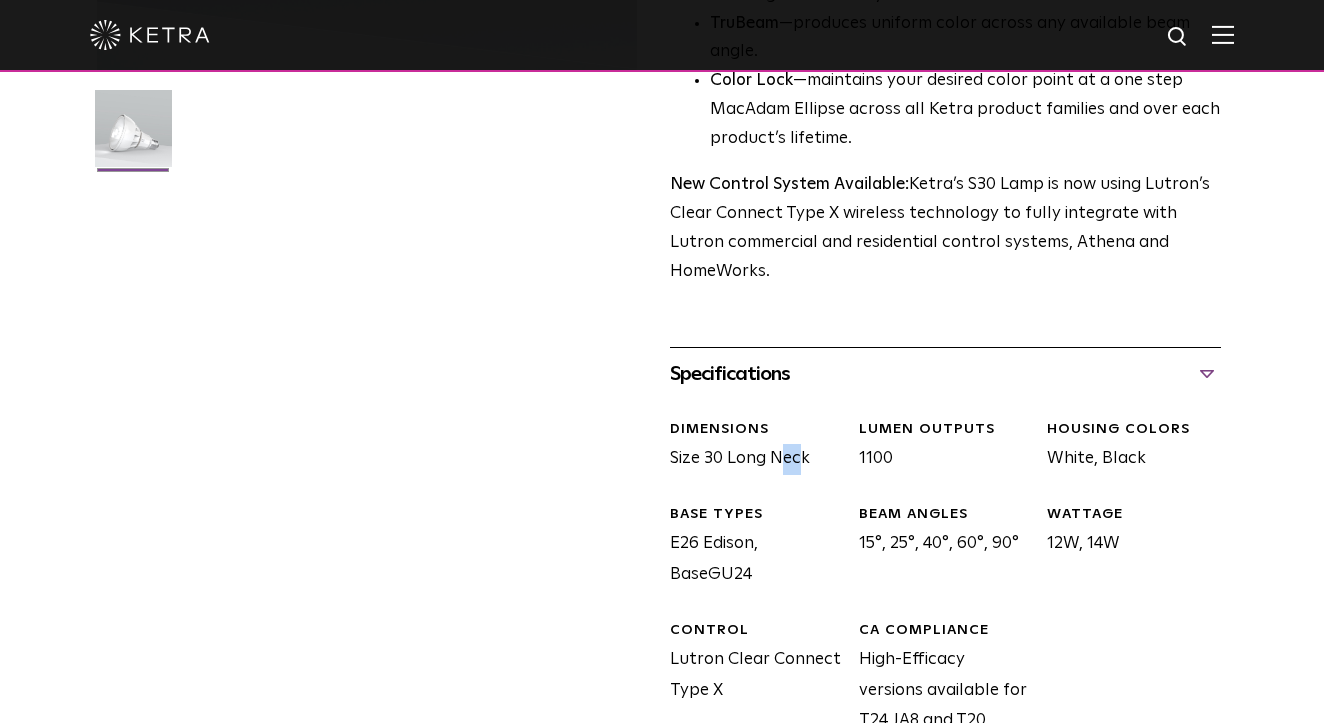 click on "DIMENSIONS
Size 30 Long Neck" at bounding box center (749, 447) 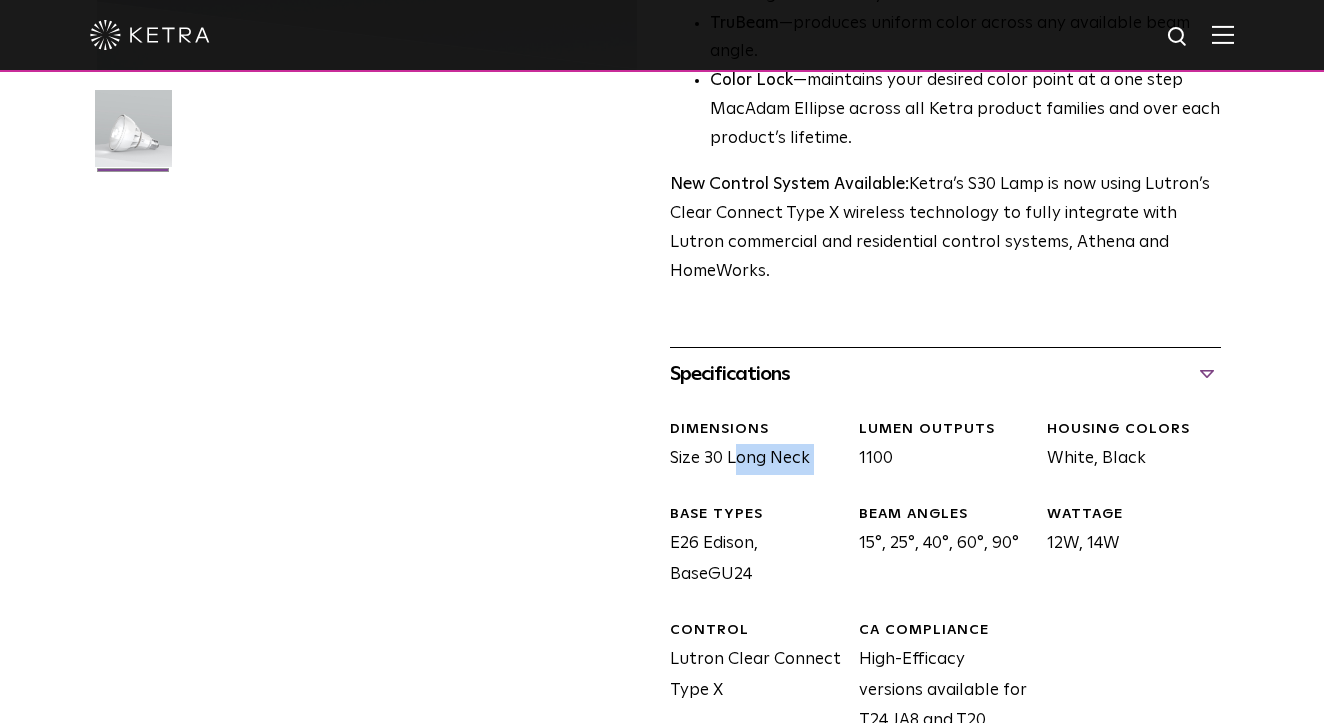 click on "BASE TYPES
E26 Edison, BaseGU24" at bounding box center [749, 548] 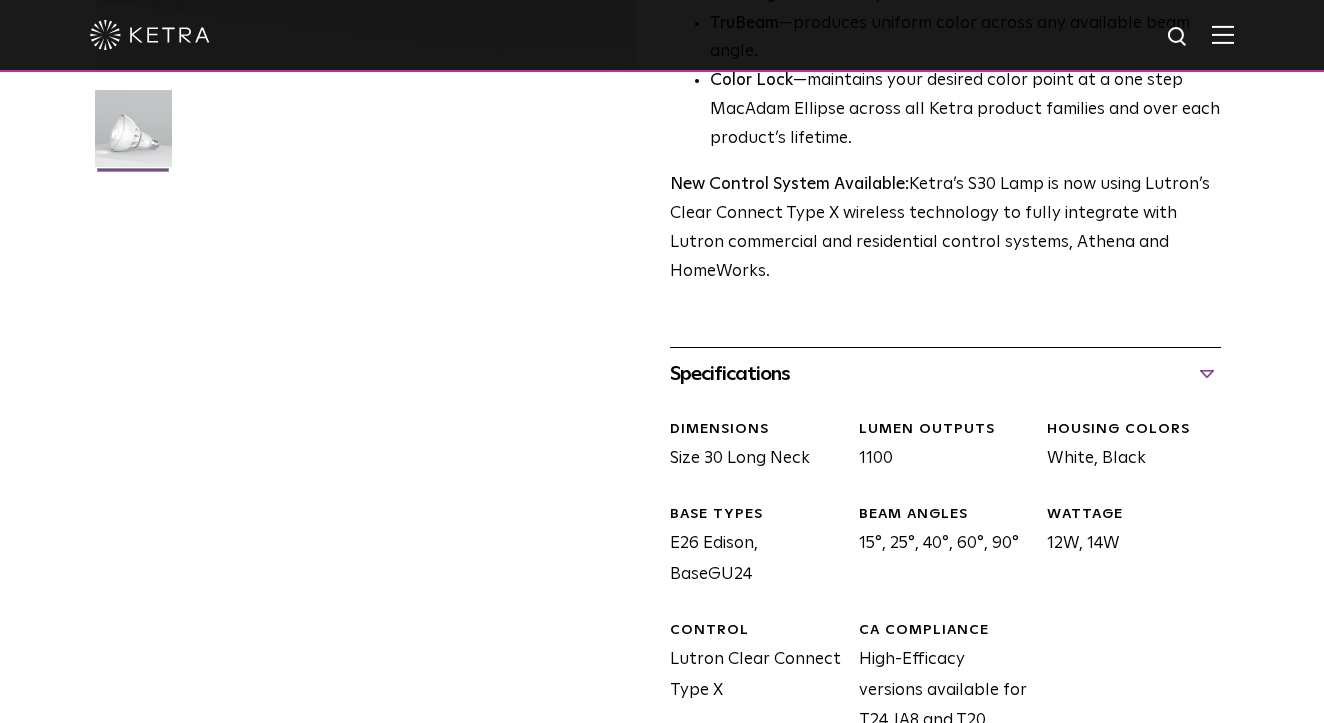 click on "BEAM ANGLES
15°, 25°, 40°, 60°, 90°" at bounding box center (938, 548) 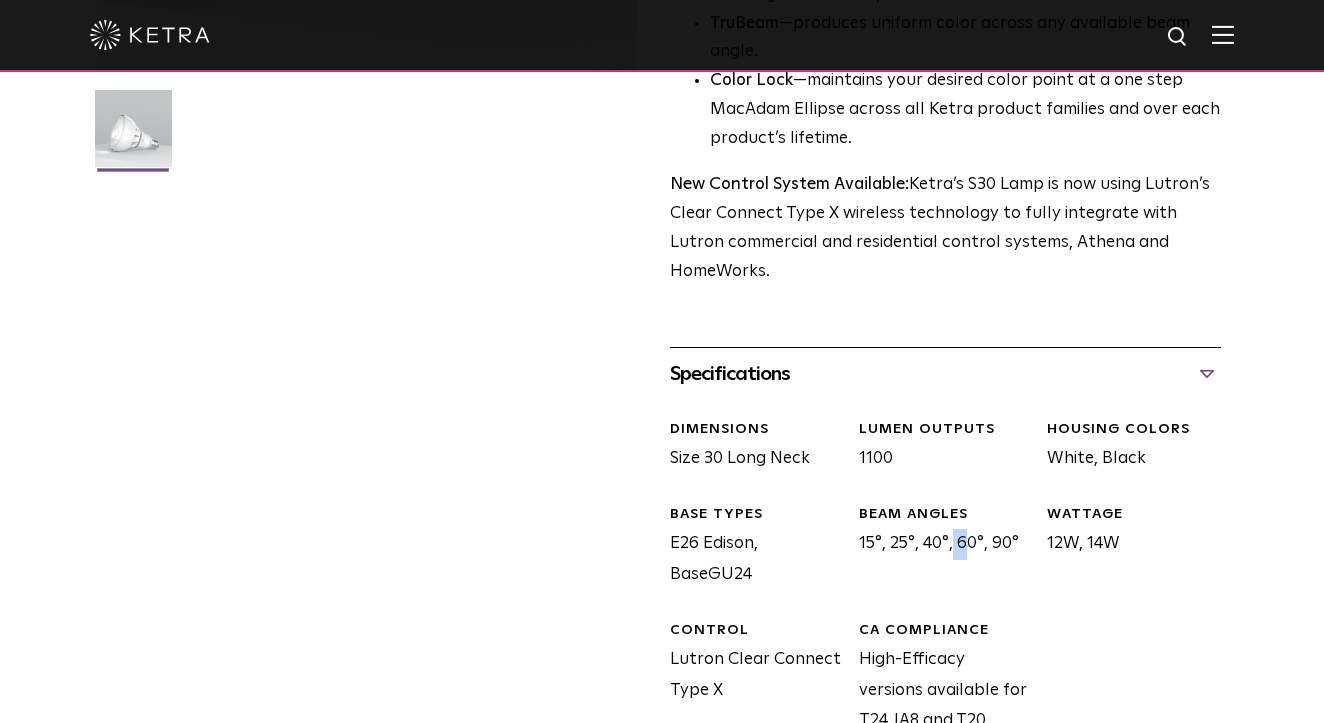 click on "BEAM ANGLES
15°, 25°, 40°, 60°, 90°" at bounding box center [938, 548] 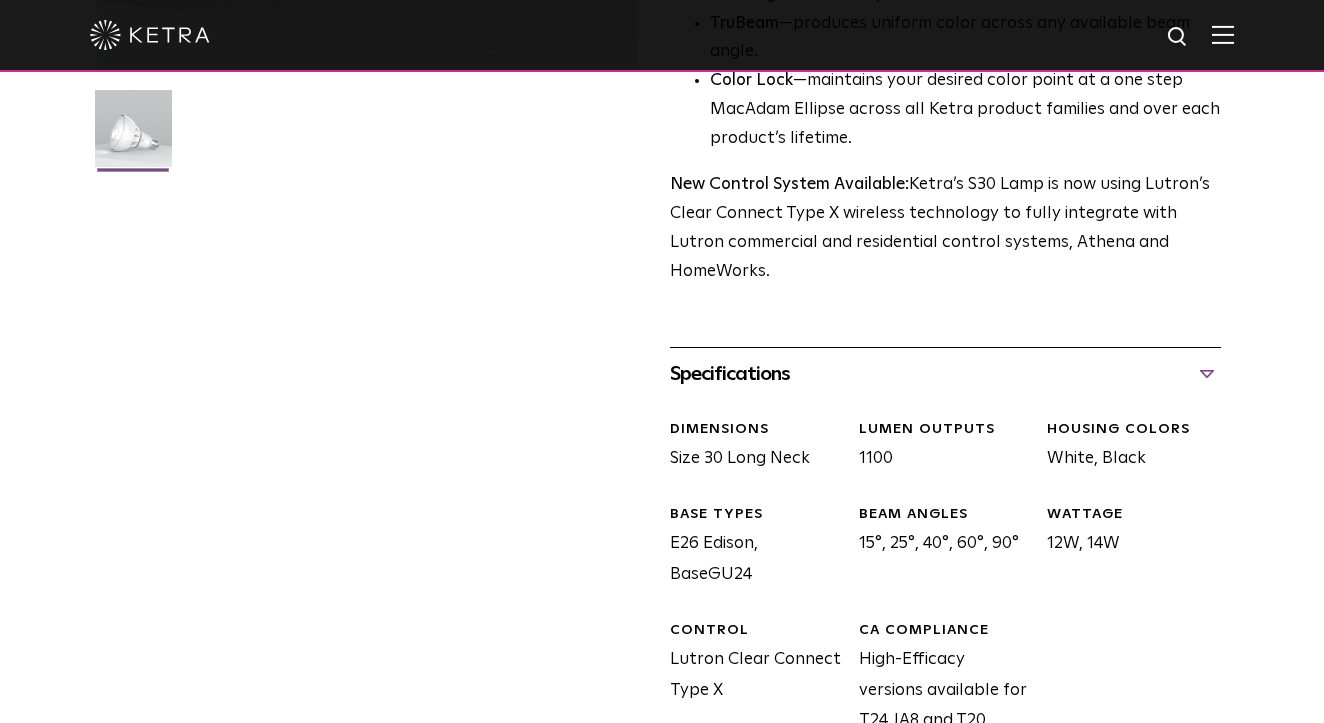 click on "BEAM ANGLES
15°, 25°, 40°, 60°, 90°" at bounding box center [938, 548] 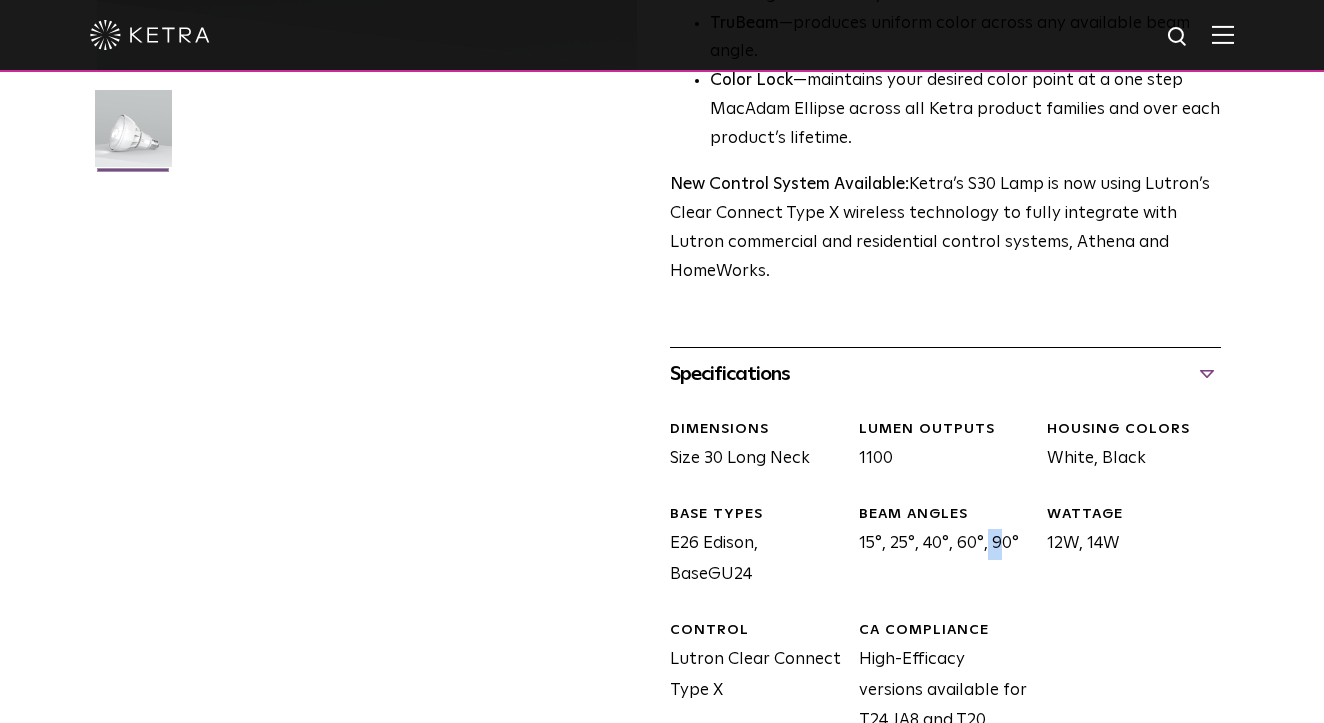click on "BEAM ANGLES
15°, 25°, 40°, 60°, 90°" at bounding box center (938, 548) 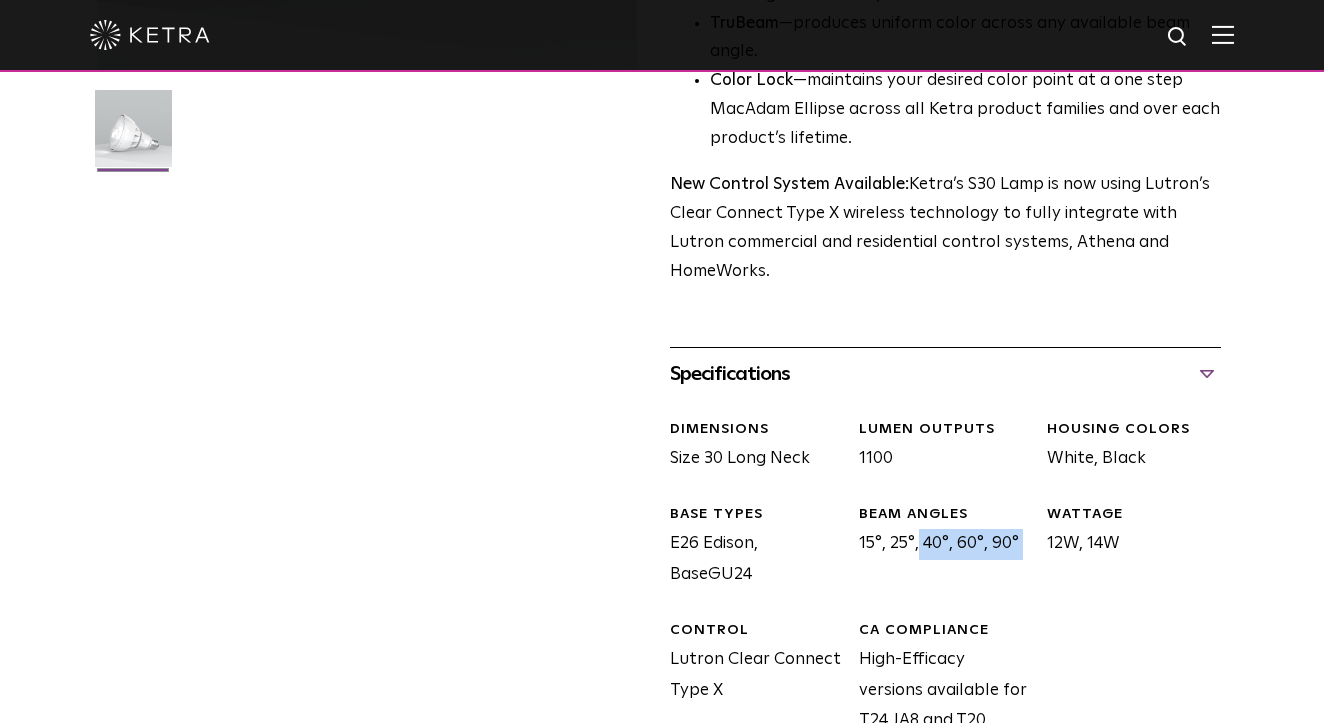 click on "BEAM ANGLES
15°, 25°, 40°, 60°, 90°" at bounding box center (938, 548) 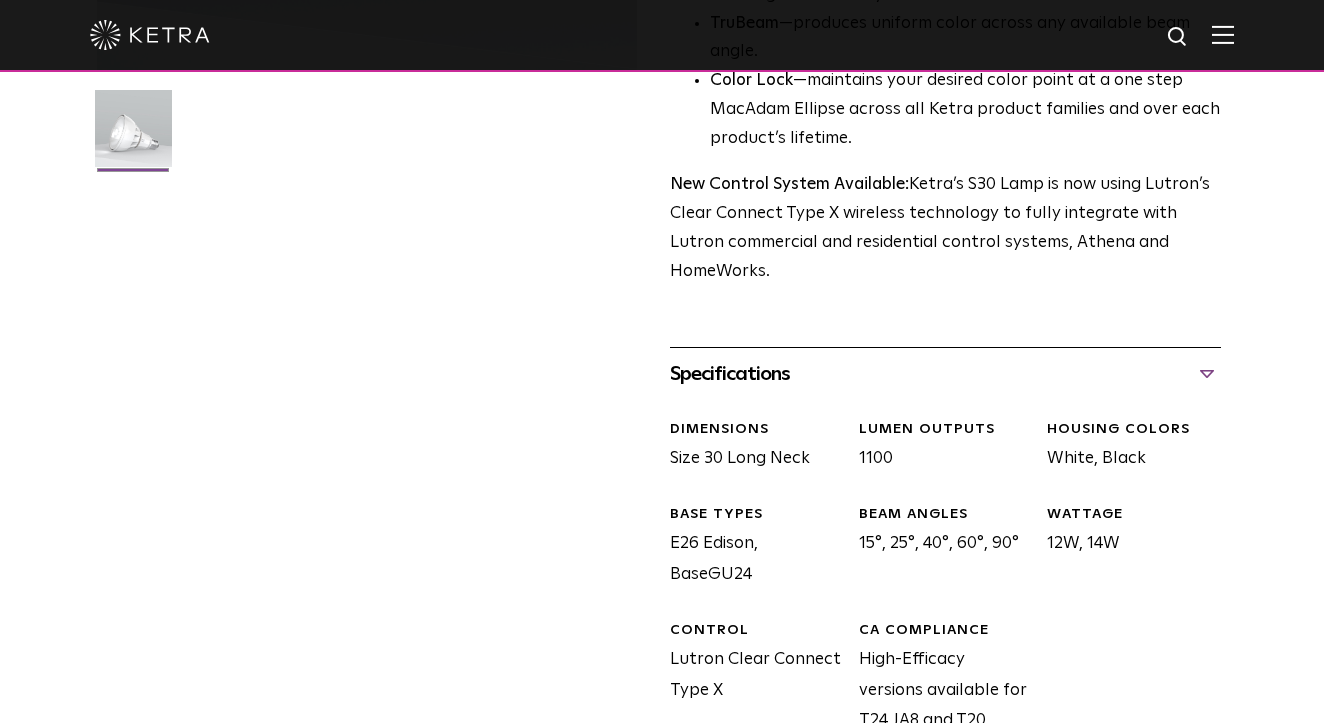 click on "BEAM ANGLES
15°, 25°, 40°, 60°, 90°" at bounding box center [938, 548] 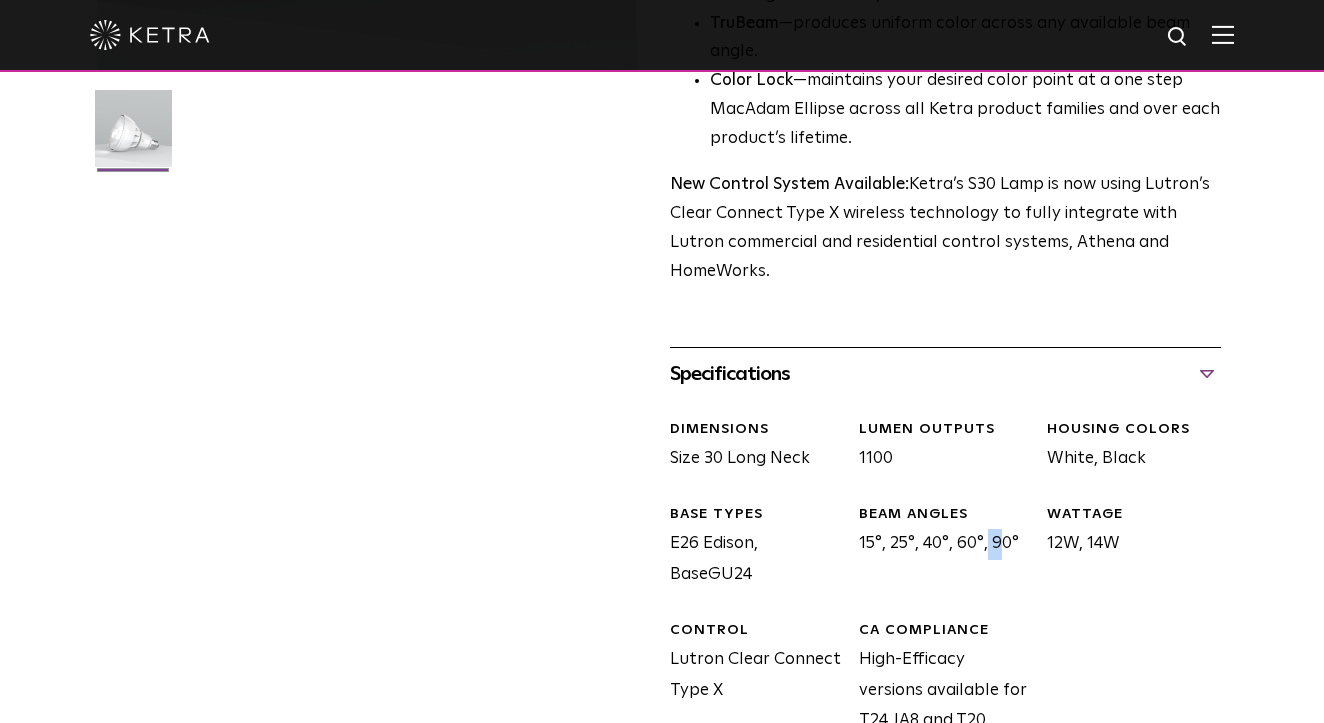 click on "BASE TYPES
E26 Edison, BaseGU24" at bounding box center (749, 548) 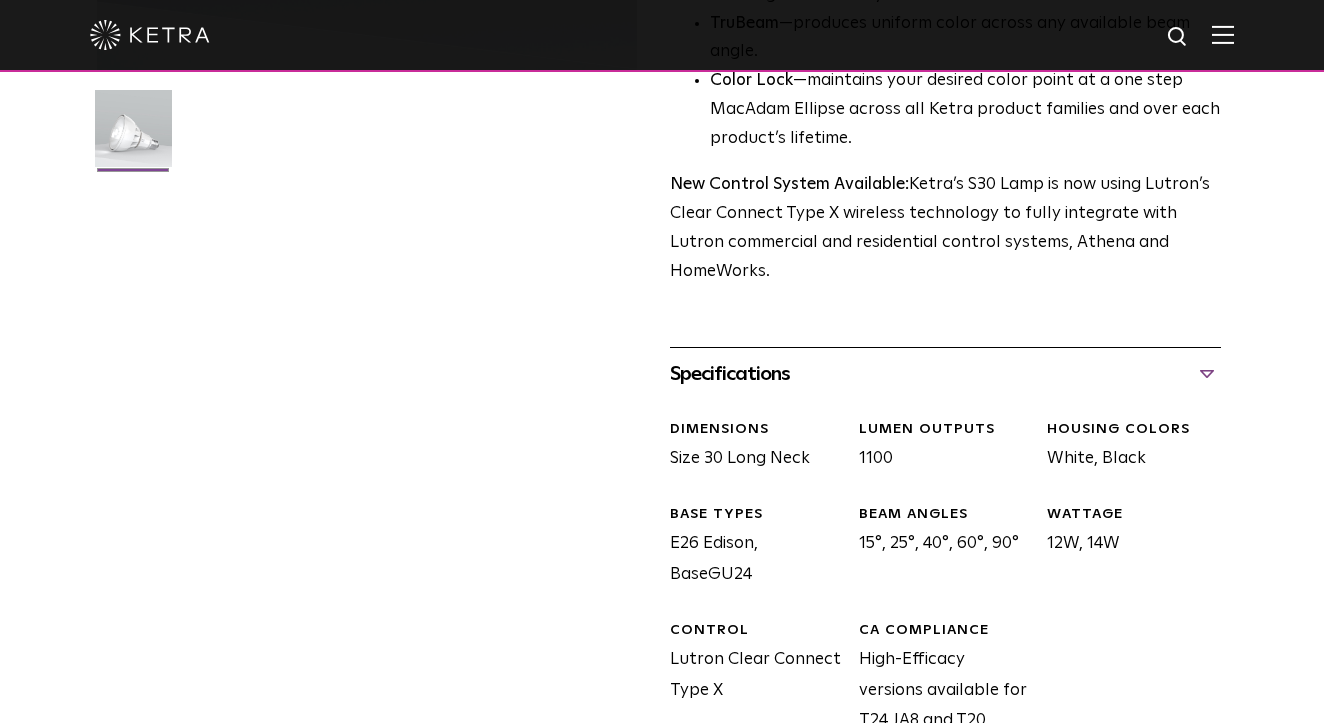 click on "BEAM ANGLES
15°, 25°, 40°, 60°, 90°" at bounding box center (938, 548) 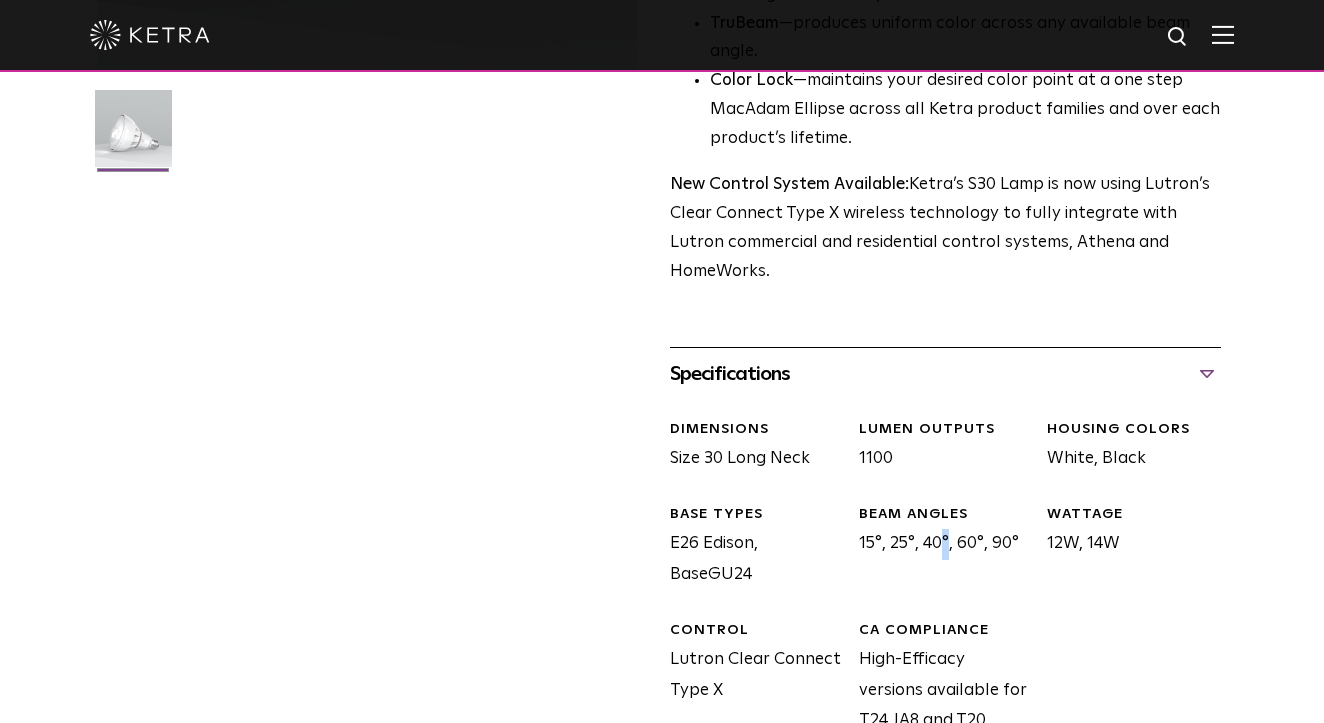 click on "BEAM ANGLES
15°, 25°, 40°, 60°, 90°" at bounding box center (938, 548) 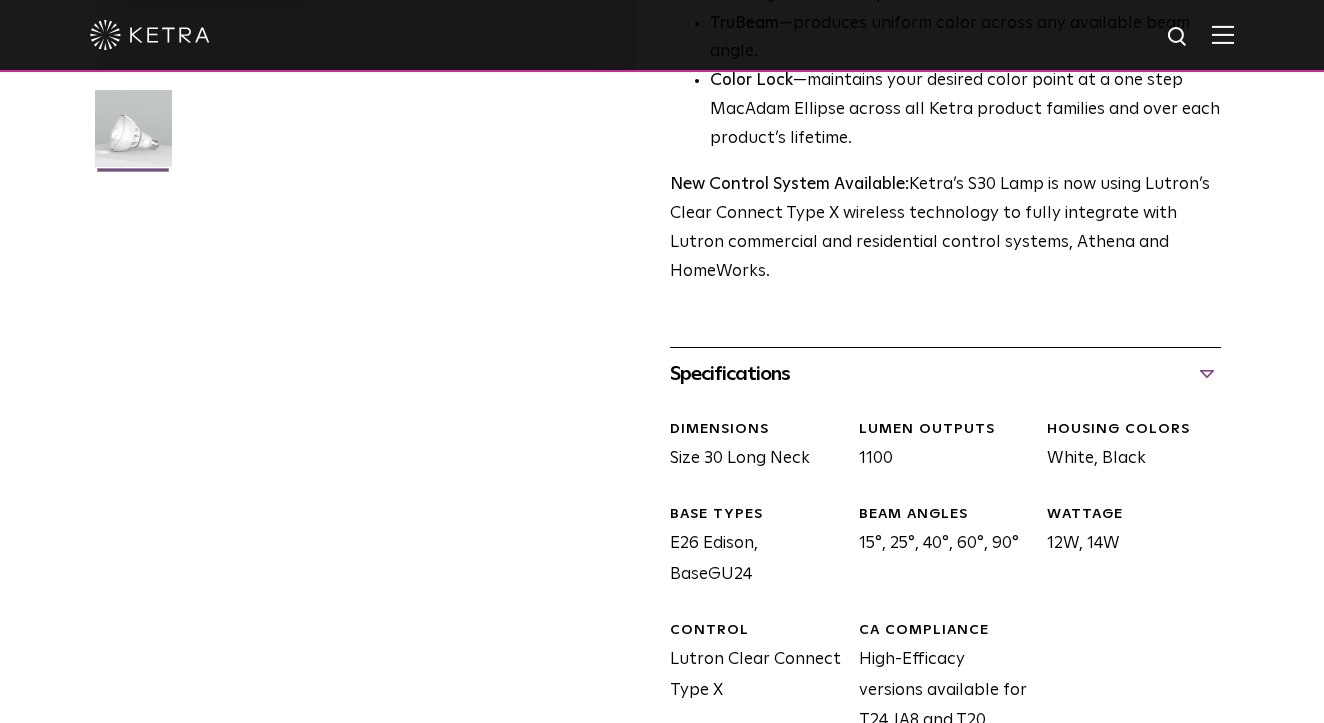 click on "BEAM ANGLES
15°, 25°, 40°, 60°, 90°" at bounding box center (938, 548) 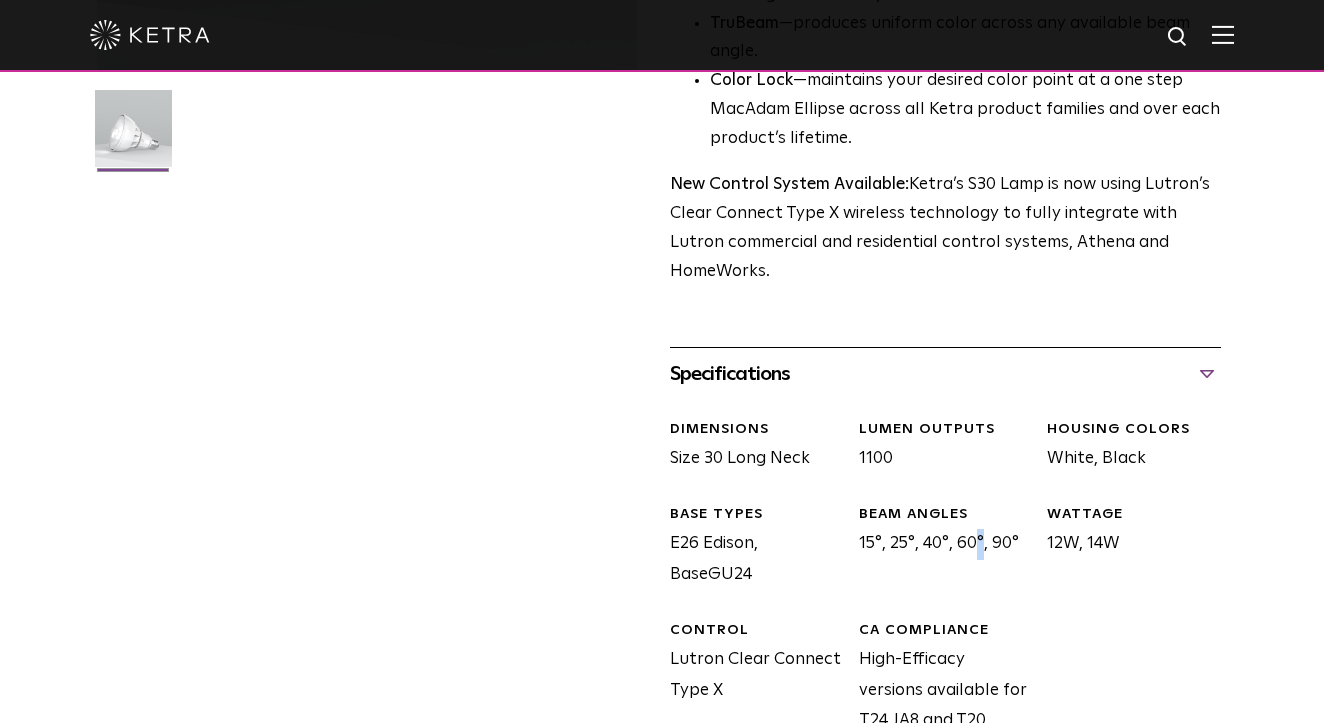 click on "BEAM ANGLES
15°, 25°, 40°, 60°, 90°" at bounding box center [938, 548] 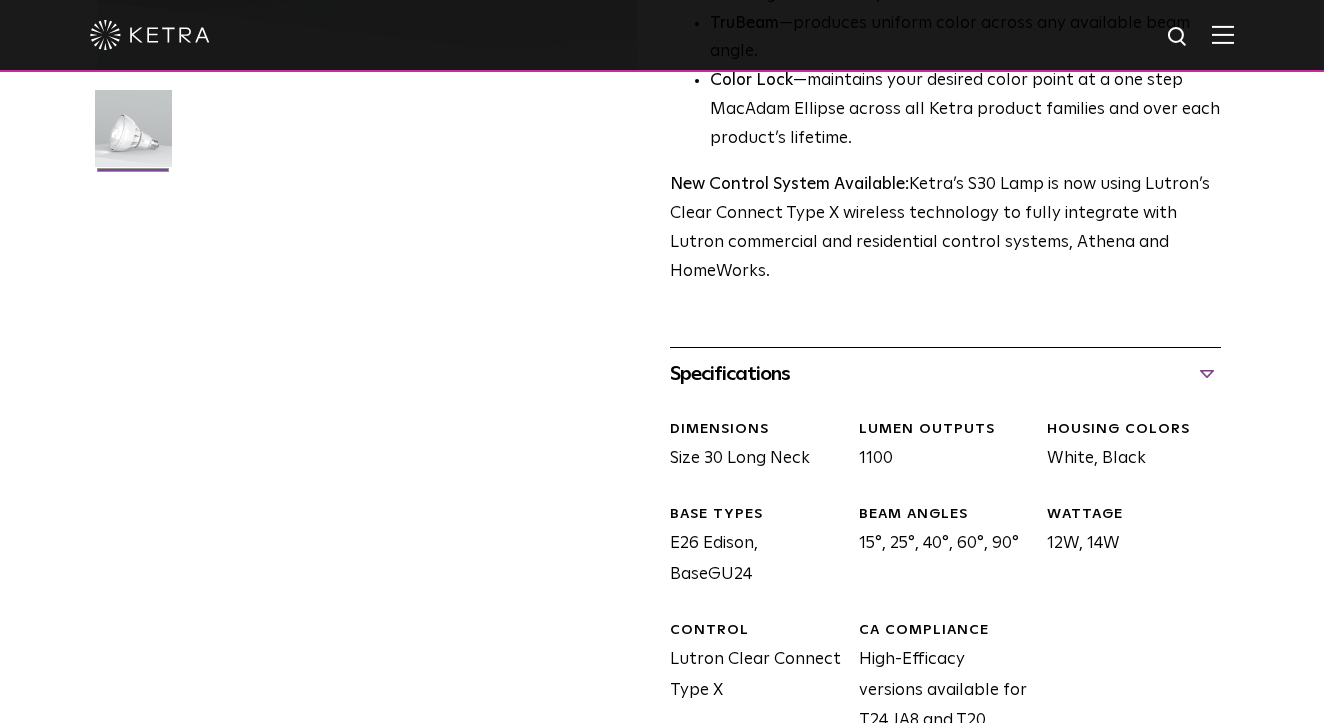 click on "BEAM ANGLES
15°, 25°, 40°, 60°, 90°" at bounding box center [938, 548] 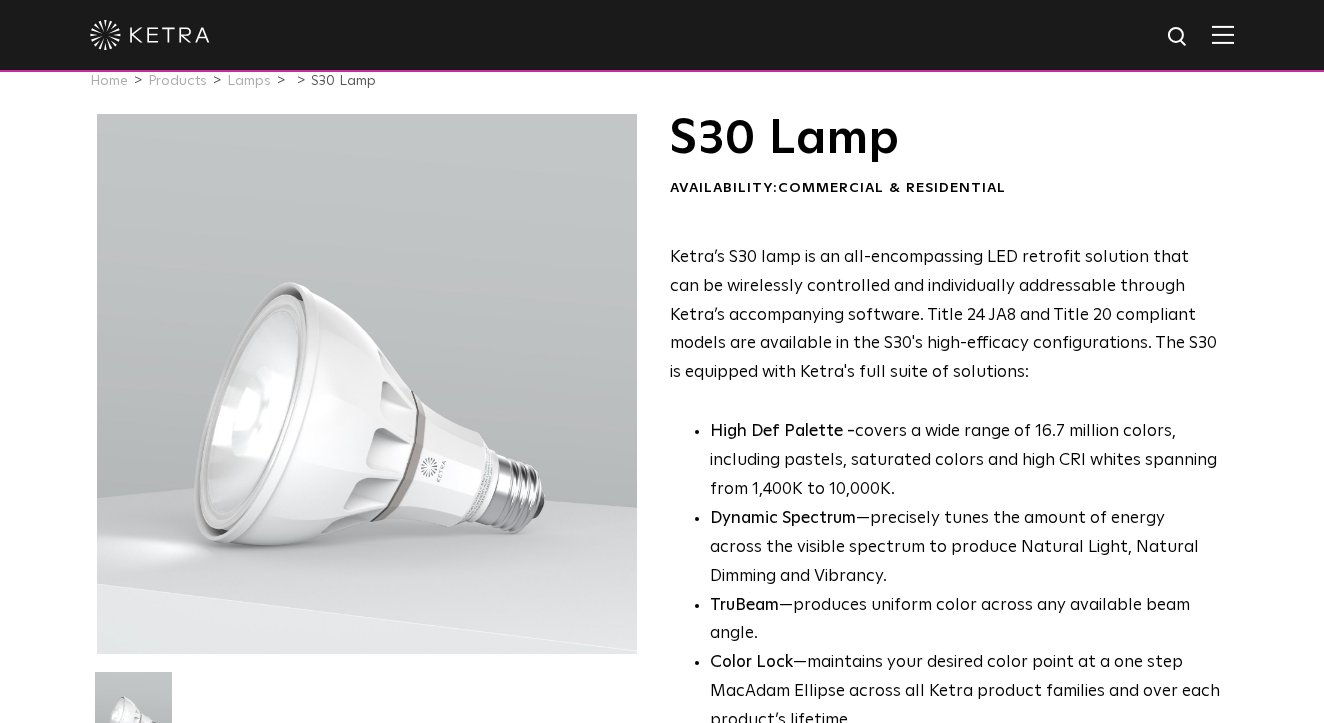 scroll, scrollTop: 52, scrollLeft: 0, axis: vertical 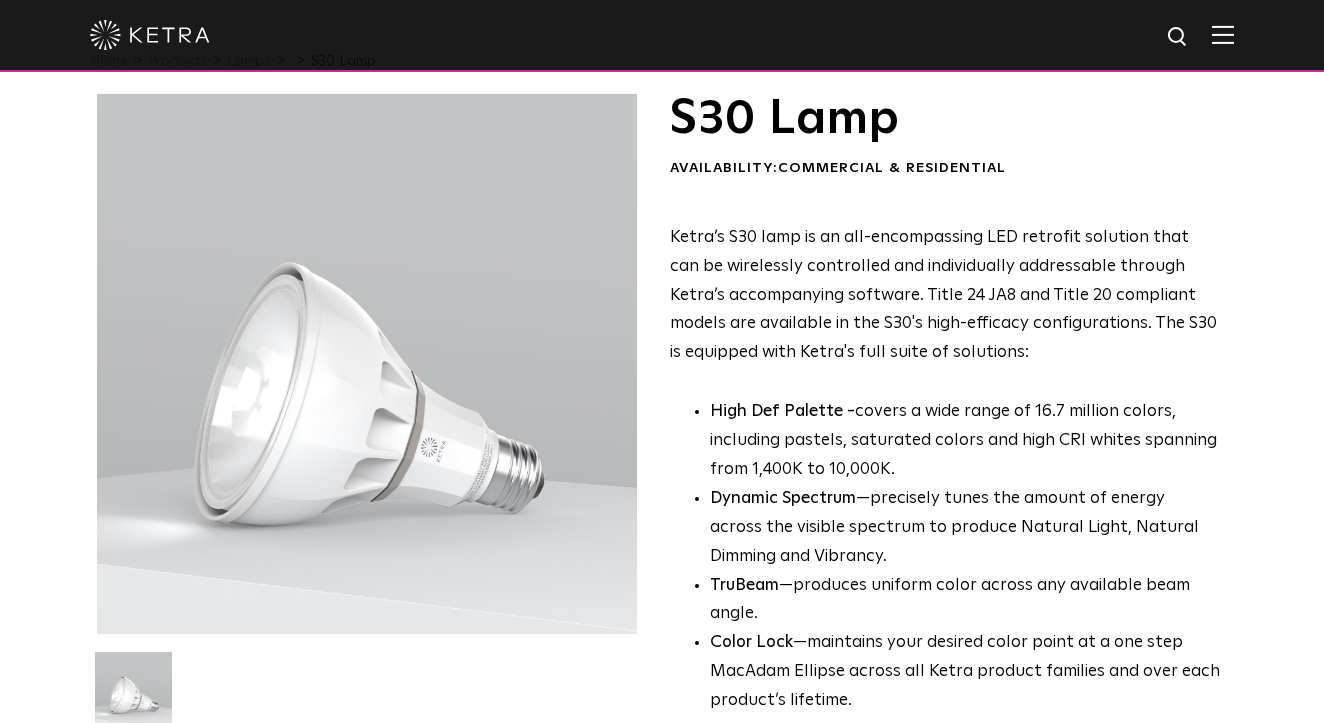 click on "High Def Palette -  covers a wide range of 16.7 million colors, including pastels, saturated colors and high CRI whites spanning from 1,400K to 10,000K." at bounding box center (965, 441) 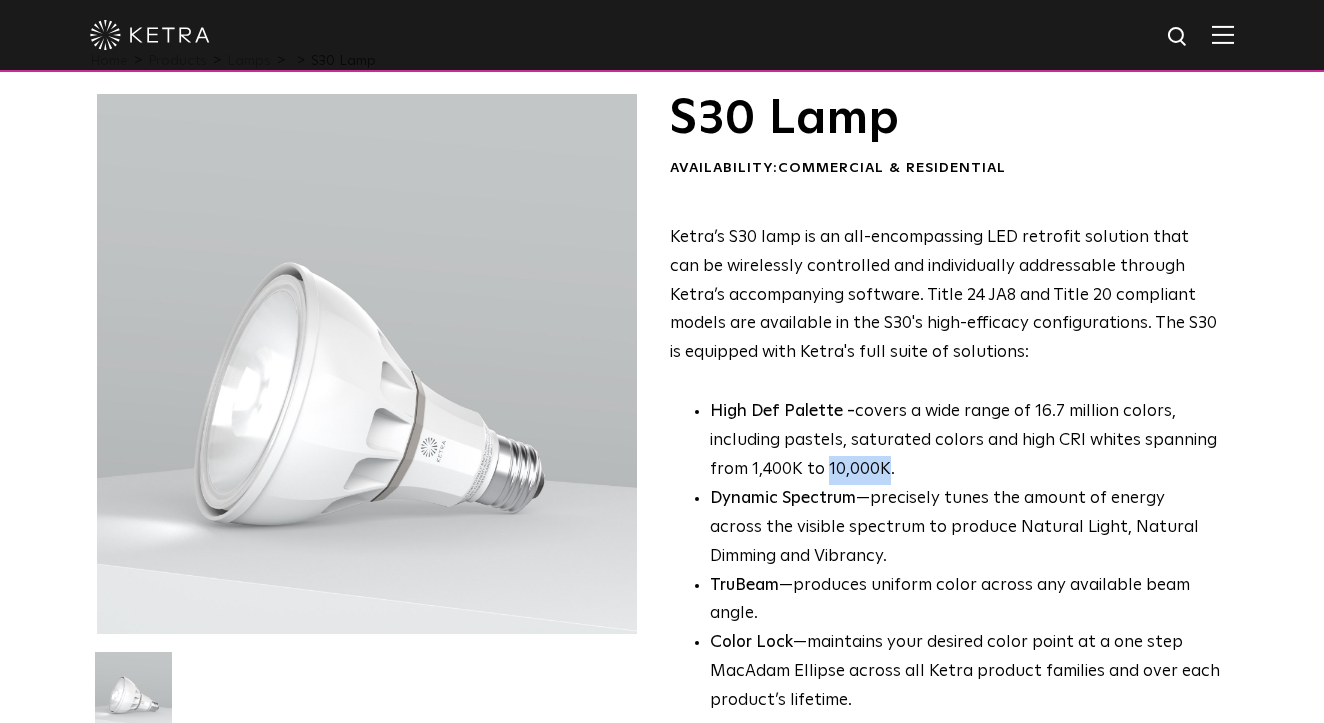 click on "High Def Palette -  covers a wide range of 16.7 million colors, including pastels, saturated colors and high CRI whites spanning from 1,400K to 10,000K." at bounding box center (965, 441) 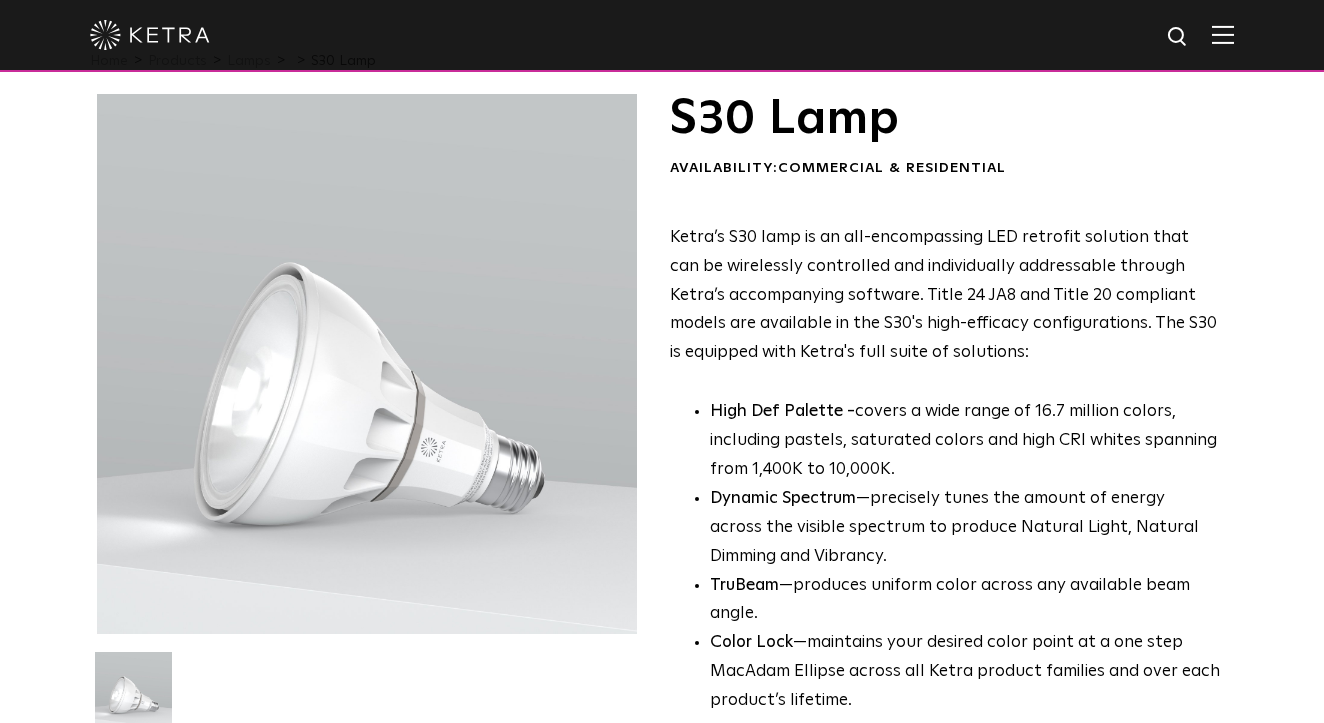 click on "High Def Palette -  covers a wide range of 16.7 million colors, including pastels, saturated colors and high CRI whites spanning from 1,400K to 10,000K." at bounding box center (965, 441) 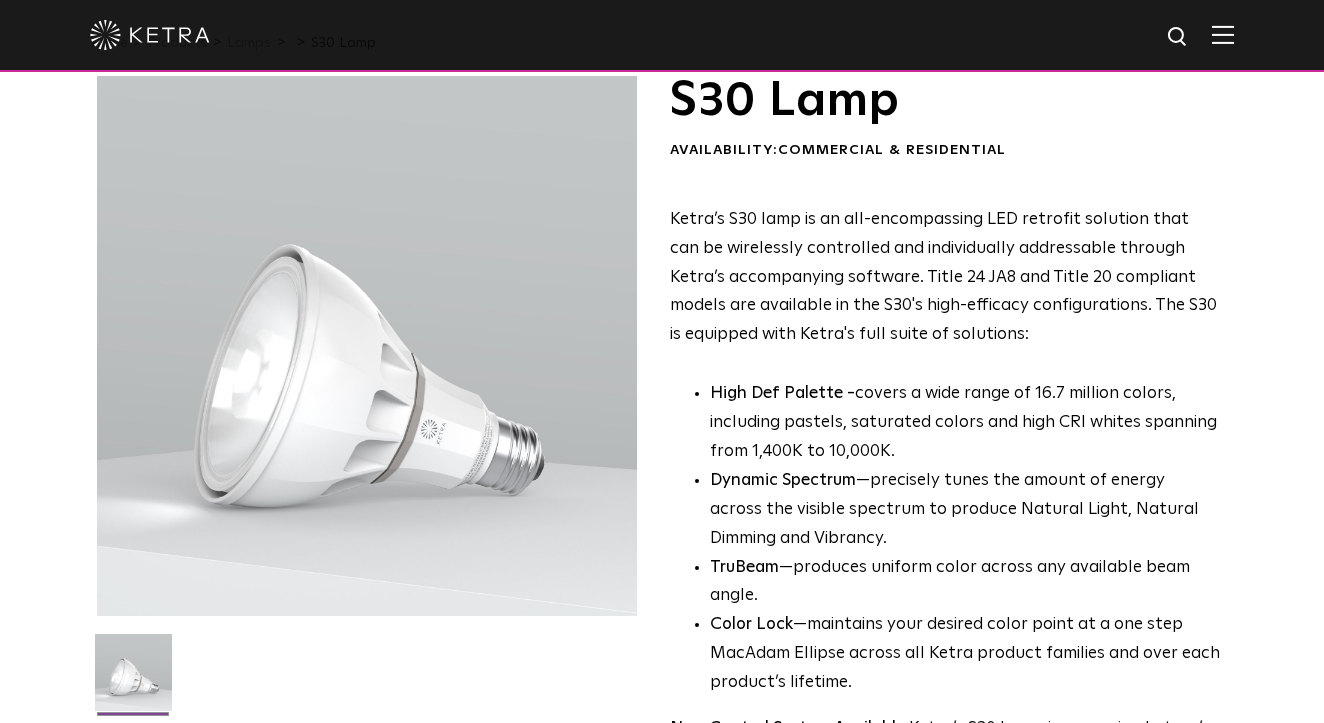 scroll, scrollTop: 71, scrollLeft: 0, axis: vertical 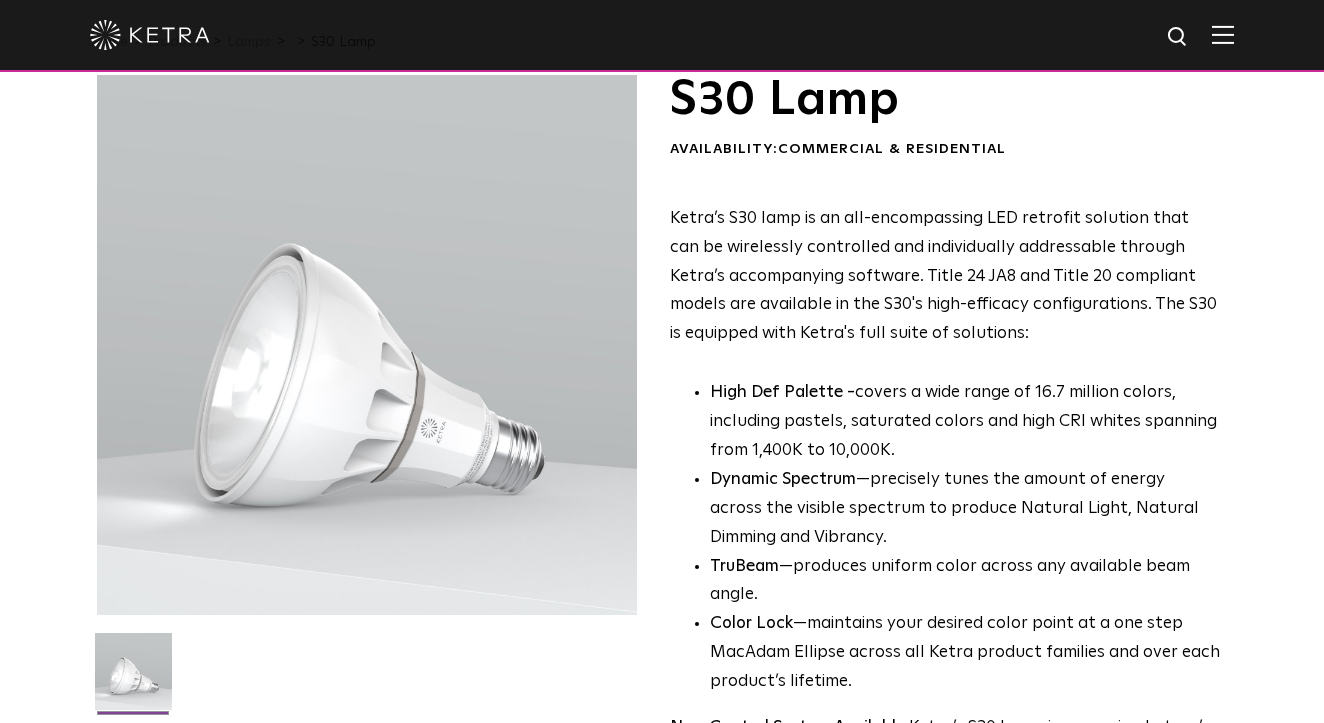click on "TruBeam —produces uniform color across any available beam angle." at bounding box center (965, 582) 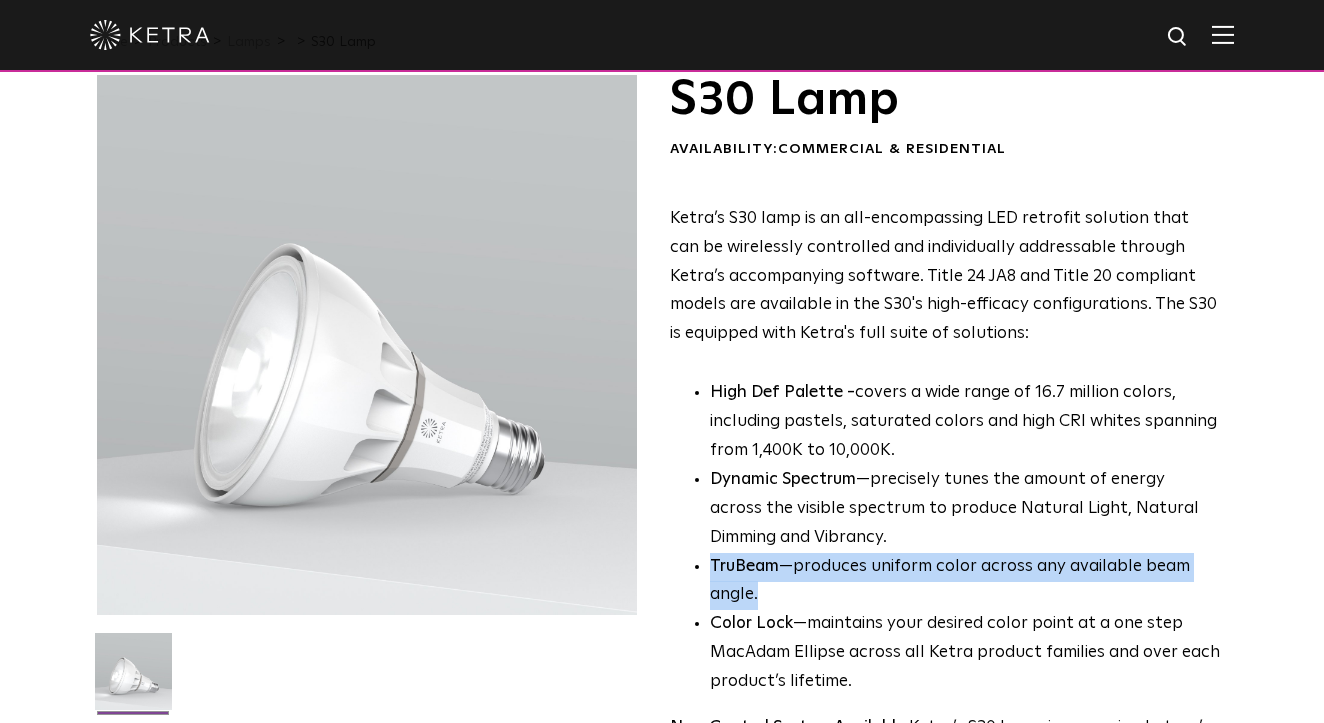 click on "TruBeam —produces uniform color across any available beam angle." at bounding box center (965, 582) 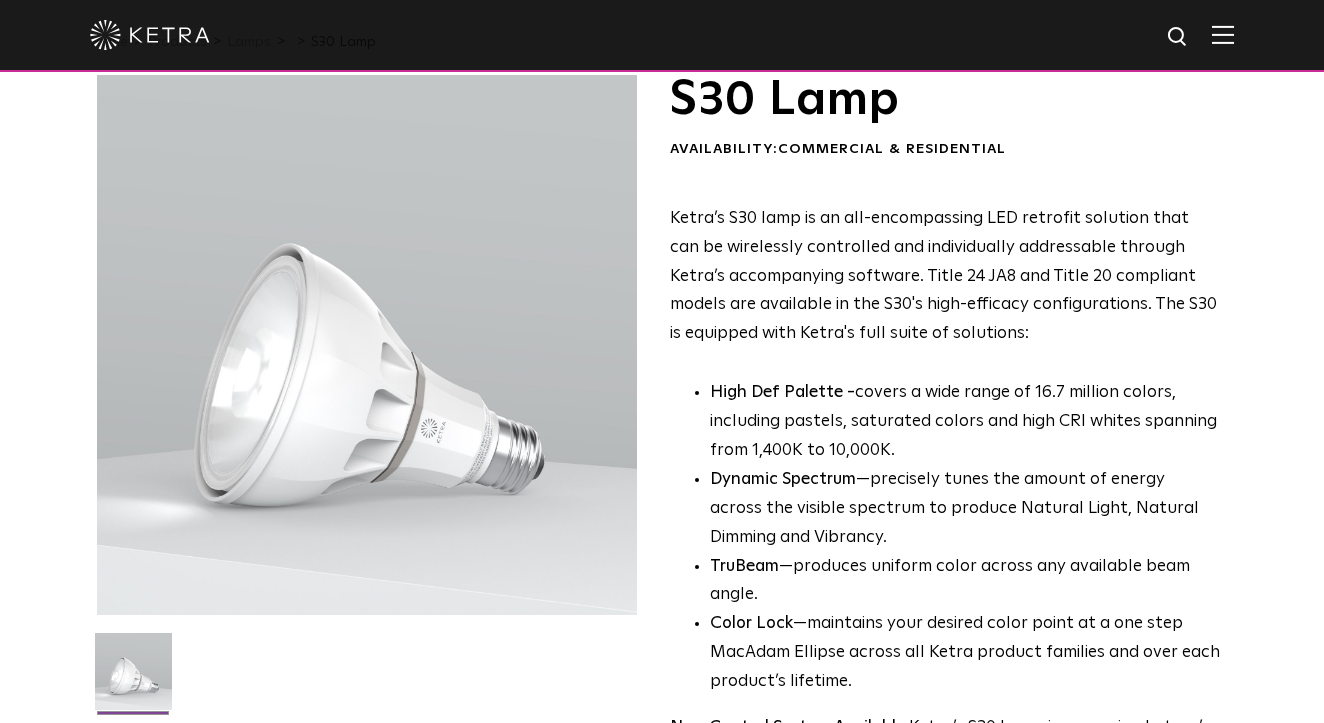 click on "TruBeam —produces uniform color across any available beam angle." at bounding box center [965, 582] 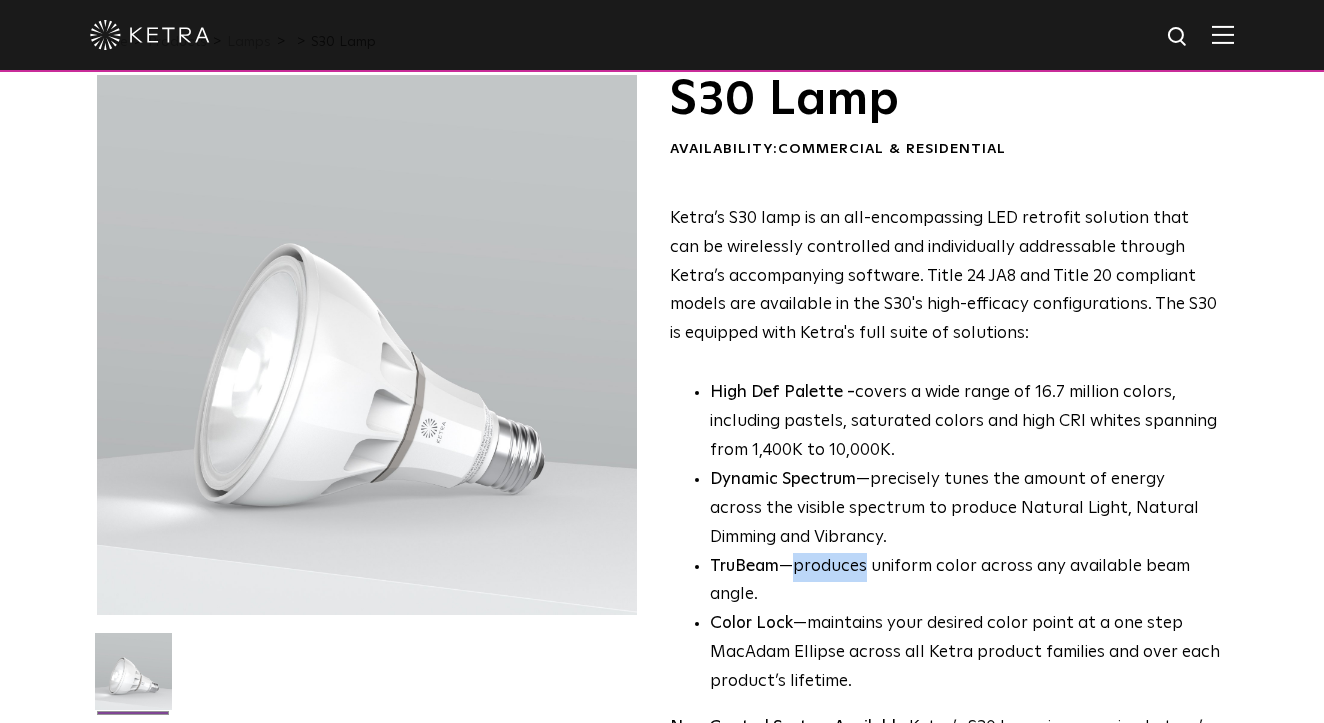 click on "Dynamic Spectrum —precisely tunes the amount of energy across the visible spectrum to produce Natural Light, Natural Dimming and Vibrancy." at bounding box center [965, 509] 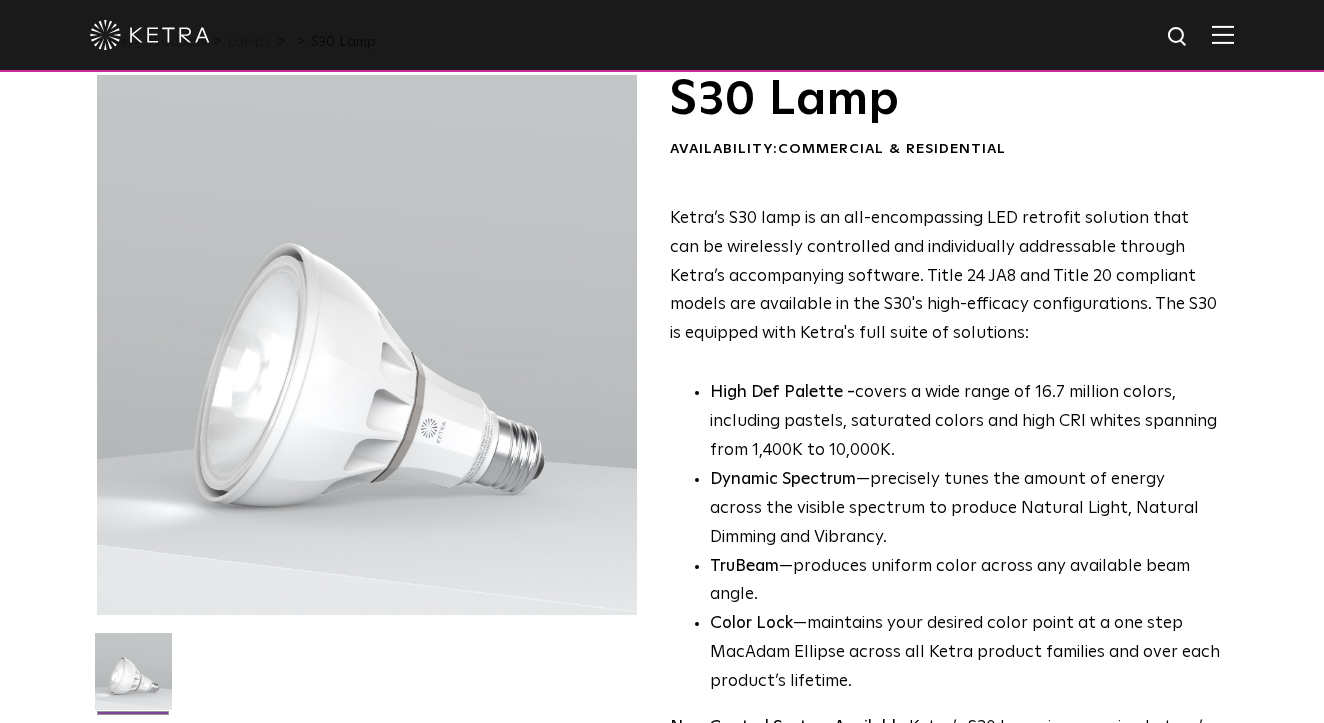 click on "Dynamic Spectrum —precisely tunes the amount of energy across the visible spectrum to produce Natural Light, Natural Dimming and Vibrancy." at bounding box center (965, 509) 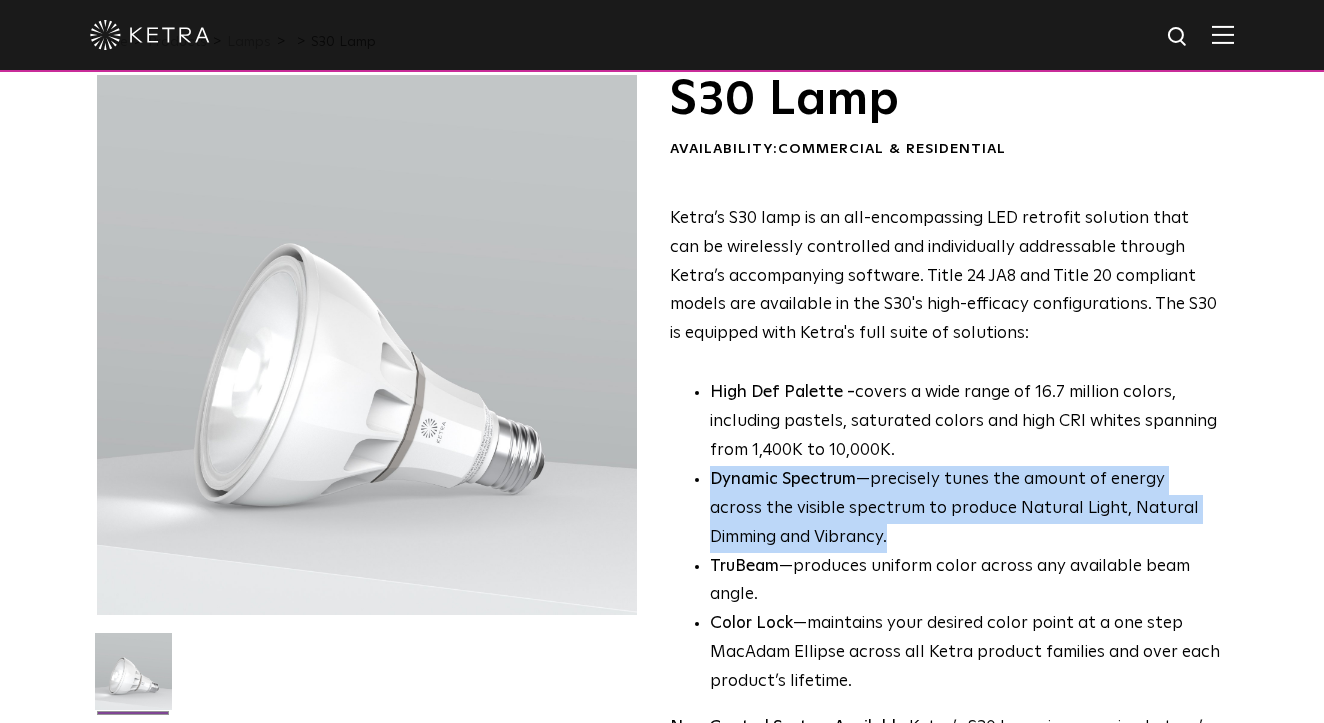 click on "Dynamic Spectrum —precisely tunes the amount of energy across the visible spectrum to produce Natural Light, Natural Dimming and Vibrancy." at bounding box center (965, 509) 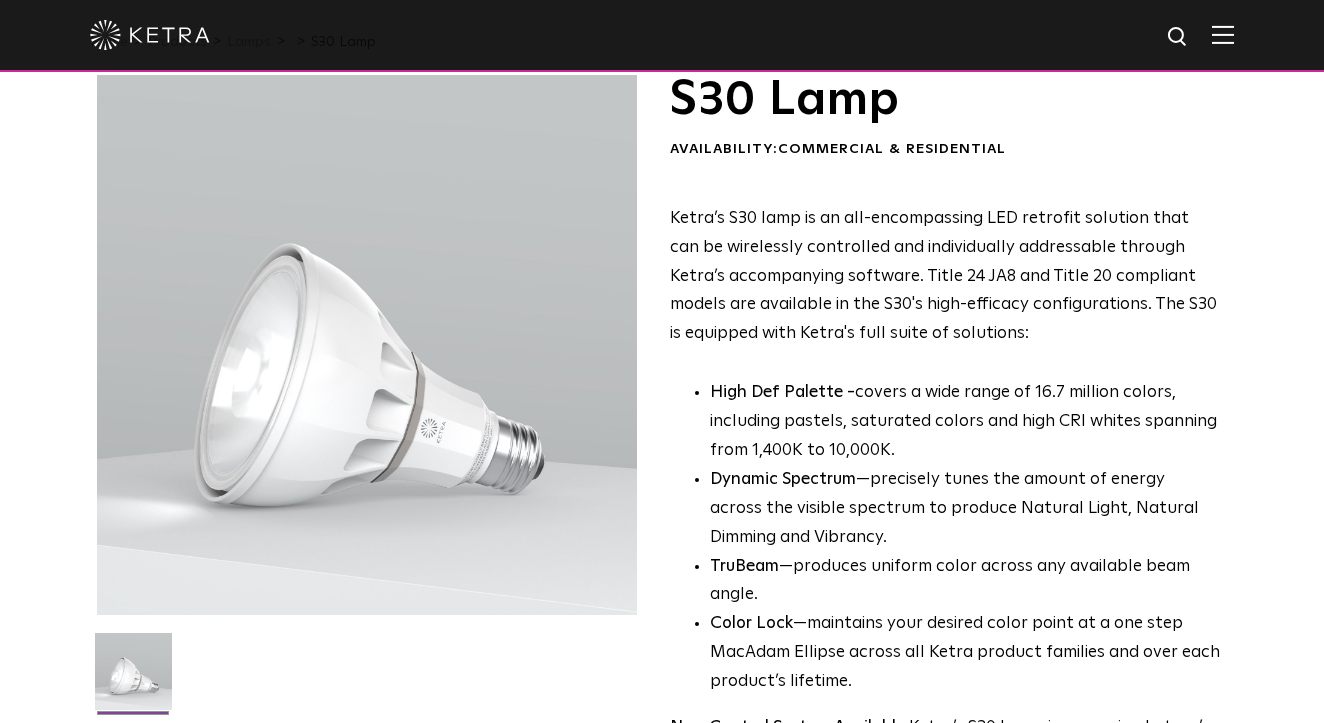 click on "High Def Palette -  covers a wide range of 16.7 million colors, including pastels, saturated colors and high CRI whites spanning from 1,400K to 10,000K." at bounding box center [965, 422] 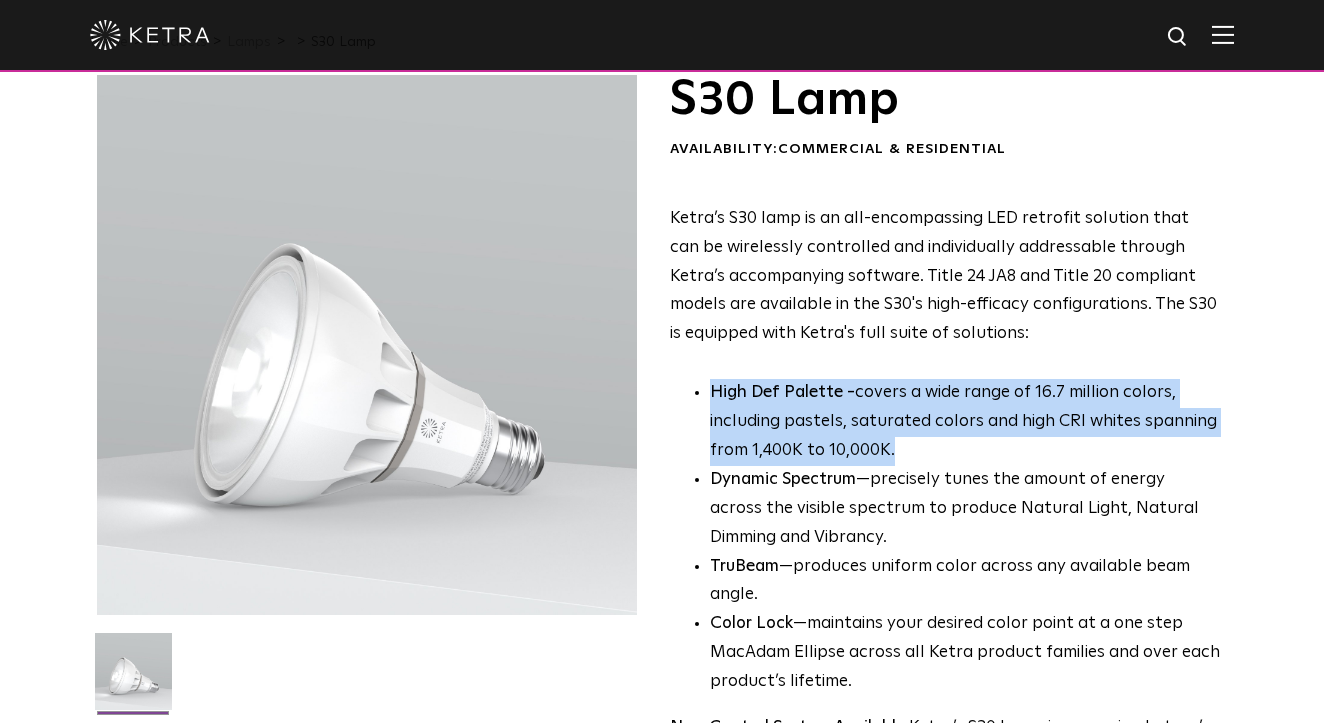 click on "High Def Palette -  covers a wide range of 16.7 million colors, including pastels, saturated colors and high CRI whites spanning from 1,400K to 10,000K." at bounding box center [965, 422] 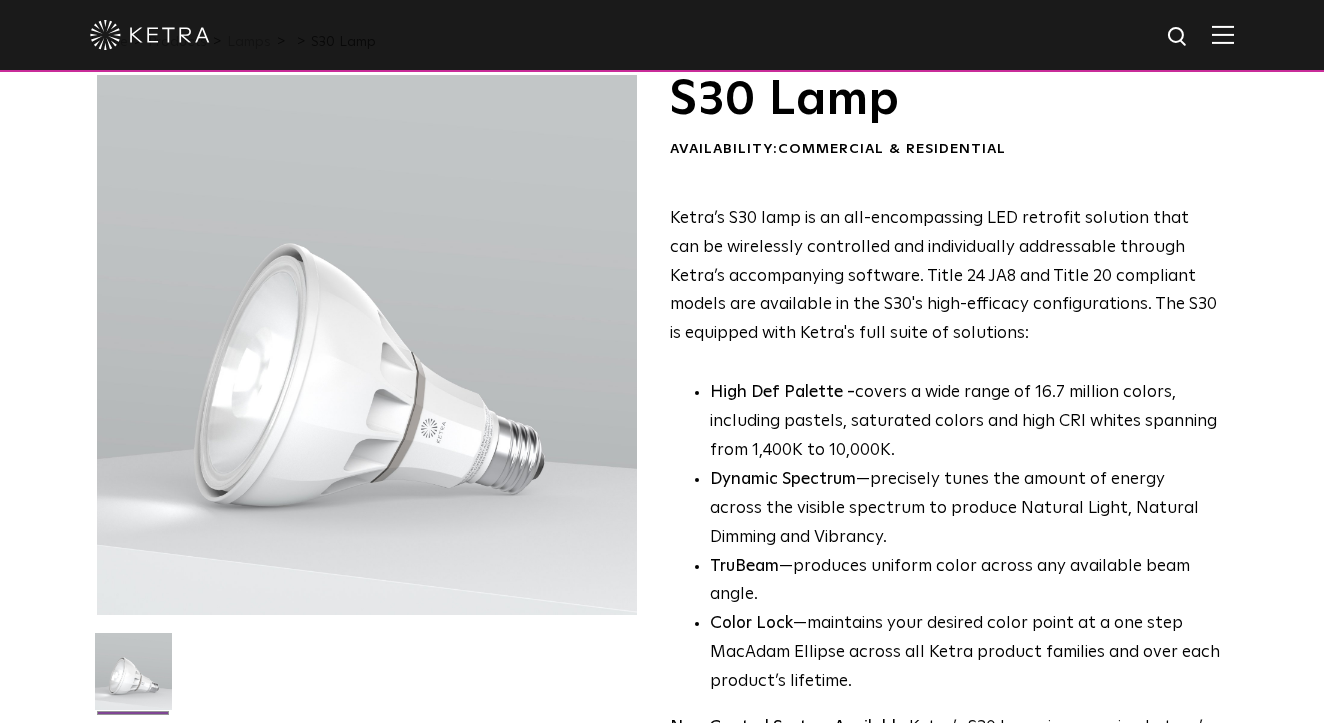 click on "High Def Palette -  covers a wide range of 16.7 million colors, including pastels, saturated colors and high CRI whites spanning from 1,400K to 10,000K." at bounding box center [965, 422] 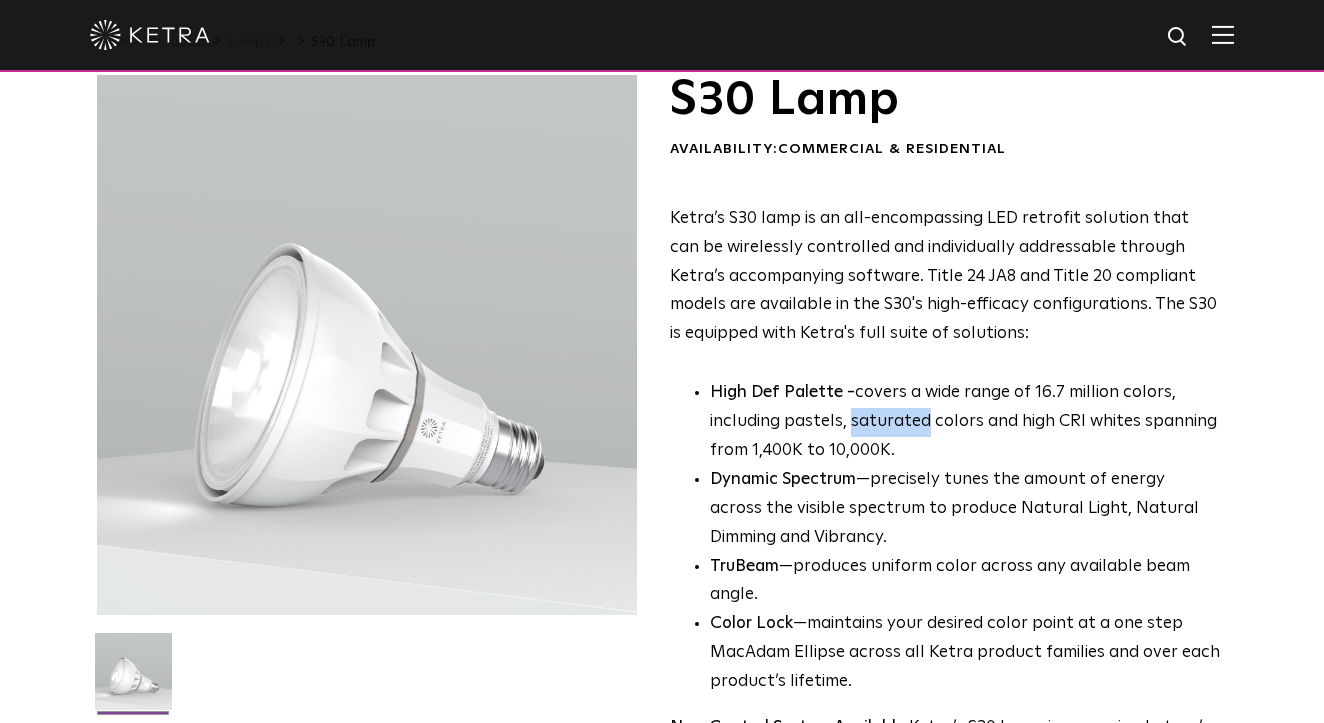 click on "High Def Palette -  covers a wide range of 16.7 million colors, including pastels, saturated colors and high CRI whites spanning from 1,400K to 10,000K." at bounding box center (965, 422) 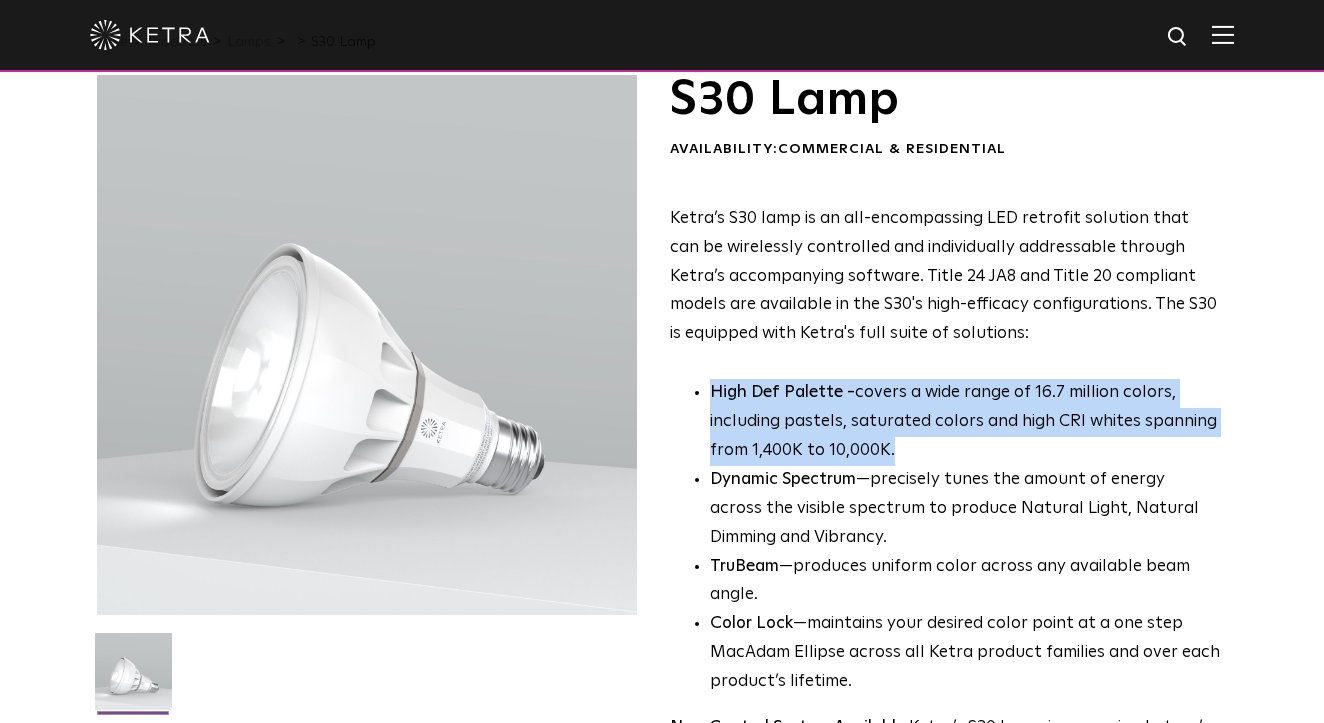 click on "High Def Palette -  covers a wide range of 16.7 million colors, including pastels, saturated colors and high CRI whites spanning from 1,400K to 10,000K." at bounding box center [965, 422] 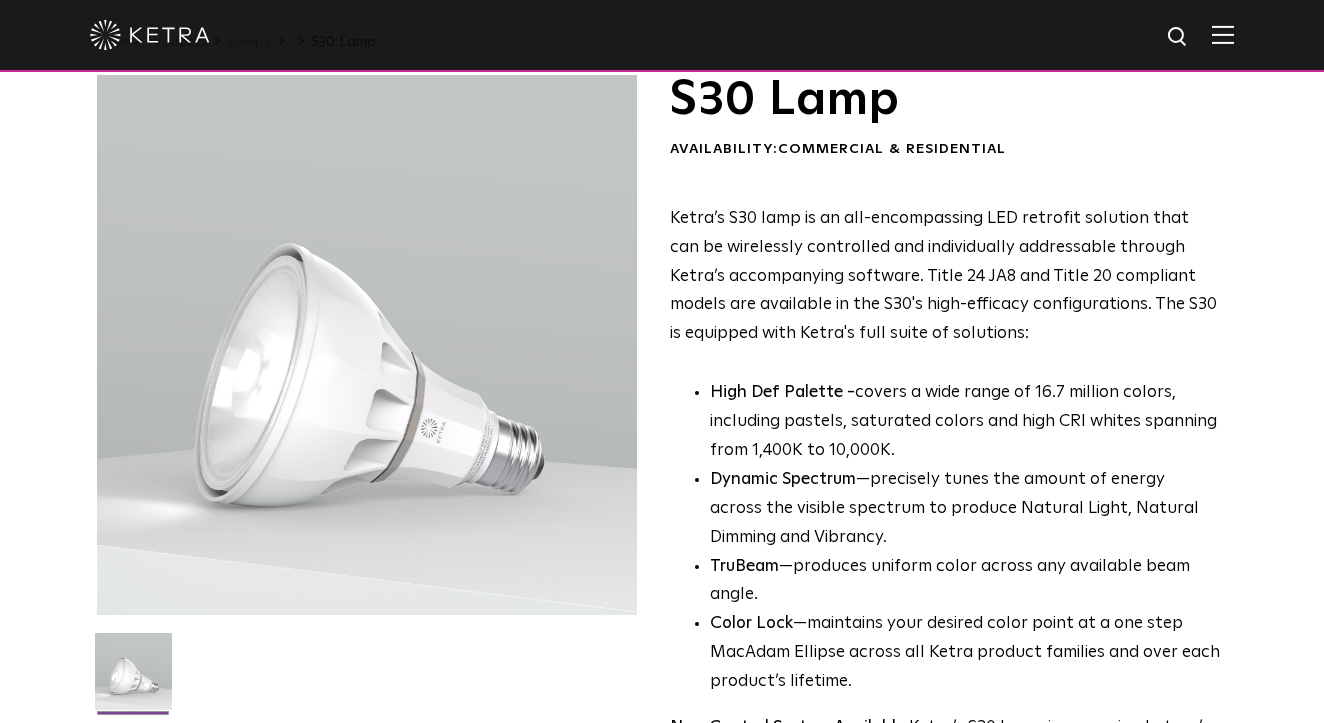 click on "High Def Palette -  covers a wide range of 16.7 million colors, including pastels, saturated colors and high CRI whites spanning from 1,400K to 10,000K." at bounding box center [965, 422] 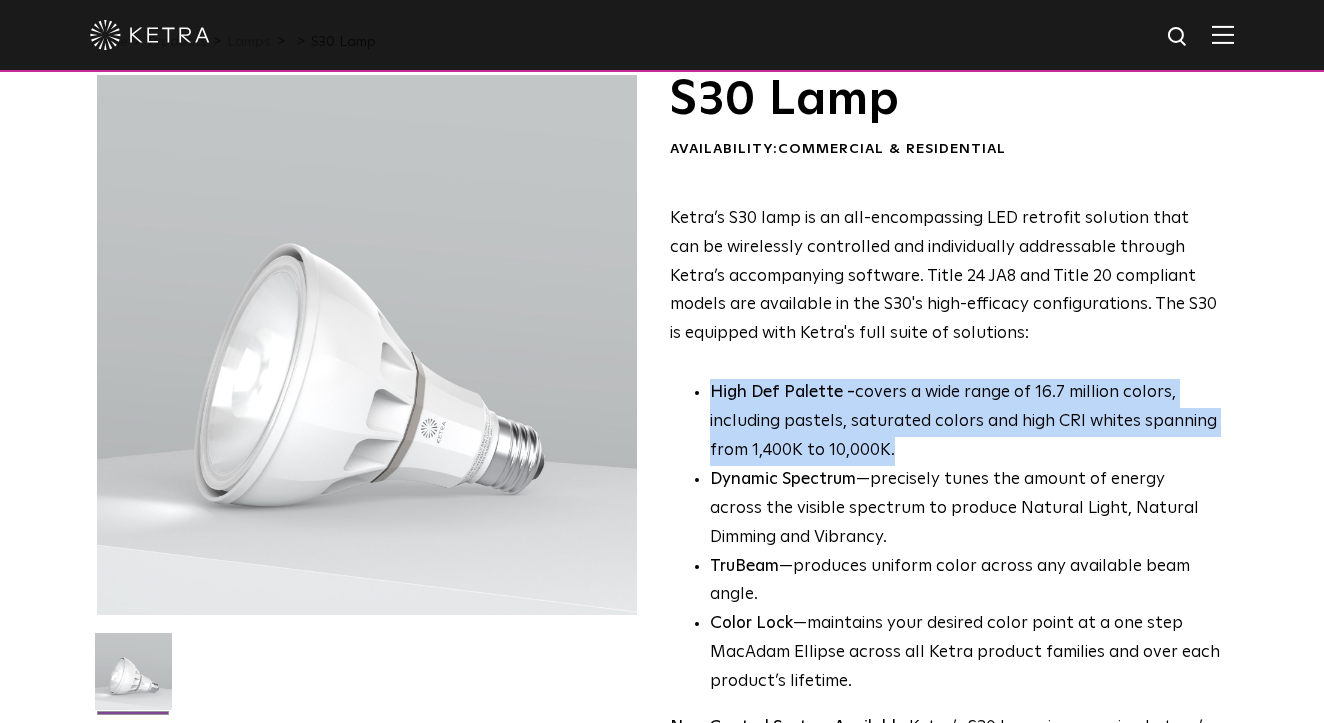 click on "High Def Palette -  covers a wide range of 16.7 million colors, including pastels, saturated colors and high CRI whites spanning from 1,400K to 10,000K." at bounding box center (965, 422) 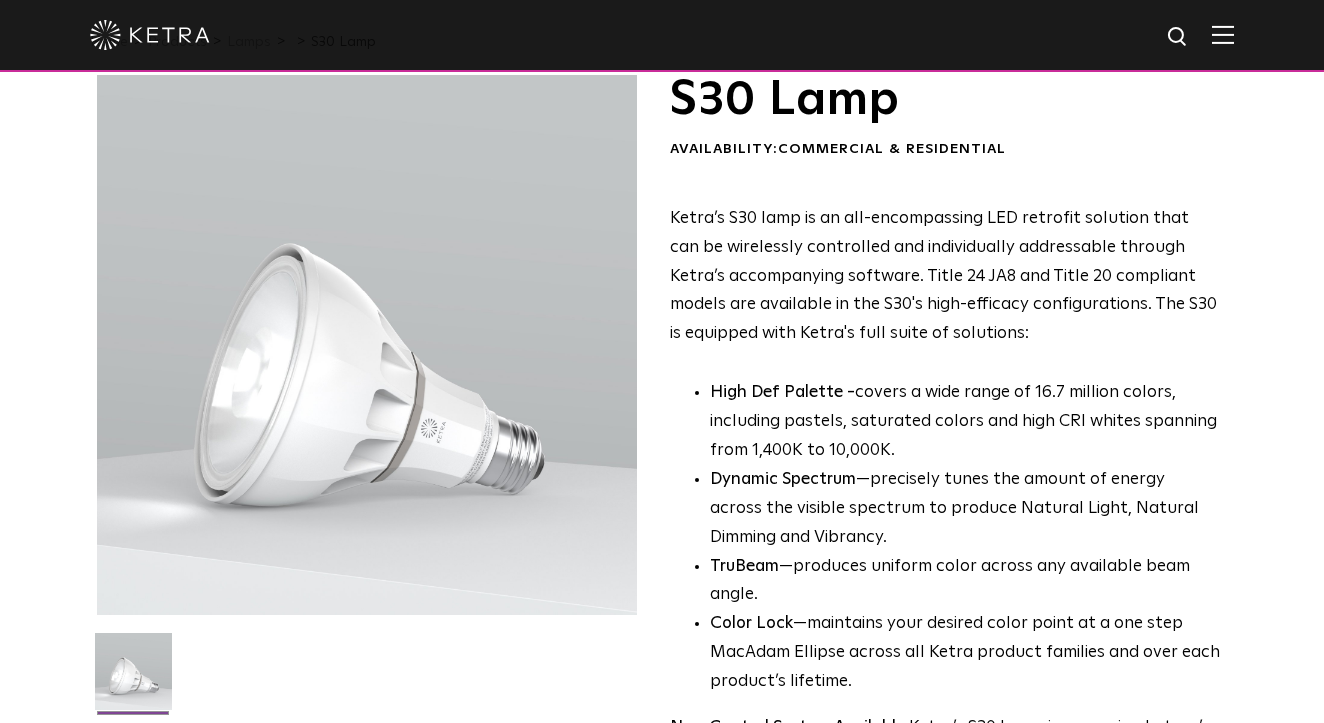 click on "High Def Palette -  covers a wide range of 16.7 million colors, including pastels, saturated colors and high CRI whites spanning from 1,400K to 10,000K." at bounding box center (965, 422) 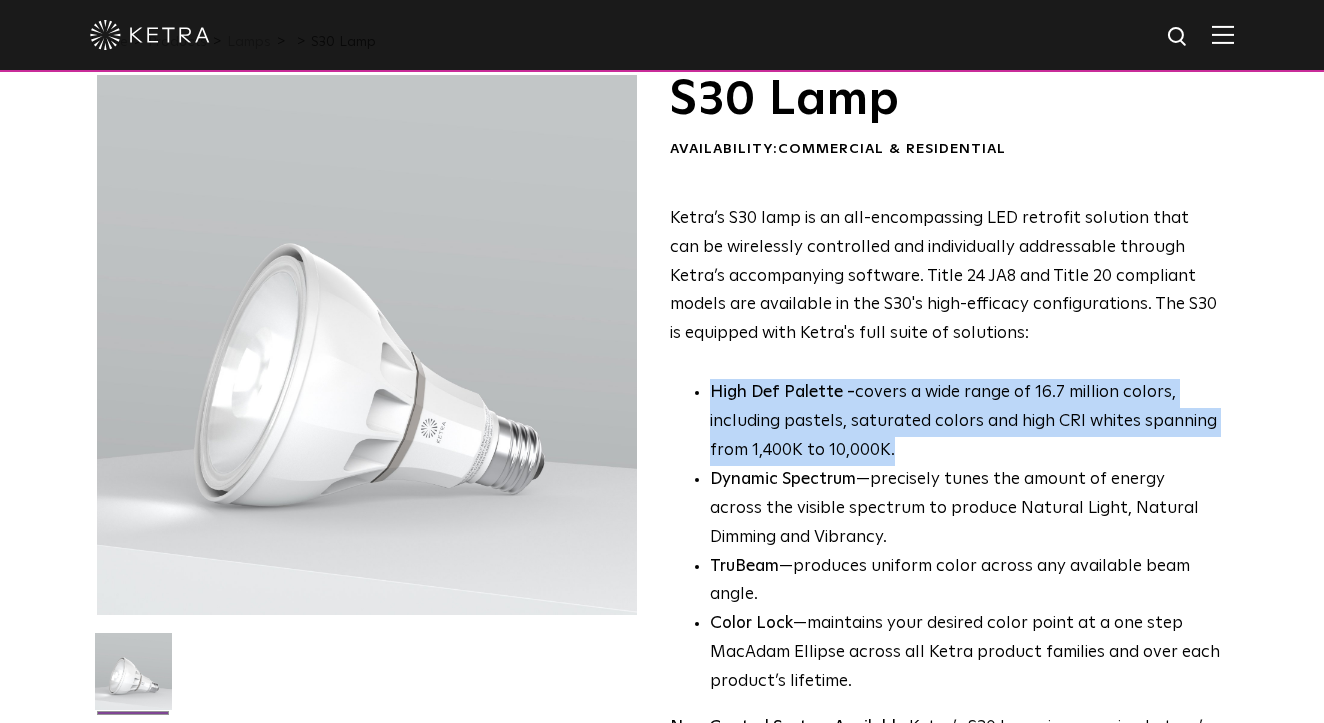click on "High Def Palette -  covers a wide range of 16.7 million colors, including pastels, saturated colors and high CRI whites spanning from 1,400K to 10,000K." at bounding box center (965, 422) 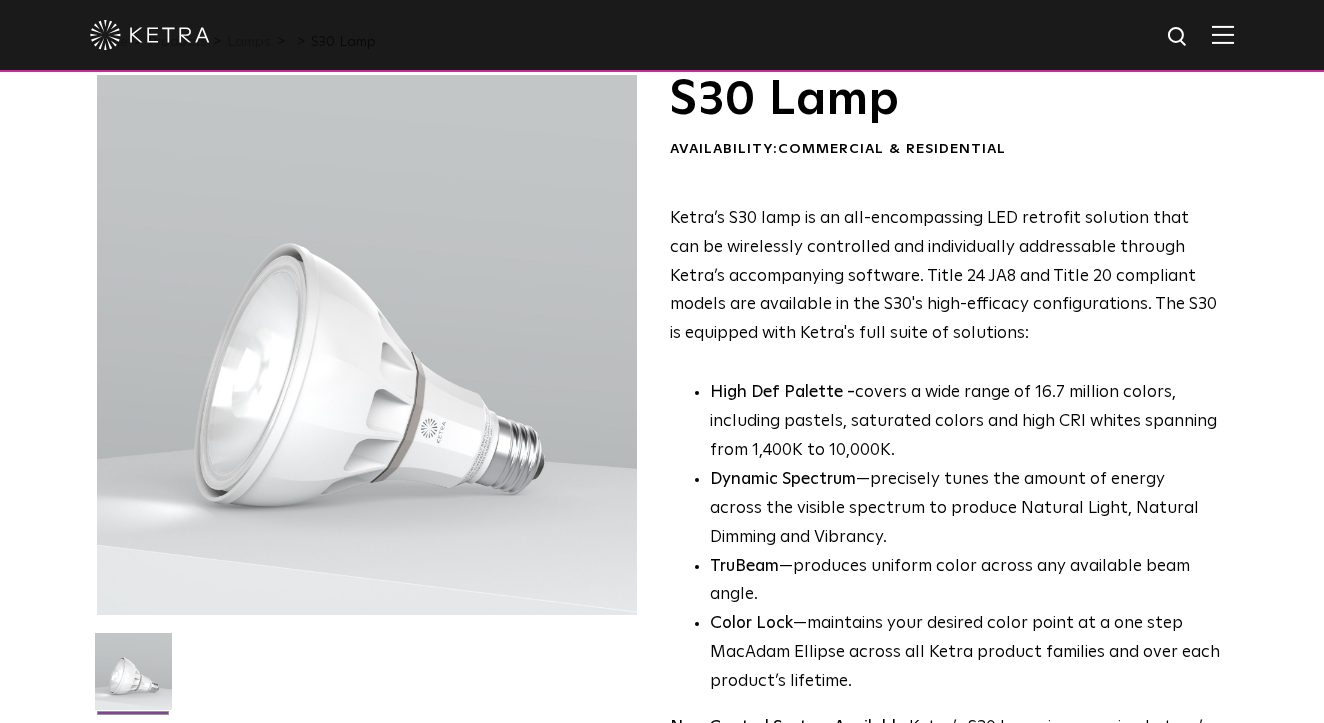 click on "High Def Palette -  covers a wide range of 16.7 million colors, including pastels, saturated colors and high CRI whites spanning from 1,400K to 10,000K." at bounding box center [965, 422] 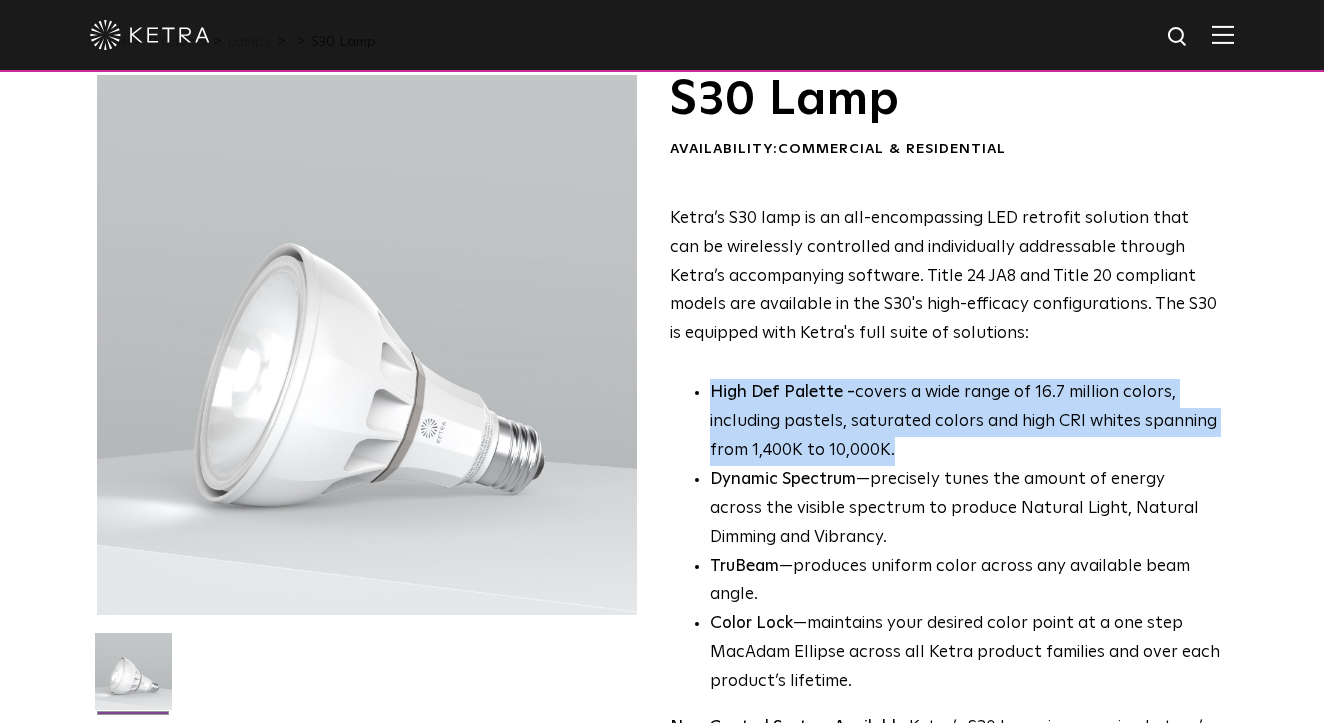 click on "High Def Palette -  covers a wide range of 16.7 million colors, including pastels, saturated colors and high CRI whites spanning from 1,400K to 10,000K." at bounding box center [965, 422] 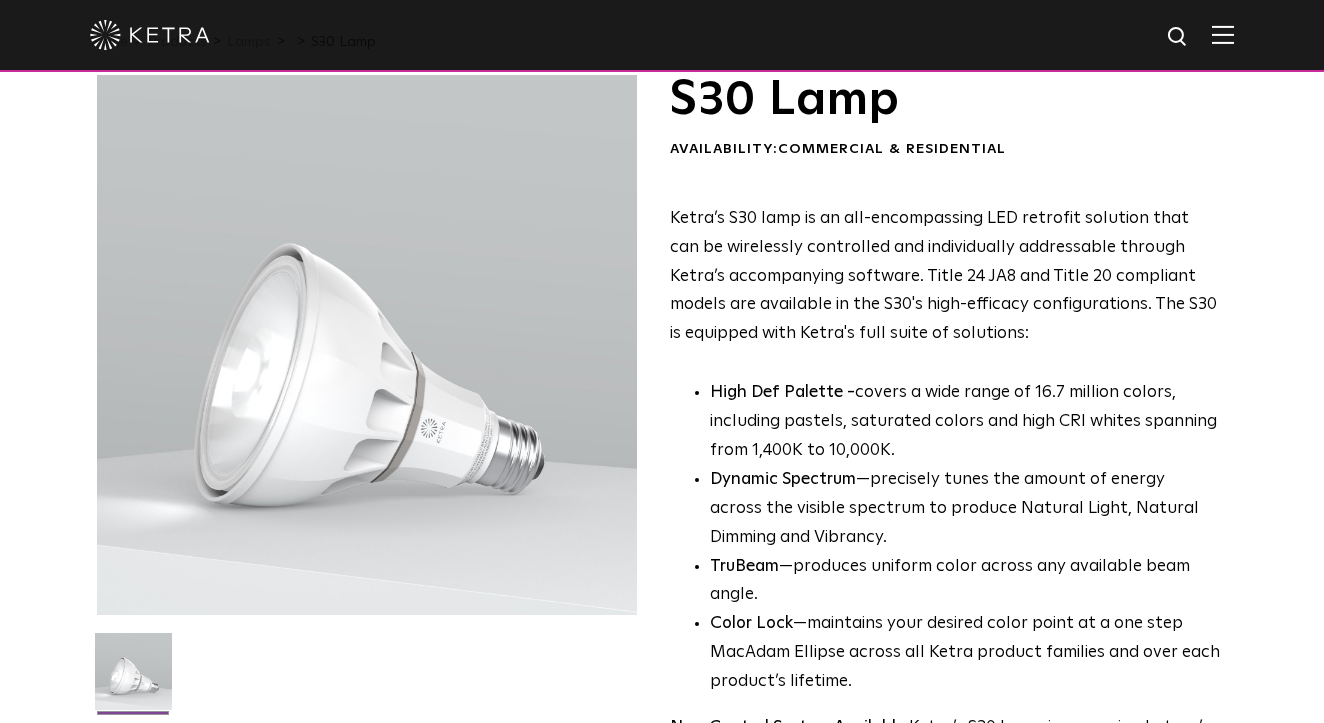 click on "Dynamic Spectrum —precisely tunes the amount of energy across the visible spectrum to produce Natural Light, Natural Dimming and Vibrancy." at bounding box center [965, 509] 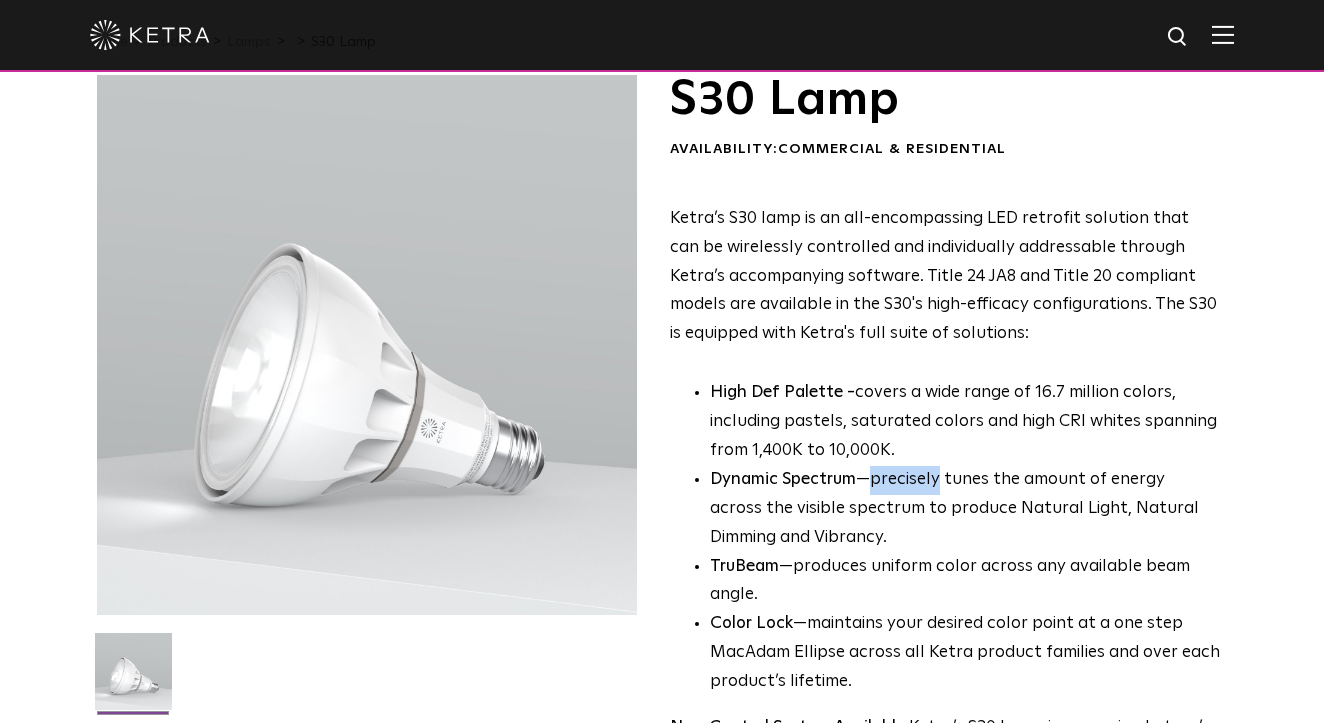 click on "Dynamic Spectrum —precisely tunes the amount of energy across the visible spectrum to produce Natural Light, Natural Dimming and Vibrancy." at bounding box center [965, 509] 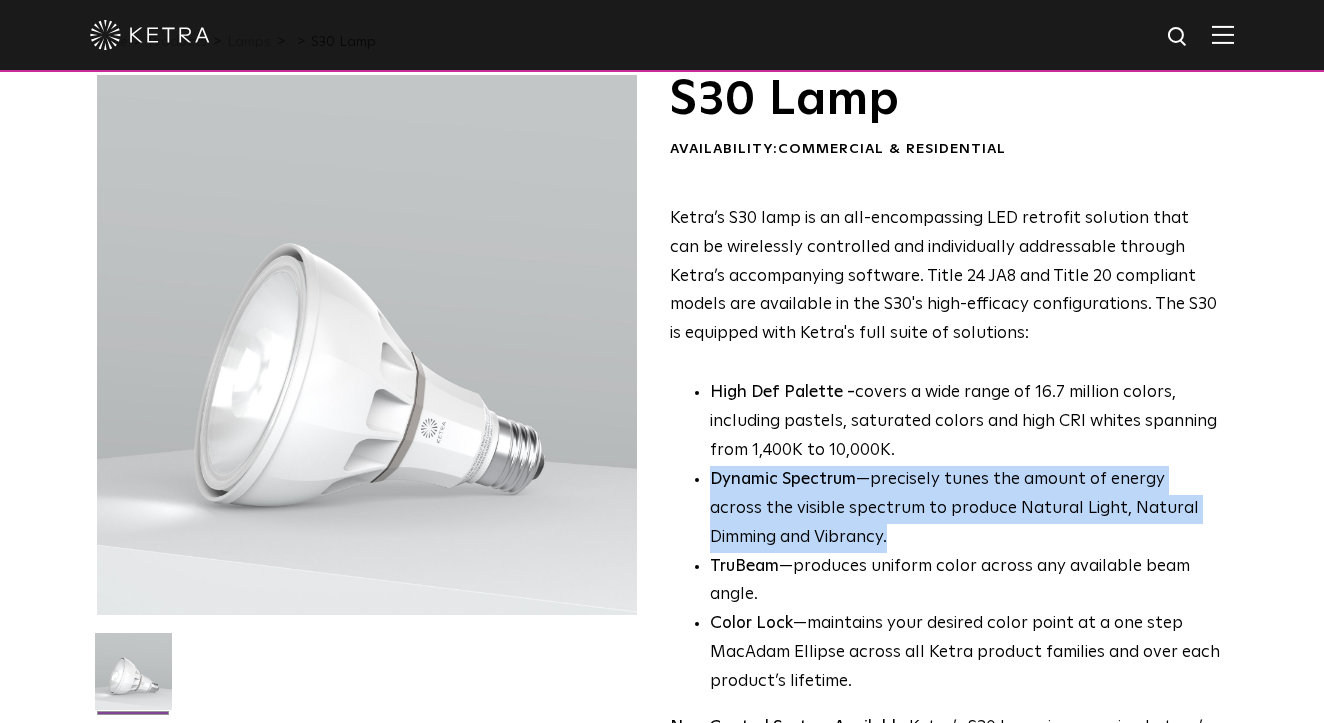 click on "Dynamic Spectrum —precisely tunes the amount of energy across the visible spectrum to produce Natural Light, Natural Dimming and Vibrancy." at bounding box center [965, 509] 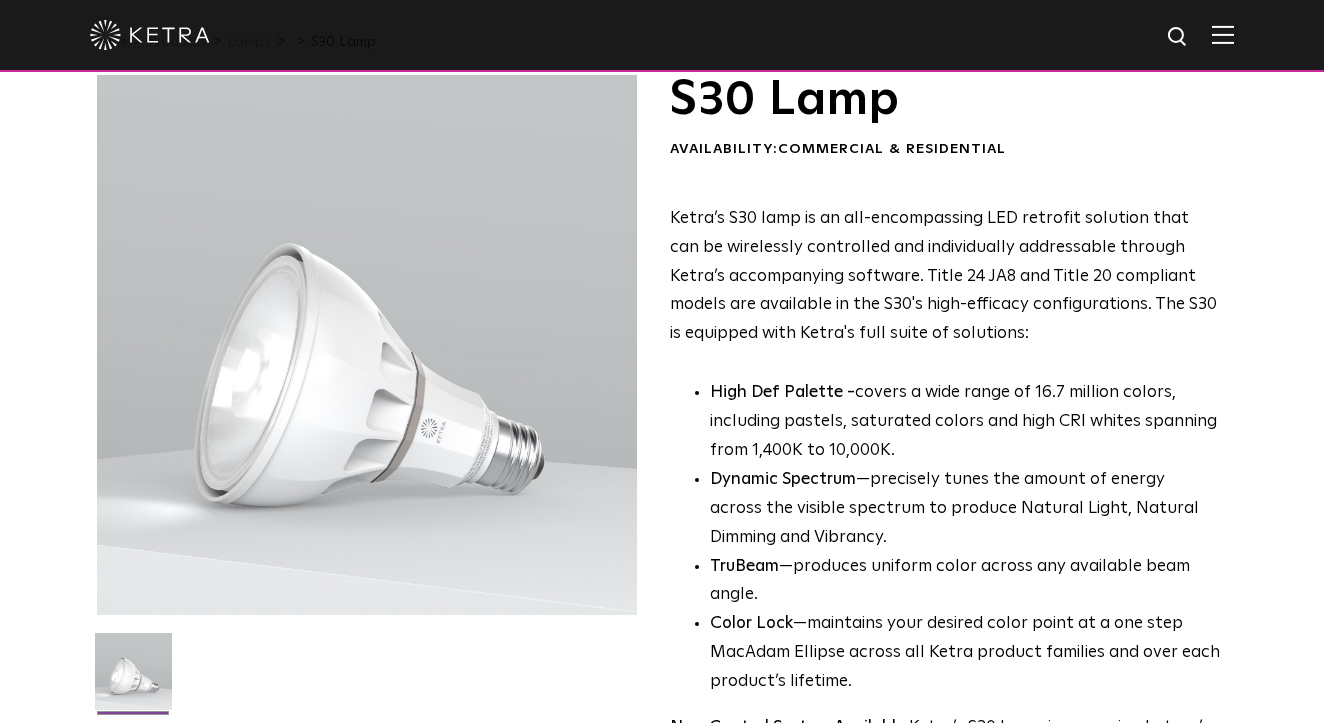 click on "Dynamic Spectrum —precisely tunes the amount of energy across the visible spectrum to produce Natural Light, Natural Dimming and Vibrancy." at bounding box center (965, 509) 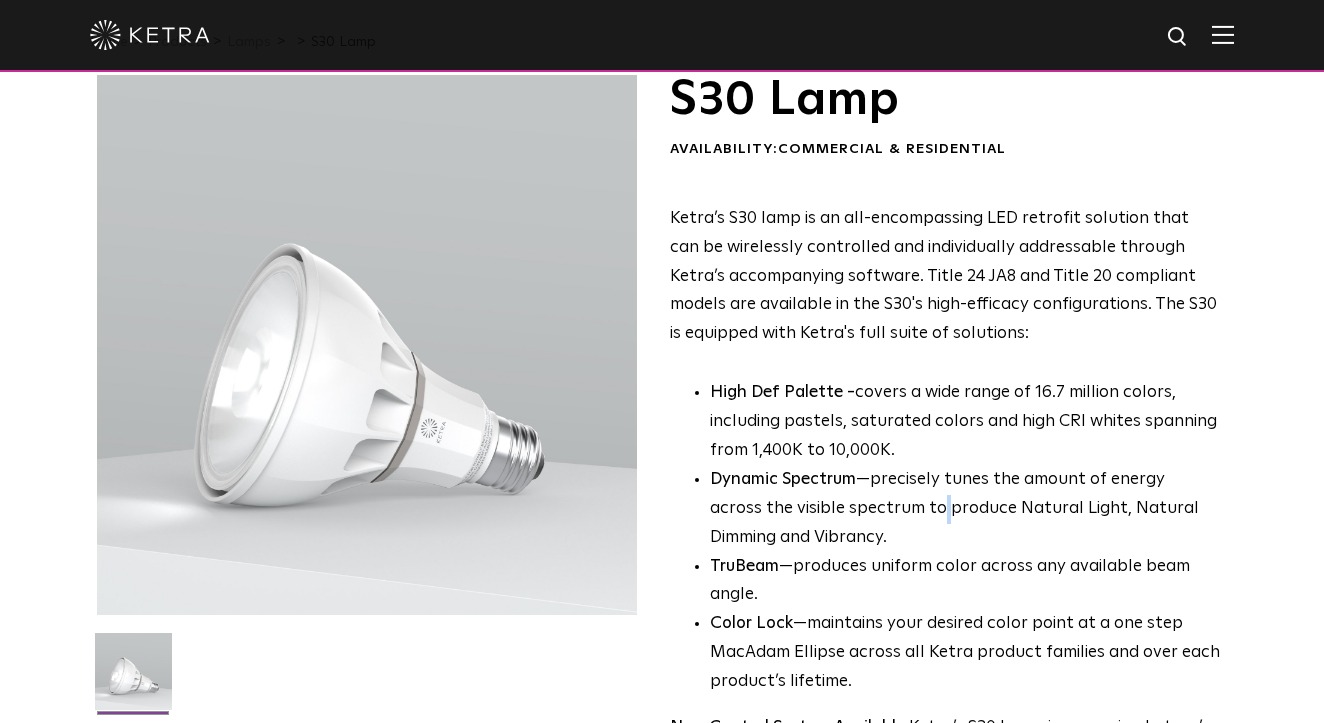 click on "Dynamic Spectrum —precisely tunes the amount of energy across the visible spectrum to produce Natural Light, Natural Dimming and Vibrancy." at bounding box center (965, 509) 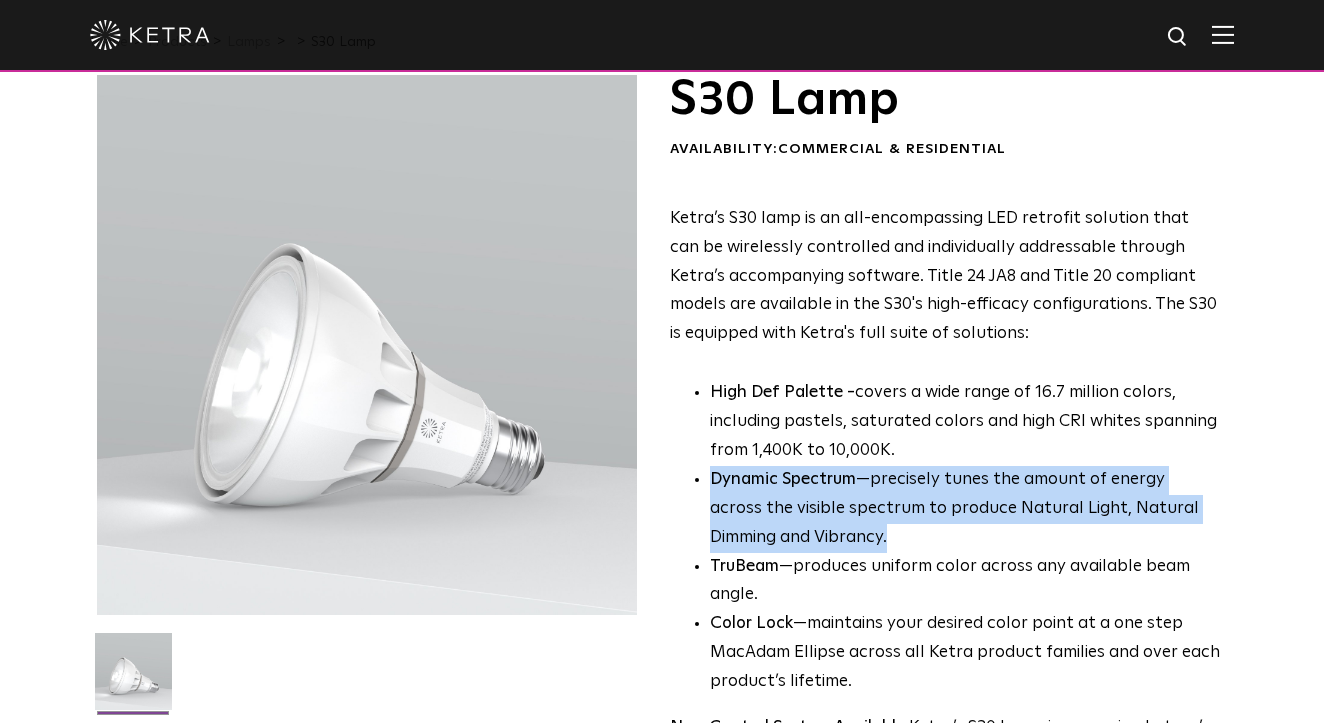 click on "Dynamic Spectrum —precisely tunes the amount of energy across the visible spectrum to produce Natural Light, Natural Dimming and Vibrancy." at bounding box center (965, 509) 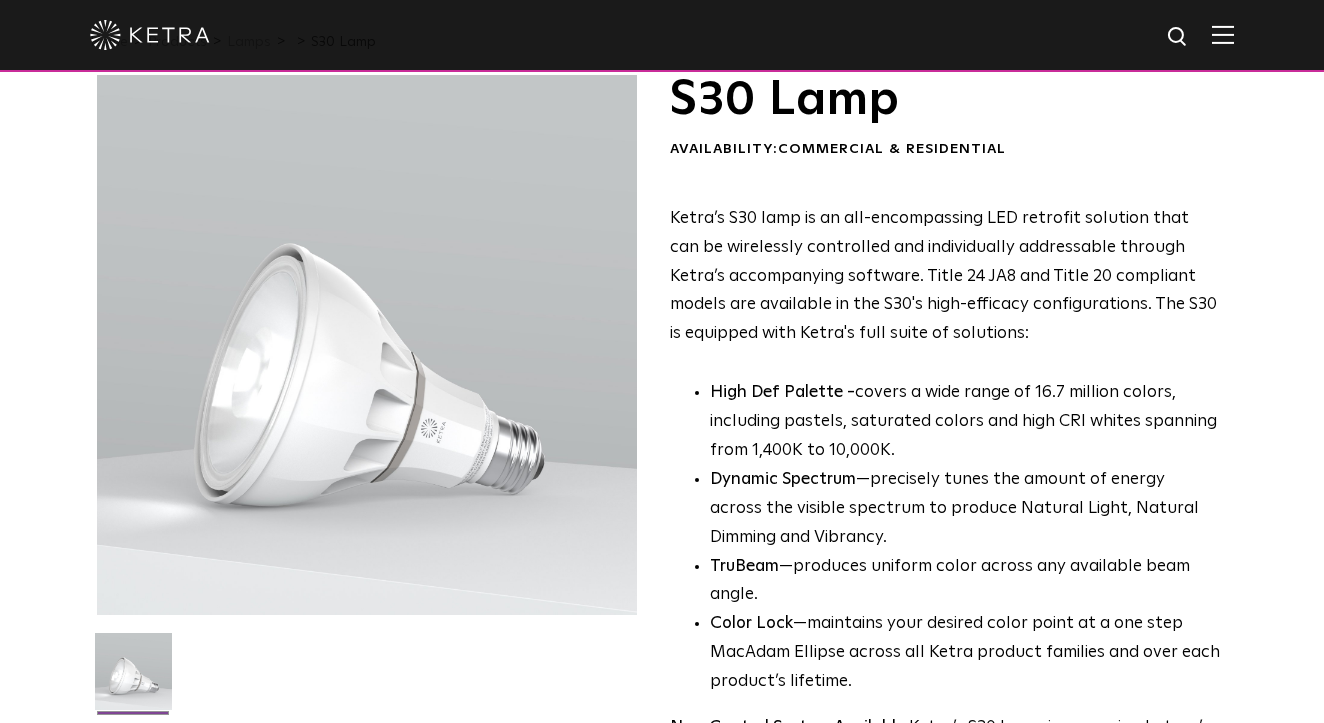 click on "Dynamic Spectrum —precisely tunes the amount of energy across the visible spectrum to produce Natural Light, Natural Dimming and Vibrancy." at bounding box center [965, 509] 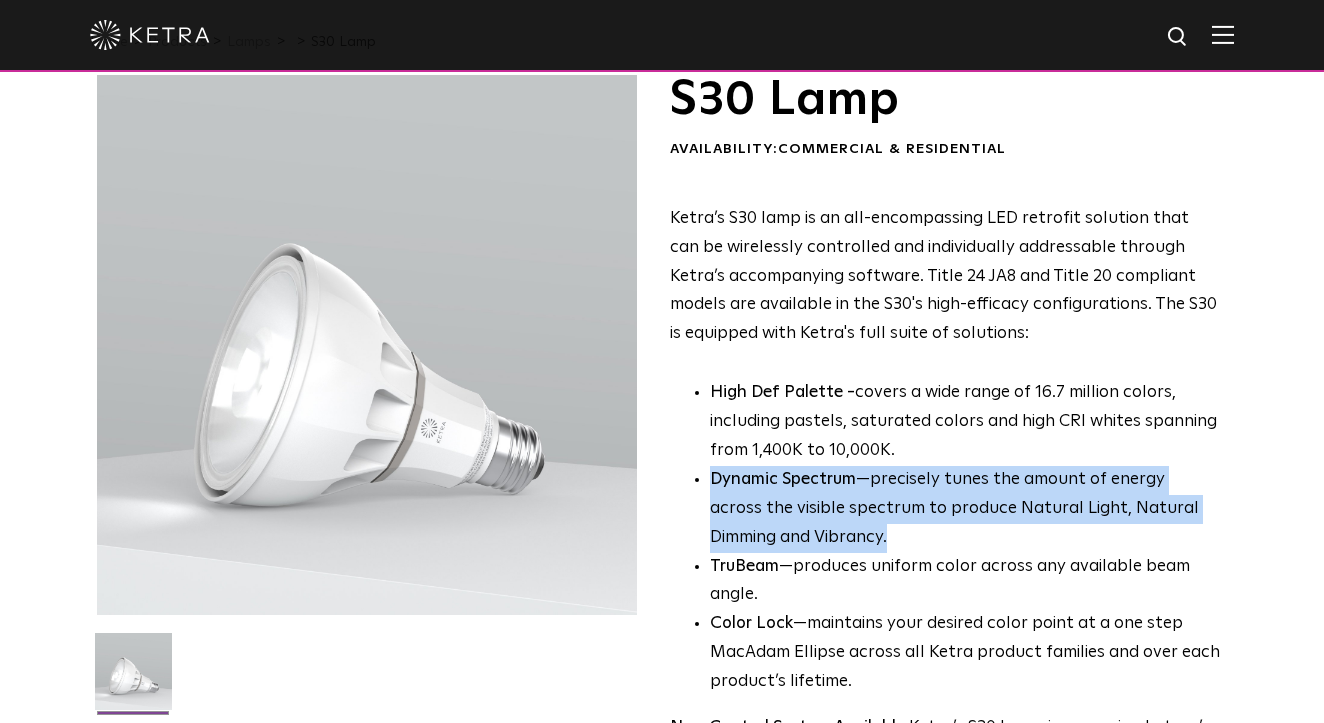 click on "TruBeam —produces uniform color across any available beam angle." at bounding box center (965, 582) 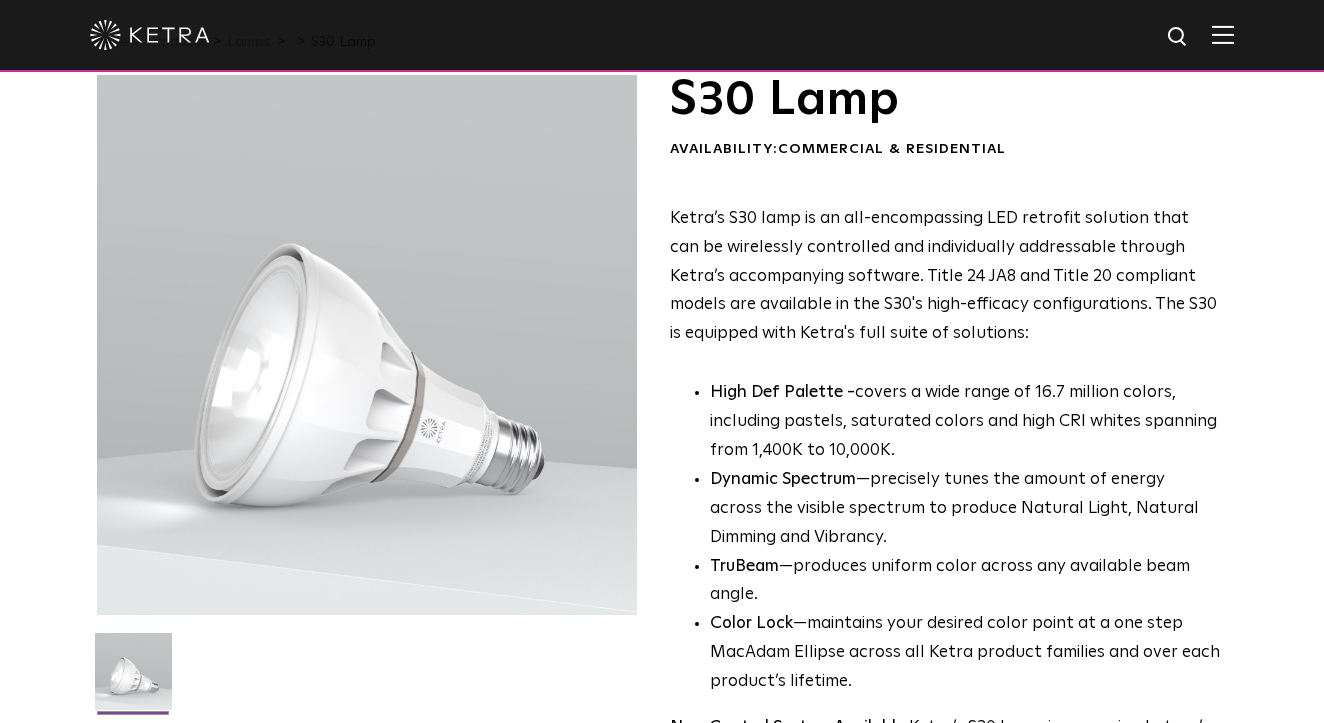 click on "TruBeam —produces uniform color across any available beam angle." at bounding box center (965, 582) 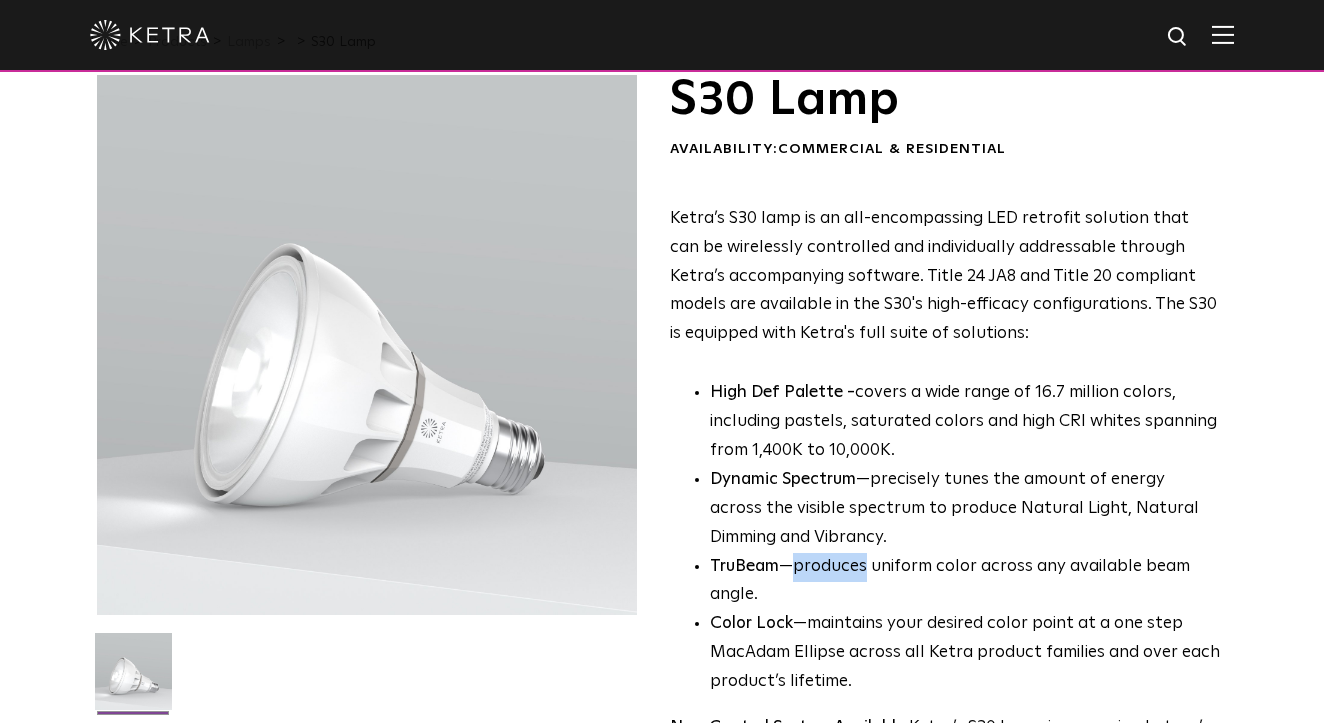 click on "TruBeam —produces uniform color across any available beam angle." at bounding box center (965, 582) 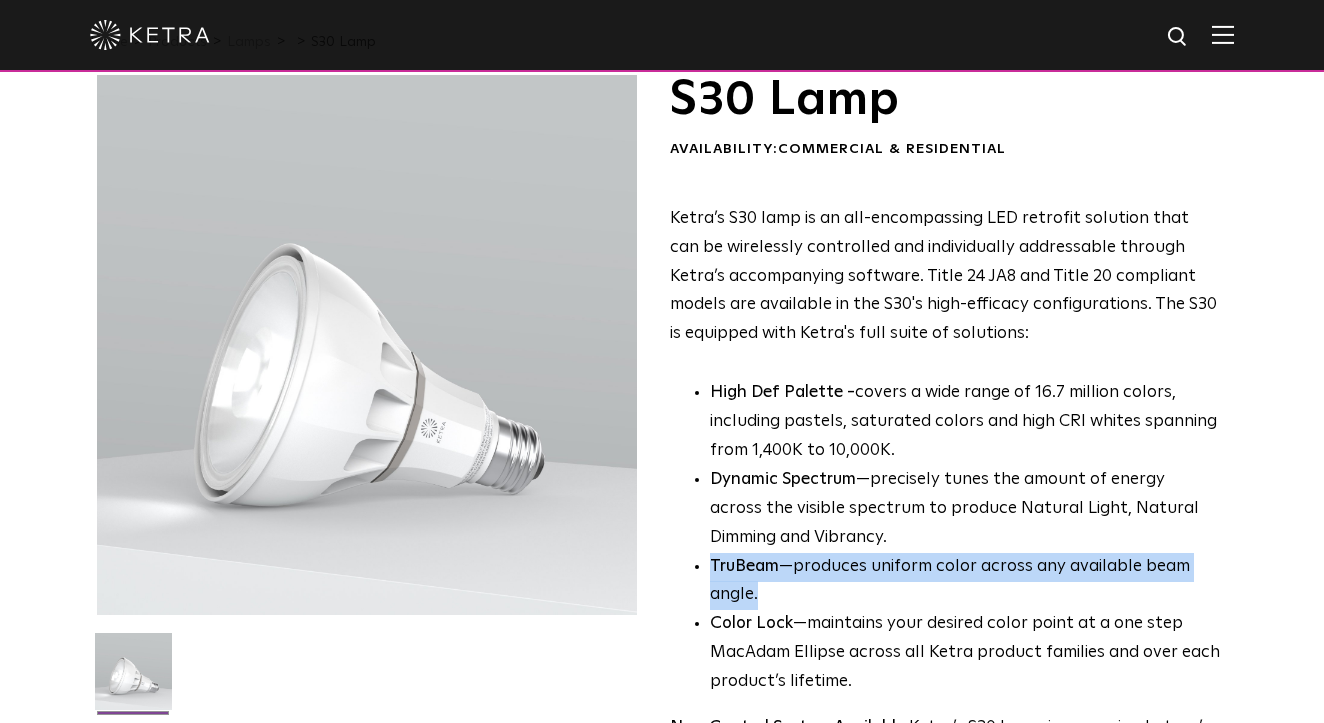 click on "TruBeam —produces uniform color across any available beam angle." at bounding box center [965, 582] 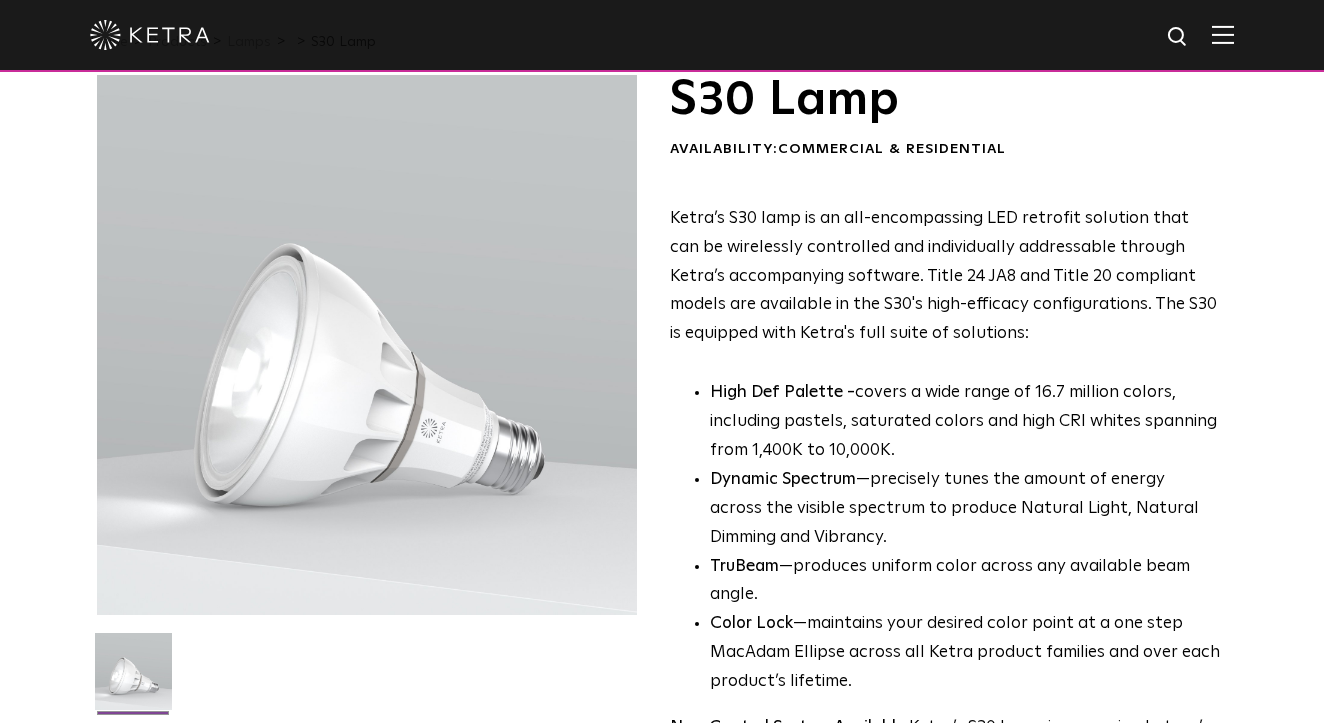 click on "TruBeam —produces uniform color across any available beam angle." at bounding box center [965, 582] 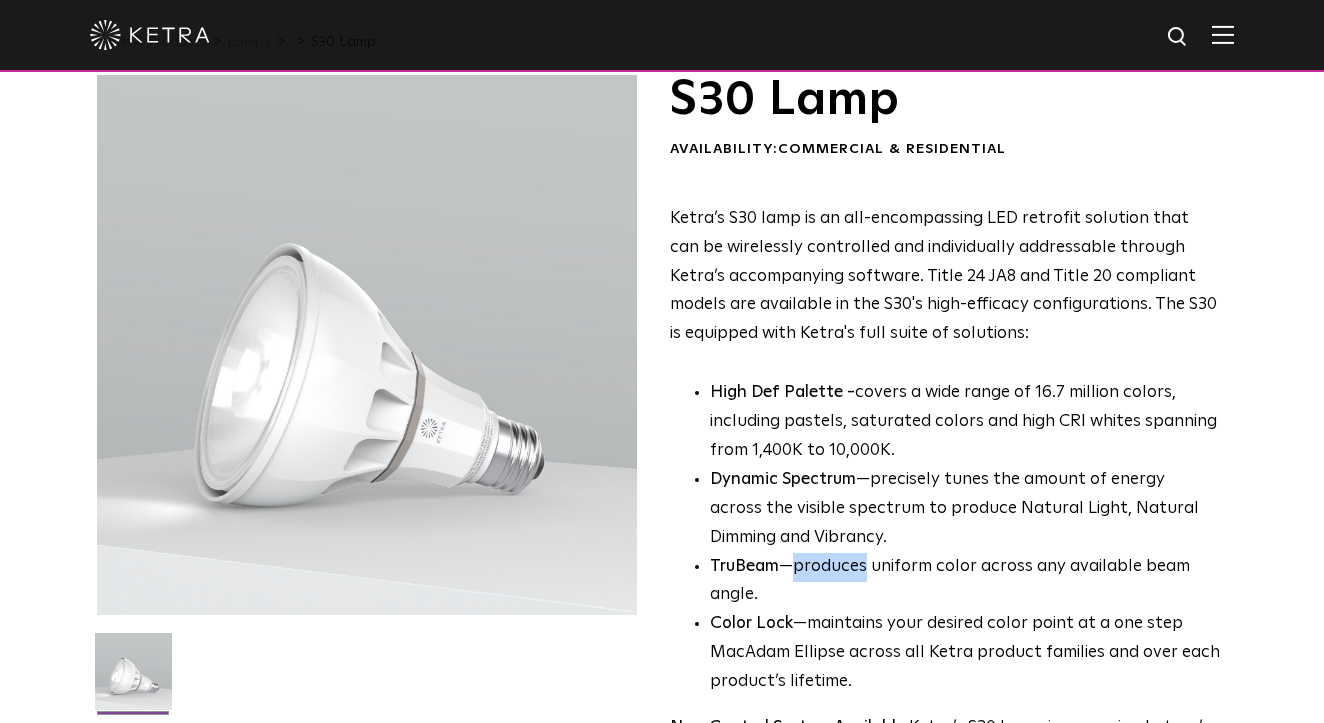click on "TruBeam —produces uniform color across any available beam angle." at bounding box center [965, 582] 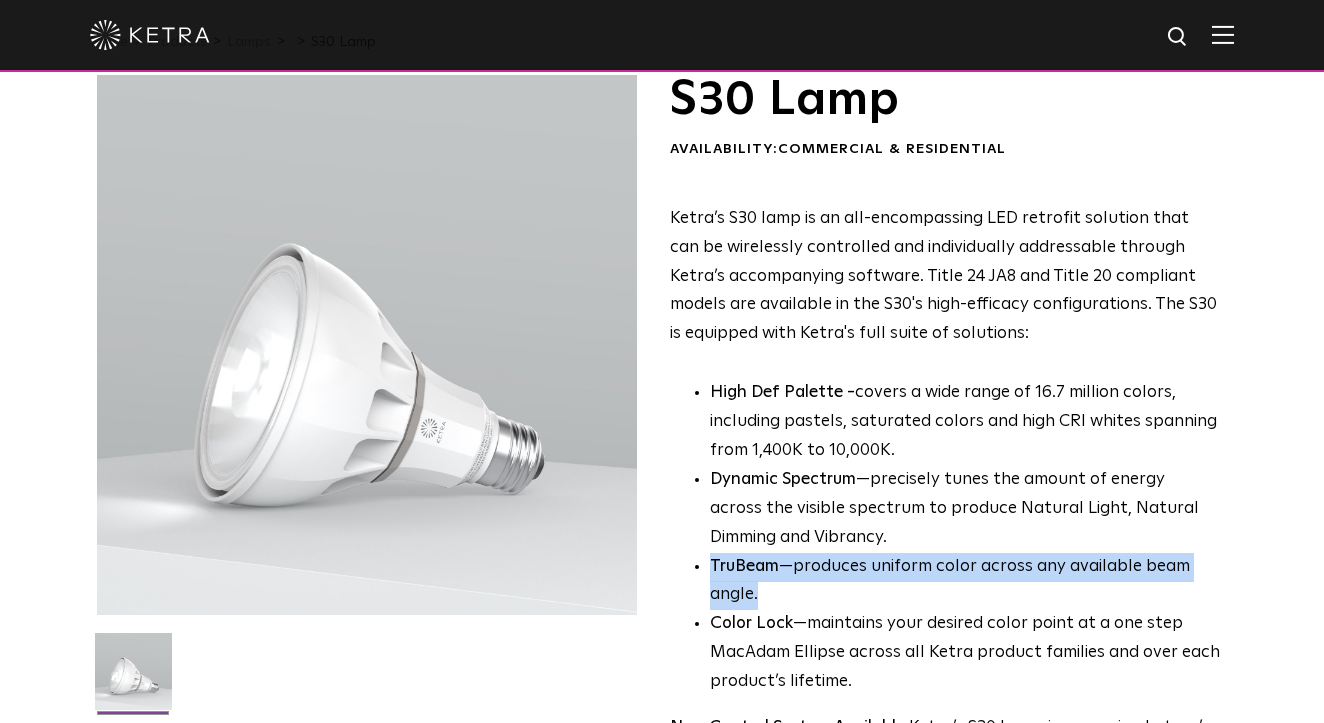 click on "TruBeam —produces uniform color across any available beam angle." at bounding box center (965, 582) 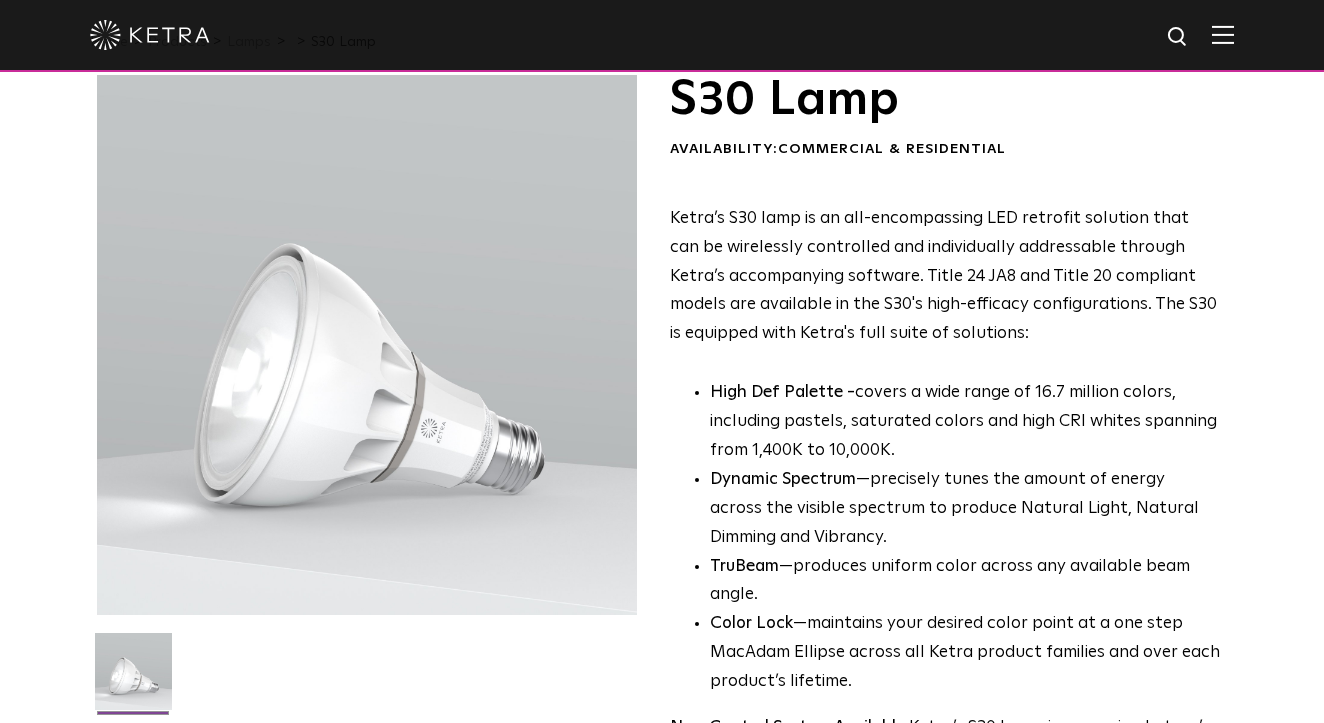 click on "TruBeam —produces uniform color across any available beam angle." at bounding box center (965, 582) 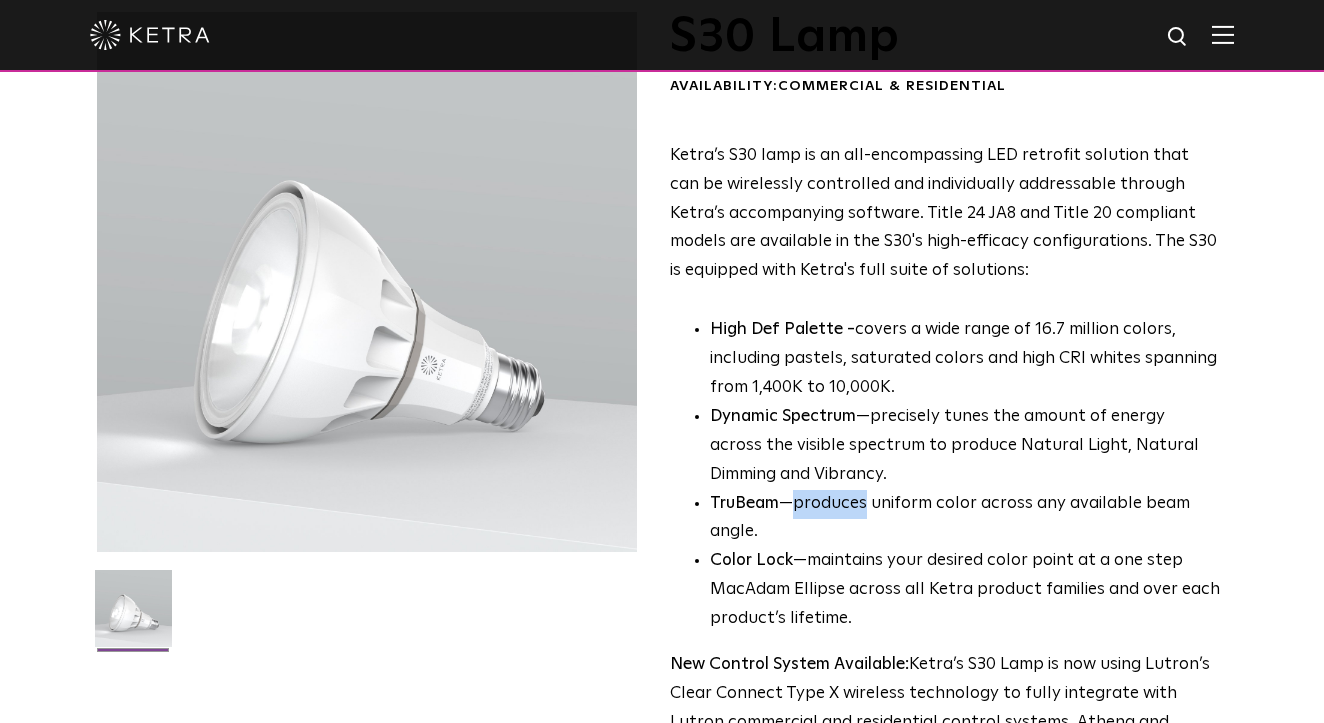 scroll, scrollTop: 136, scrollLeft: 0, axis: vertical 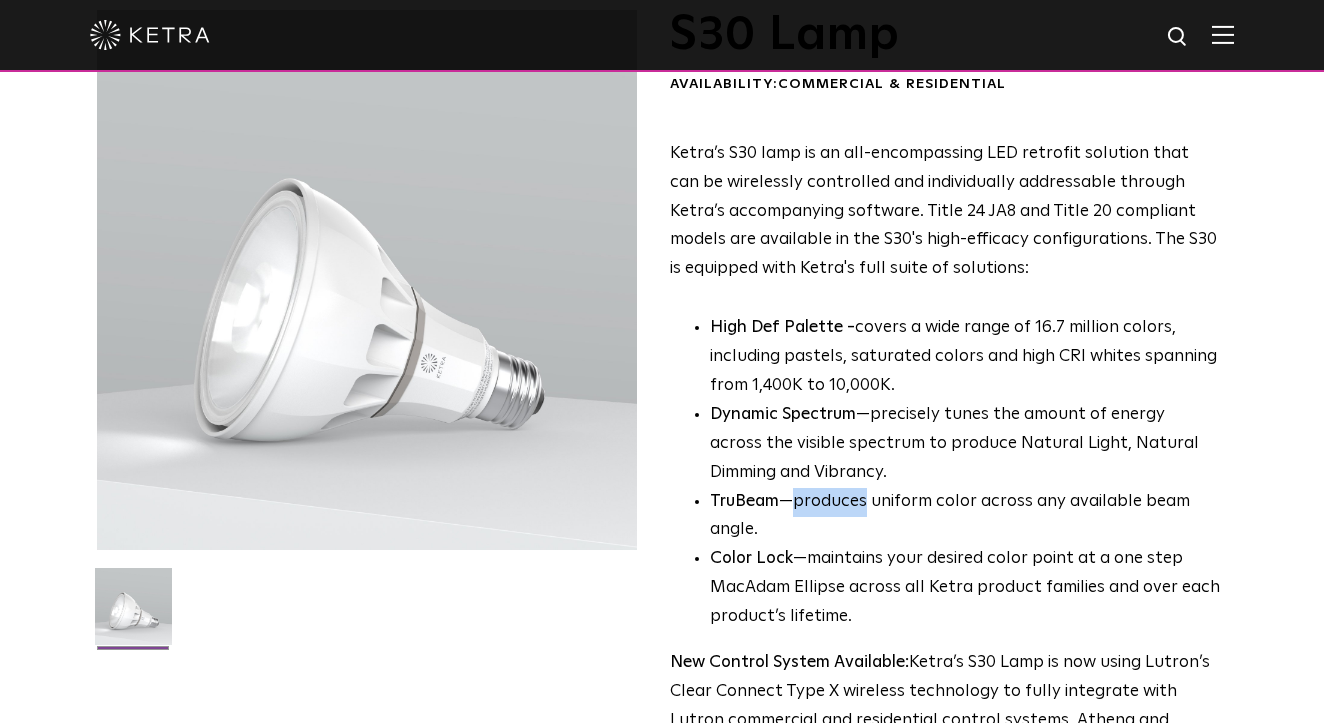 click on "Color Lock —maintains your desired color point at a one step MacAdam Ellipse across all Ketra product families and over each product’s lifetime." at bounding box center (965, 588) 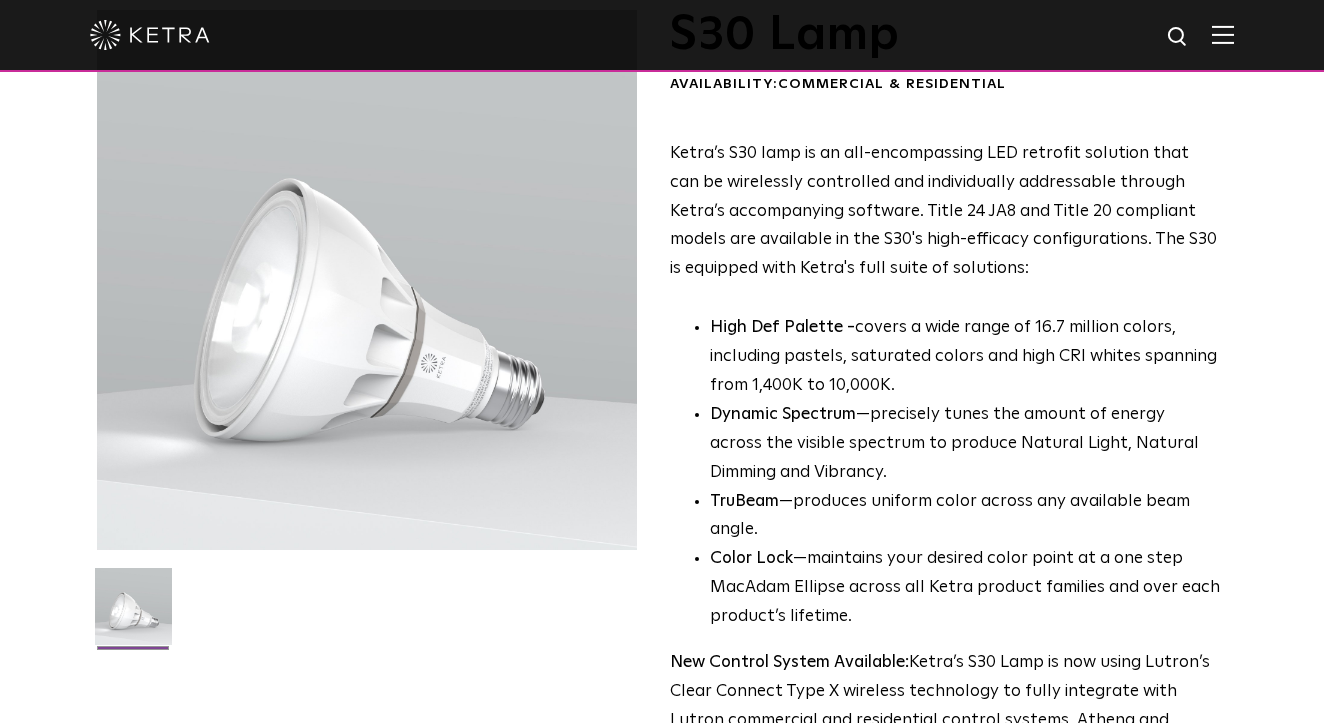 click on "Color Lock —maintains your desired color point at a one step MacAdam Ellipse across all Ketra product families and over each product’s lifetime." at bounding box center [965, 588] 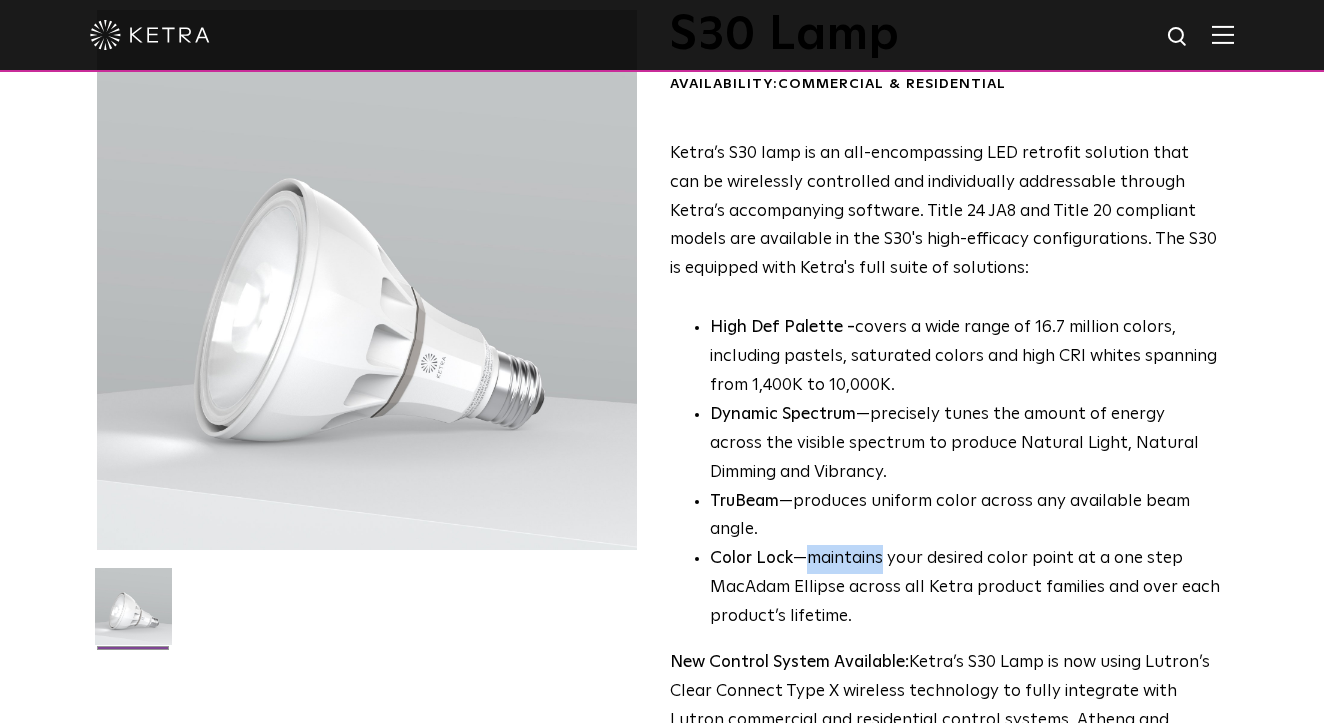 click on "TruBeam —produces uniform color across any available beam angle." at bounding box center (965, 517) 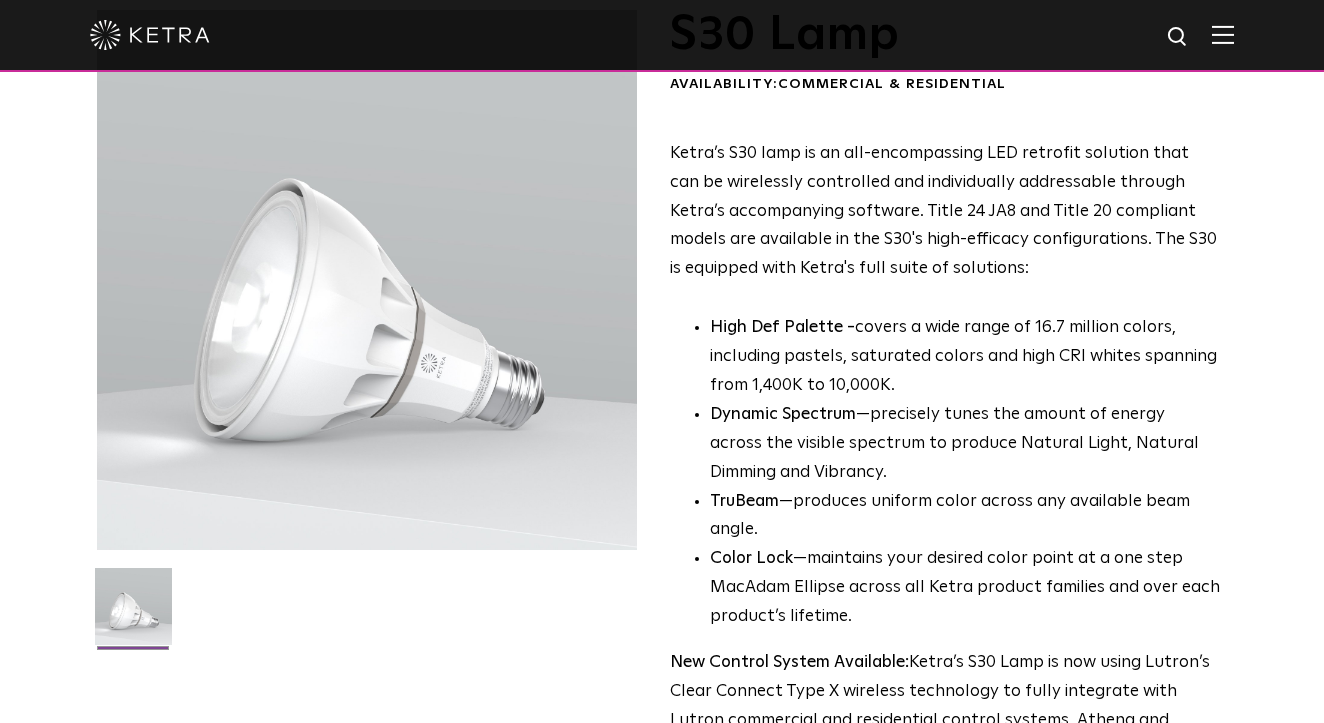 click on "TruBeam —produces uniform color across any available beam angle." at bounding box center (965, 517) 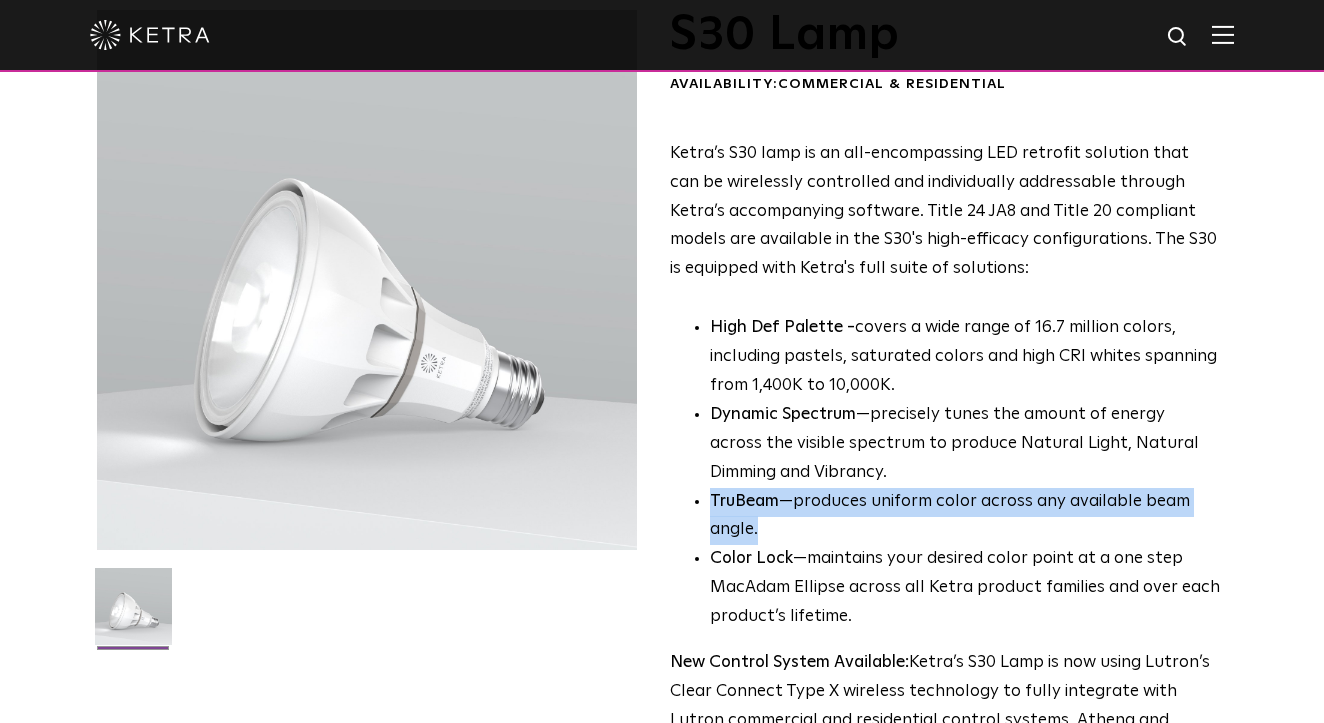 click on "TruBeam —produces uniform color across any available beam angle." at bounding box center (965, 517) 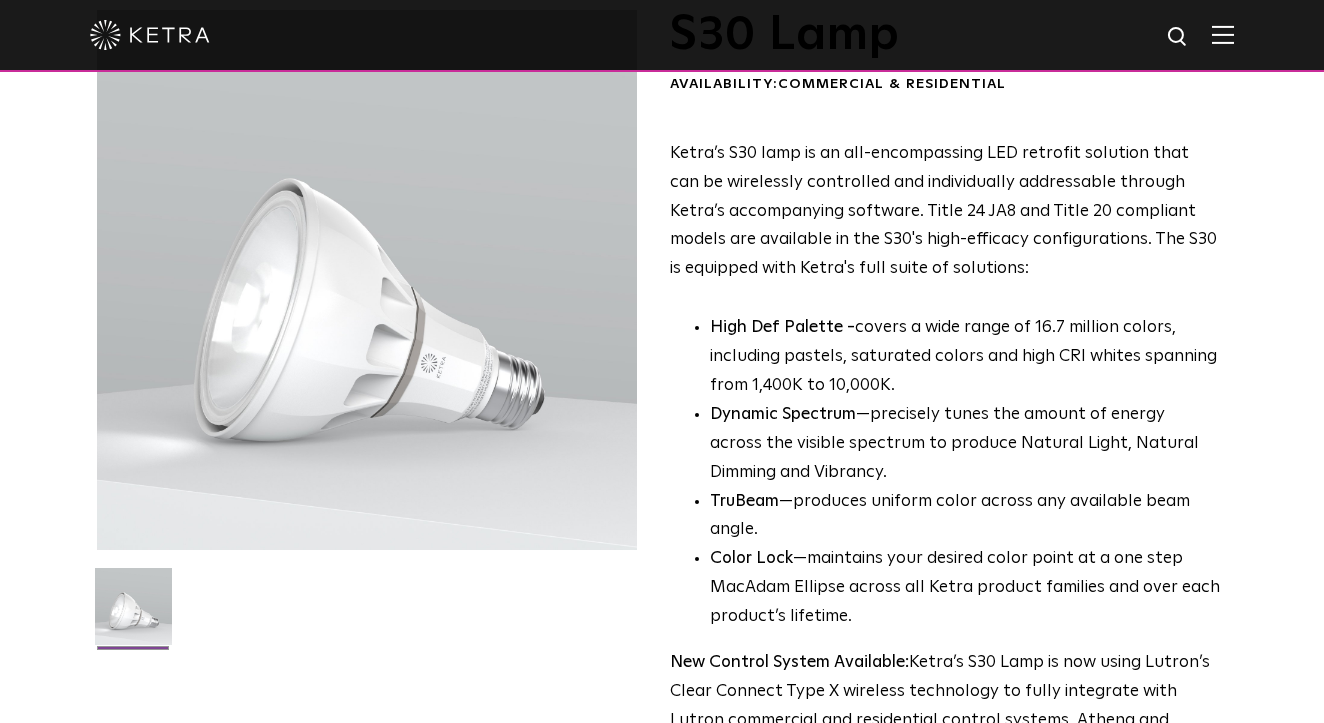 click on "TruBeam —produces uniform color across any available beam angle." at bounding box center [965, 517] 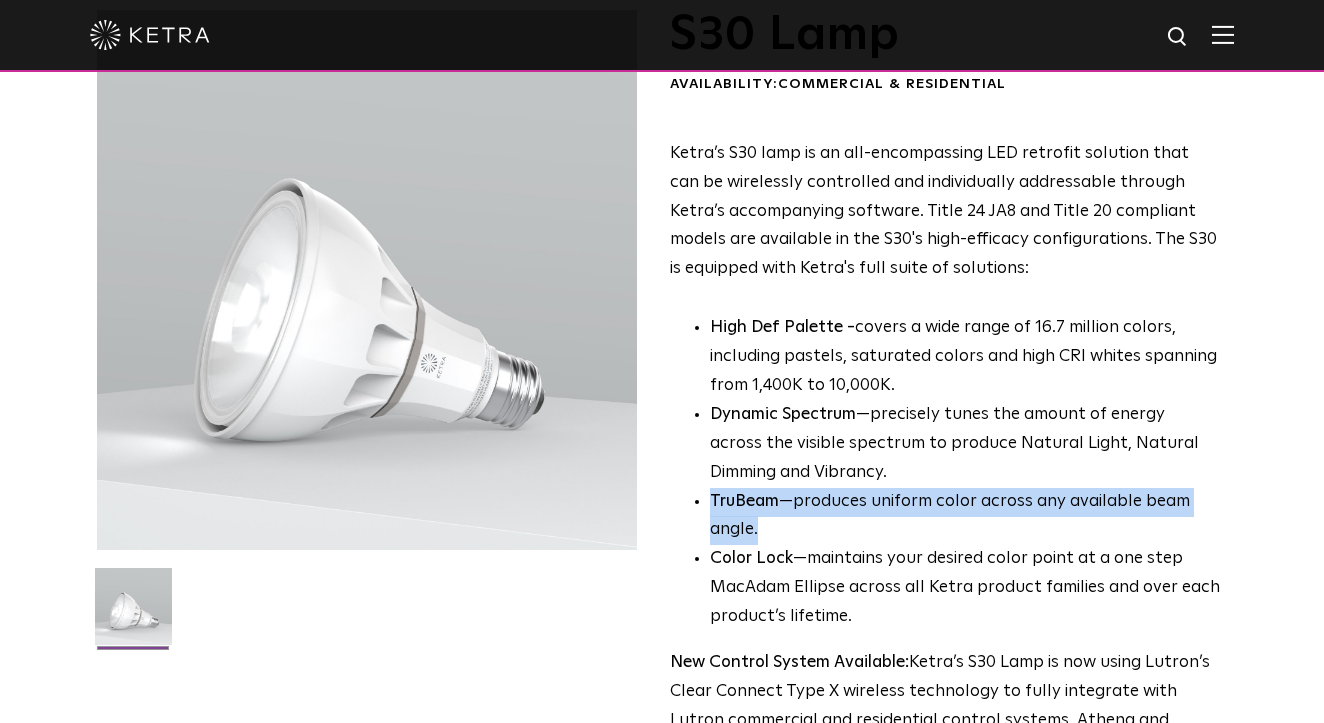 click on "TruBeam —produces uniform color across any available beam angle." at bounding box center (965, 517) 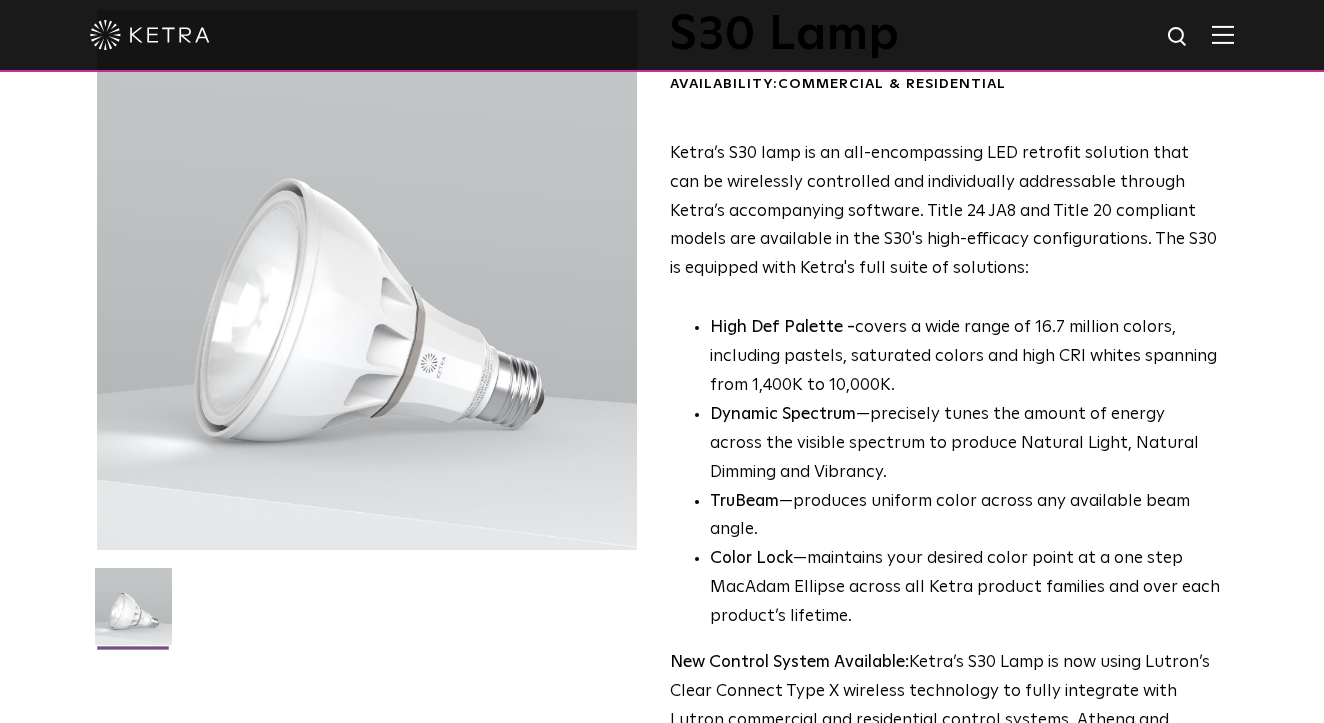 click on "Dynamic Spectrum —precisely tunes the amount of energy across the visible spectrum to produce Natural Light, Natural Dimming and Vibrancy." at bounding box center (965, 444) 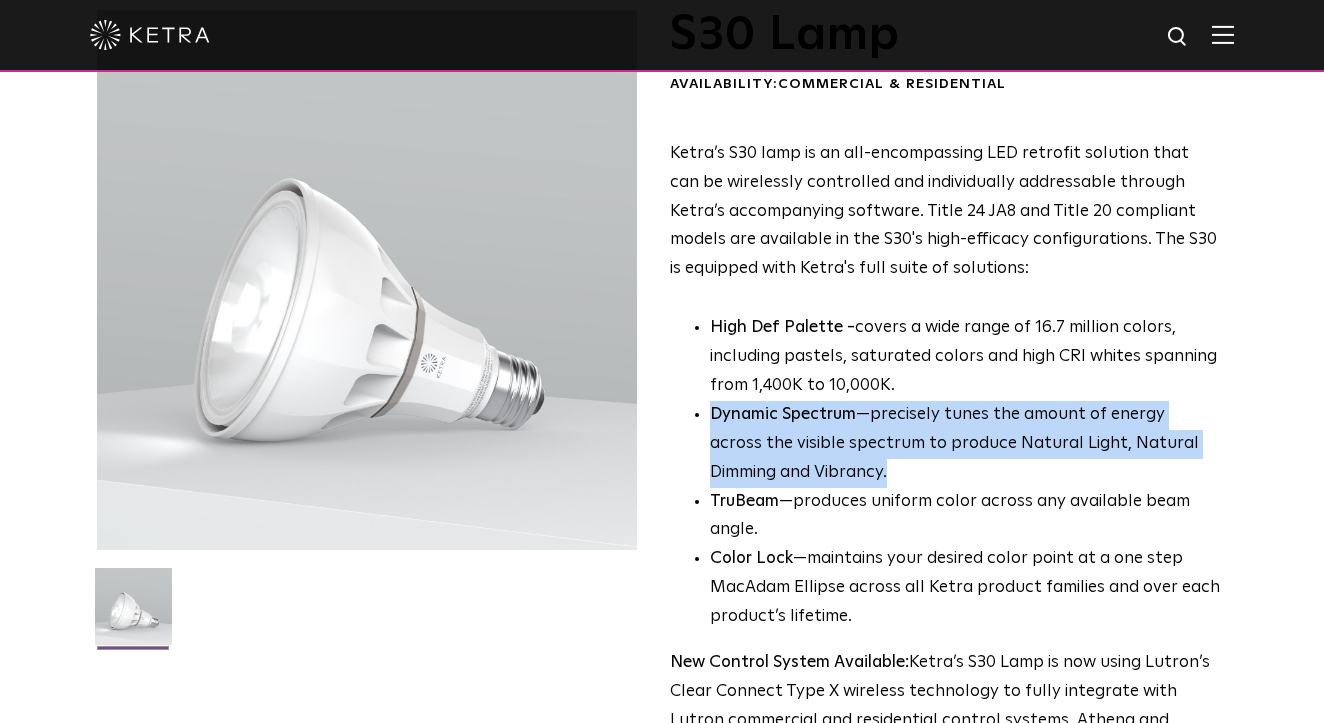 click on "Dynamic Spectrum —precisely tunes the amount of energy across the visible spectrum to produce Natural Light, Natural Dimming and Vibrancy." at bounding box center (965, 444) 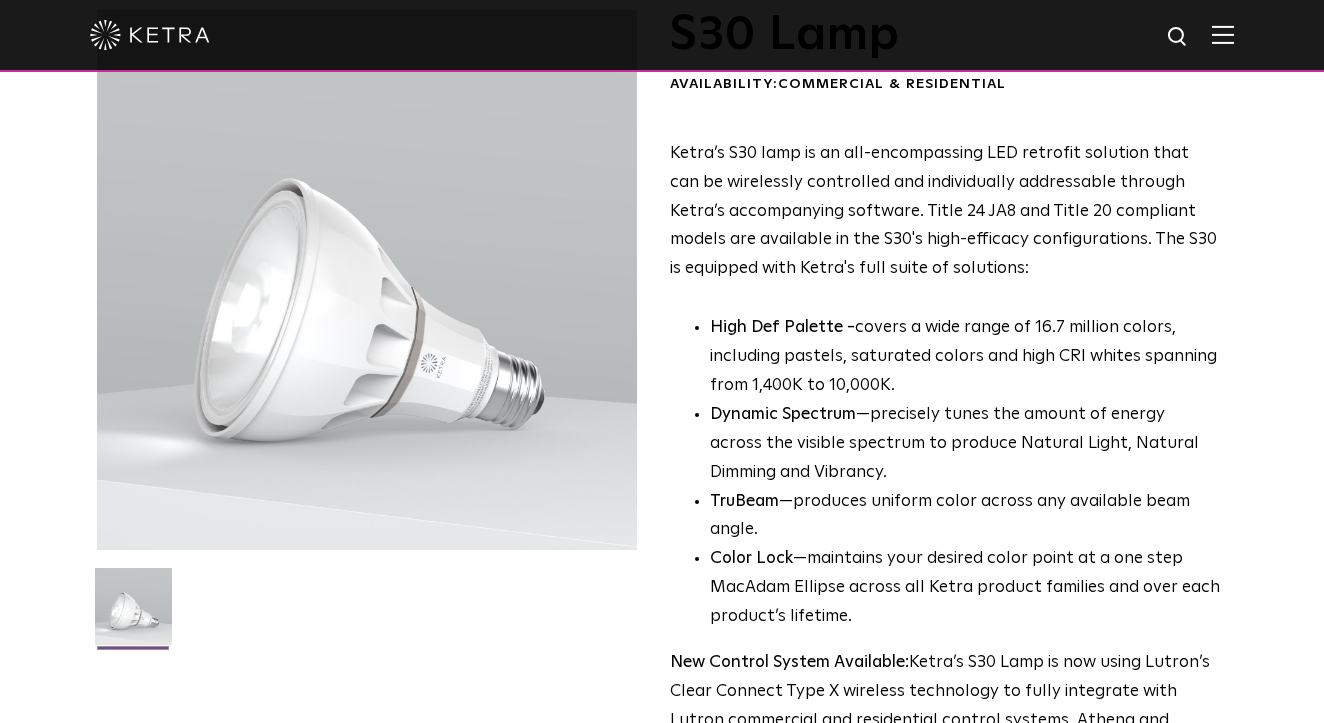 click on "High Def Palette -  covers a wide range of 16.7 million colors, including pastels, saturated colors and high CRI whites spanning from 1,400K to 10,000K." at bounding box center (965, 357) 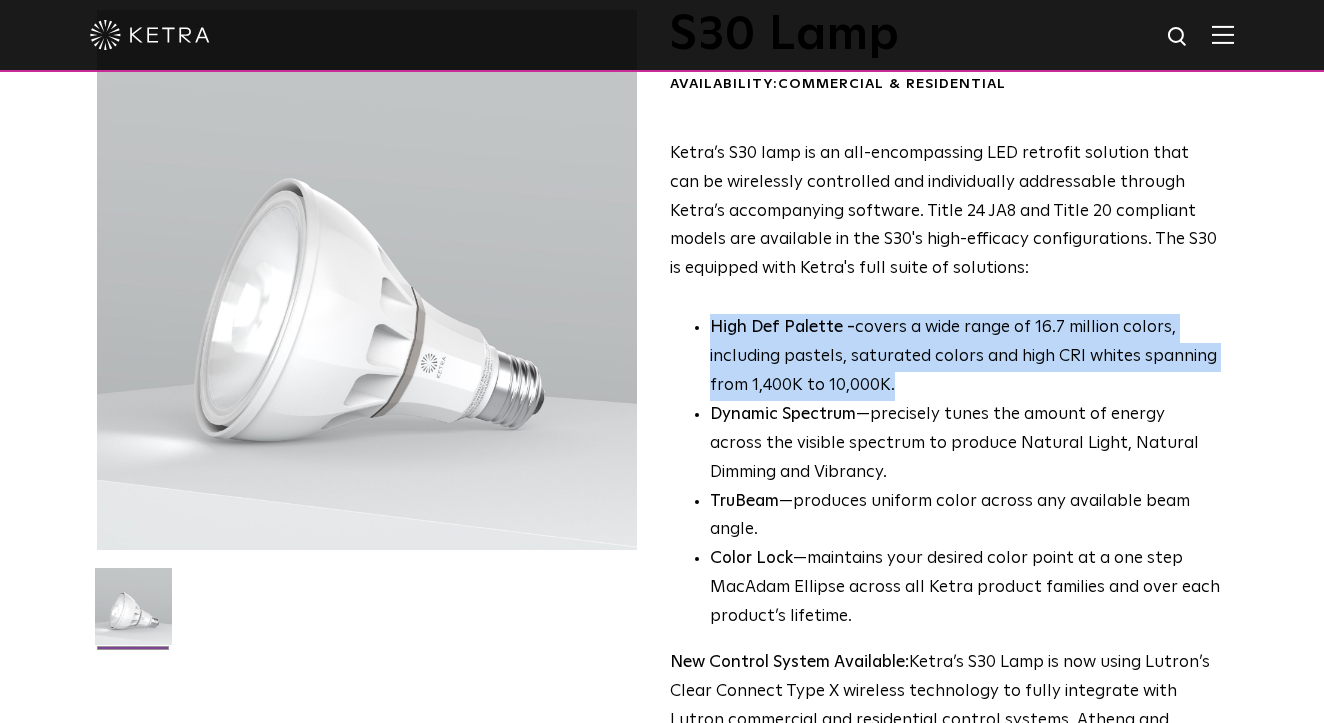click on "High Def Palette -  covers a wide range of 16.7 million colors, including pastels, saturated colors and high CRI whites spanning from 1,400K to 10,000K." at bounding box center [965, 357] 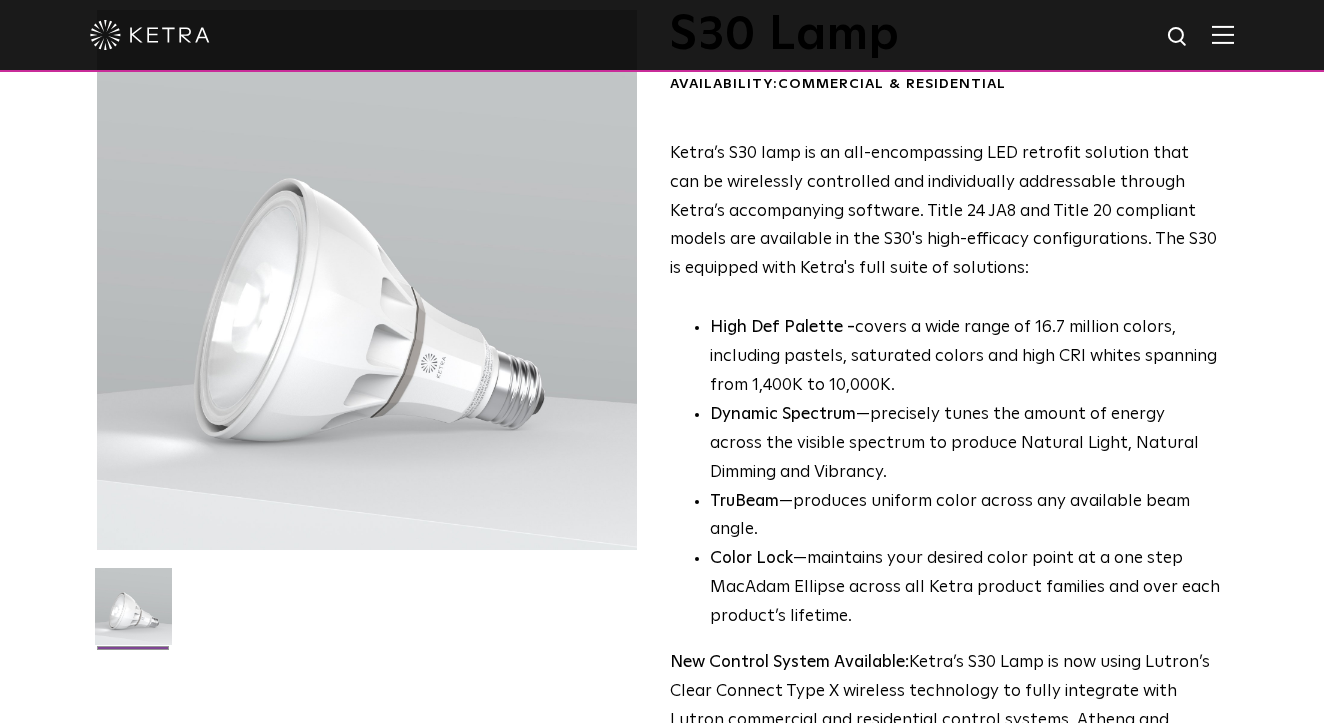 click on "High Def Palette -  covers a wide range of 16.7 million colors, including pastels, saturated colors and high CRI whites spanning from 1,400K to 10,000K." at bounding box center [965, 357] 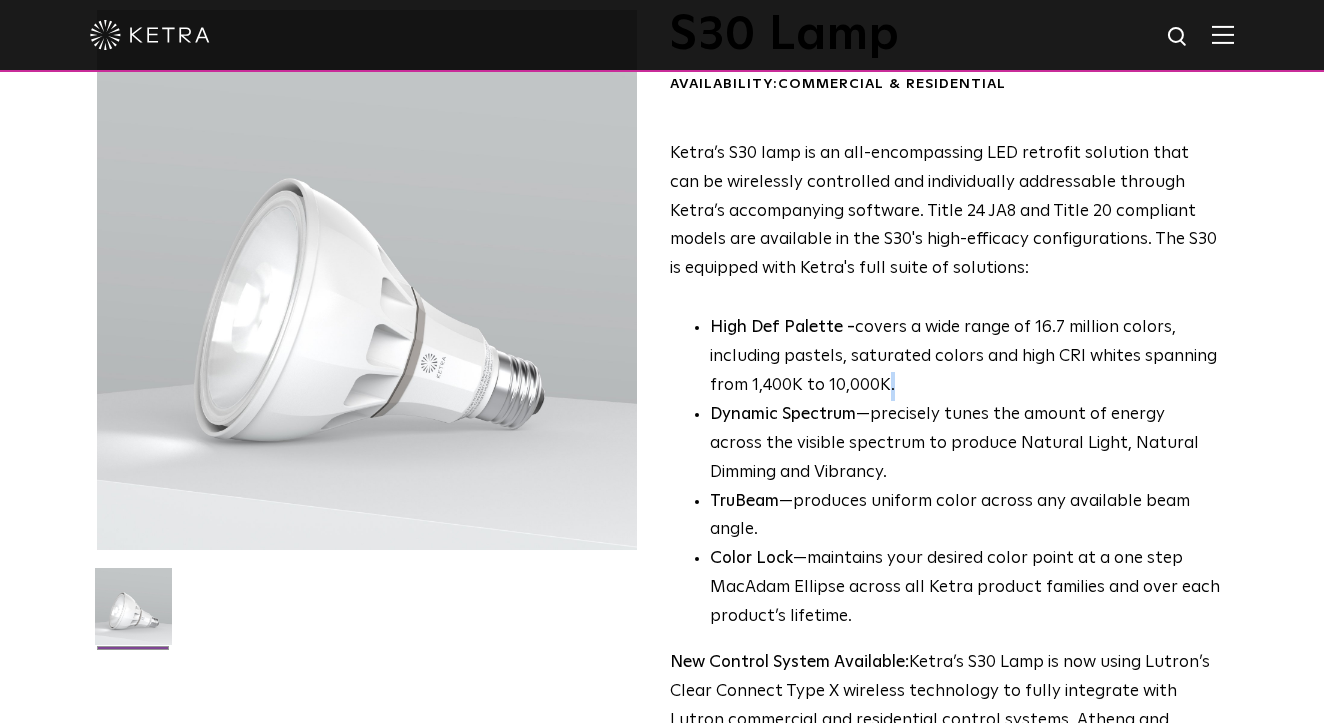 click on "High Def Palette -  covers a wide range of 16.7 million colors, including pastels, saturated colors and high CRI whites spanning from 1,400K to 10,000K." at bounding box center (965, 357) 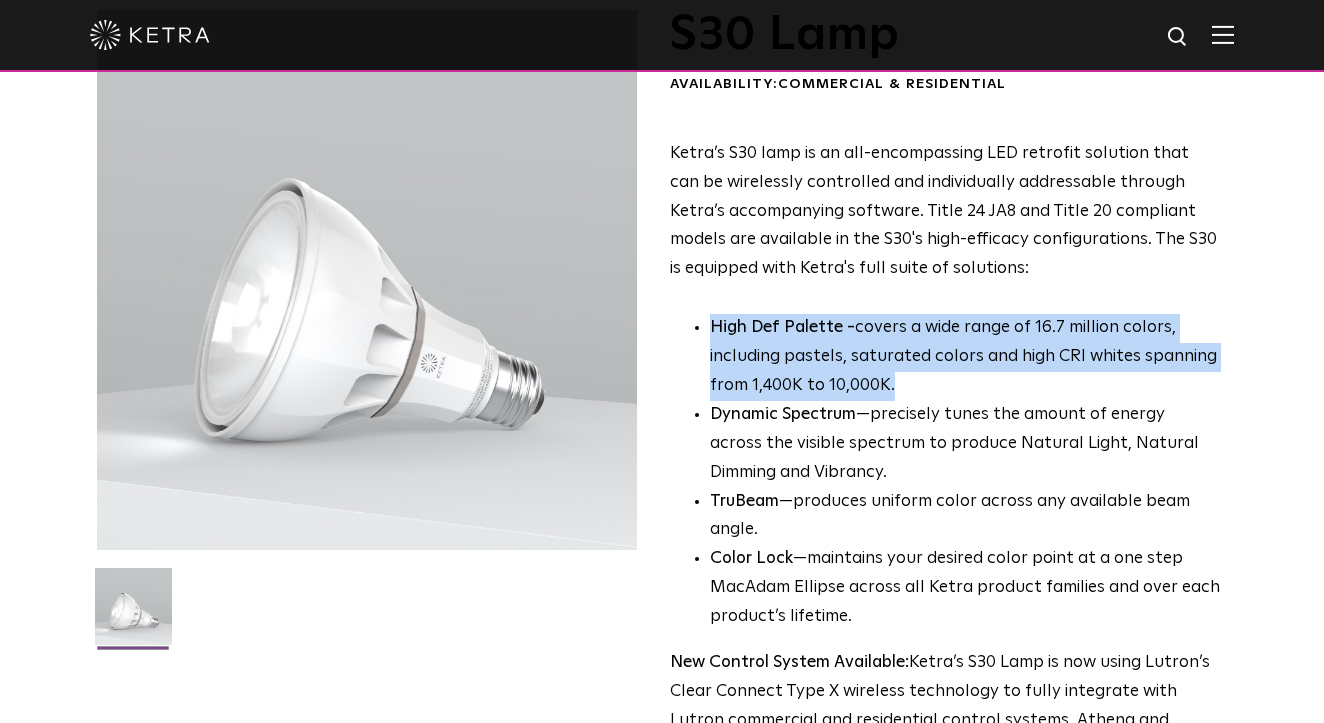 click on "High Def Palette -  covers a wide range of 16.7 million colors, including pastels, saturated colors and high CRI whites spanning from 1,400K to 10,000K." at bounding box center (965, 357) 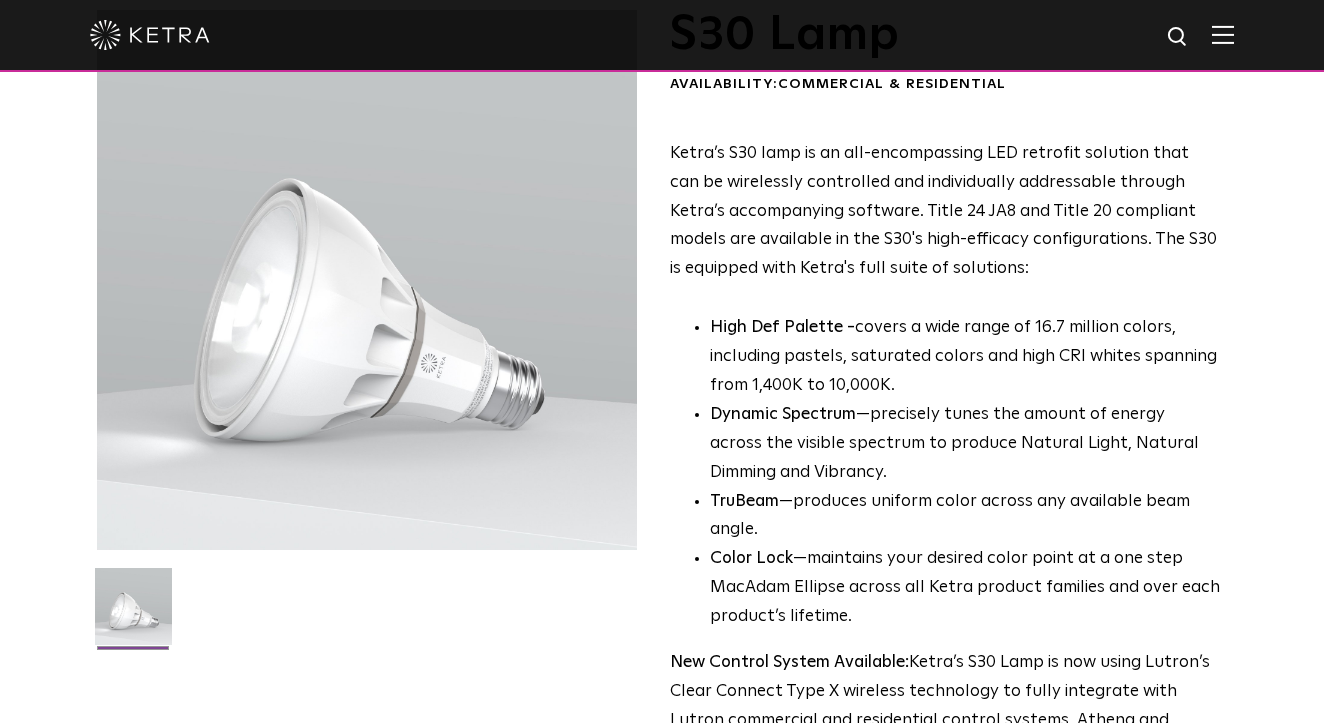 click on "Ketra’s S30 lamp is an all-encompassing LED retrofit solution that can be wirelessly controlled and individually addressable through Ketra’s accompanying software. Title 24 JA8 and Title 20 compliant models are available in the S30's high-efficacy configurations. The S30 is equipped with Ketra's full suite of solutions:" at bounding box center (943, 211) 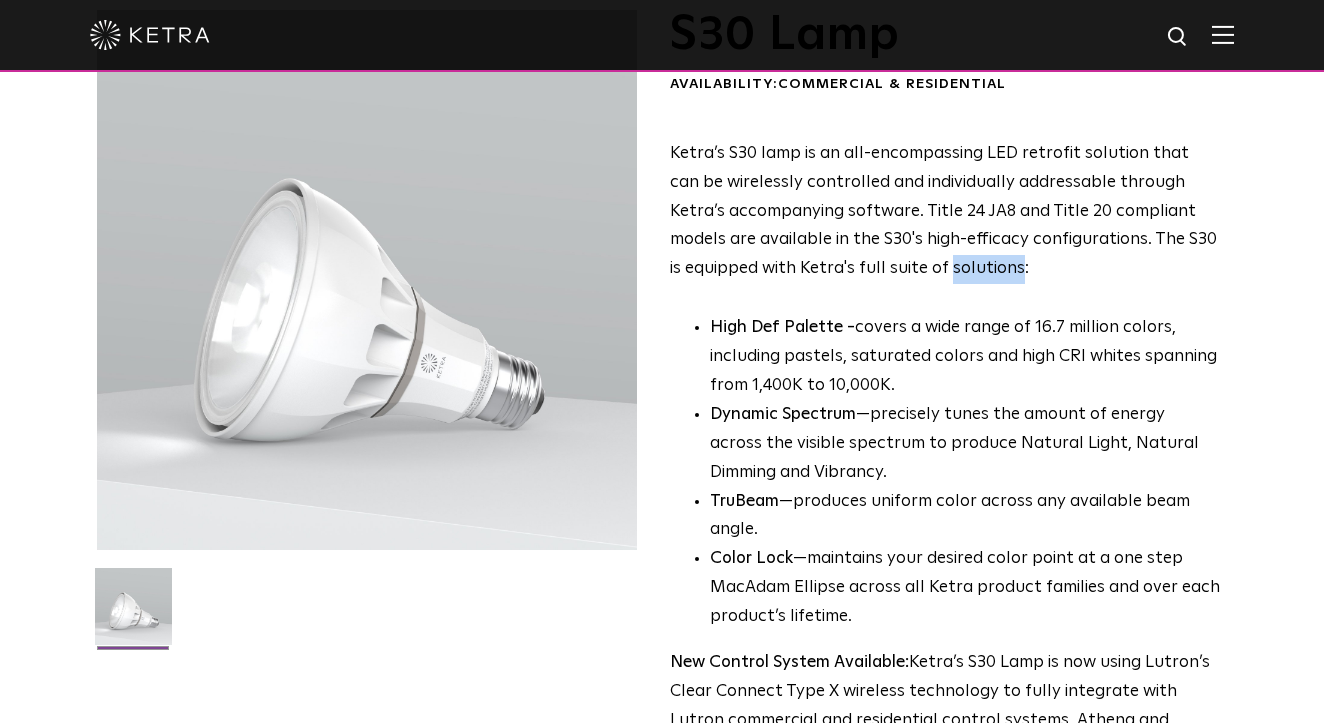 click on "Ketra’s S30 lamp is an all-encompassing LED retrofit solution that can be wirelessly controlled and individually addressable through Ketra’s accompanying software. Title 24 JA8 and Title 20 compliant models are available in the S30's high-efficacy configurations. The S30 is equipped with Ketra's full suite of solutions:" at bounding box center [943, 211] 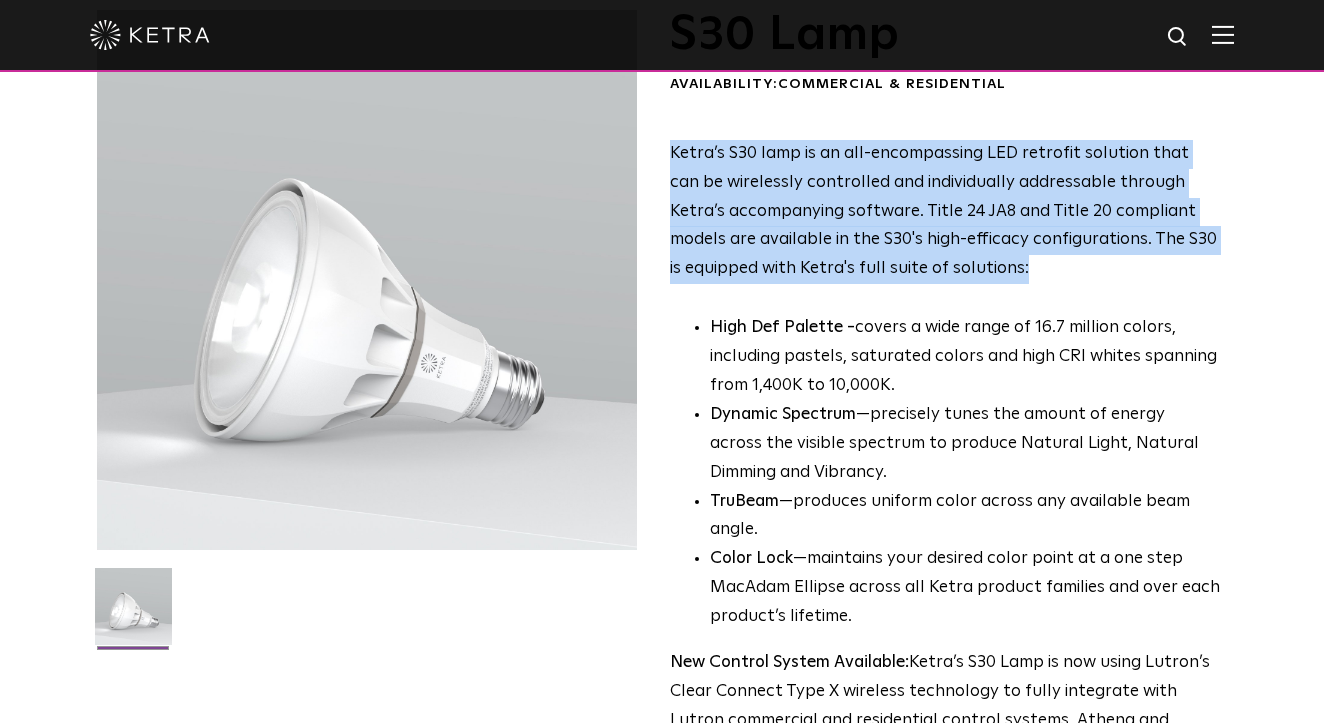 click on "Ketra’s S30 lamp is an all-encompassing LED retrofit solution that can be wirelessly controlled and individually addressable through Ketra’s accompanying software. Title 24 JA8 and Title 20 compliant models are available in the S30's high-efficacy configurations. The S30 is equipped with Ketra's full suite of solutions:" at bounding box center [943, 211] 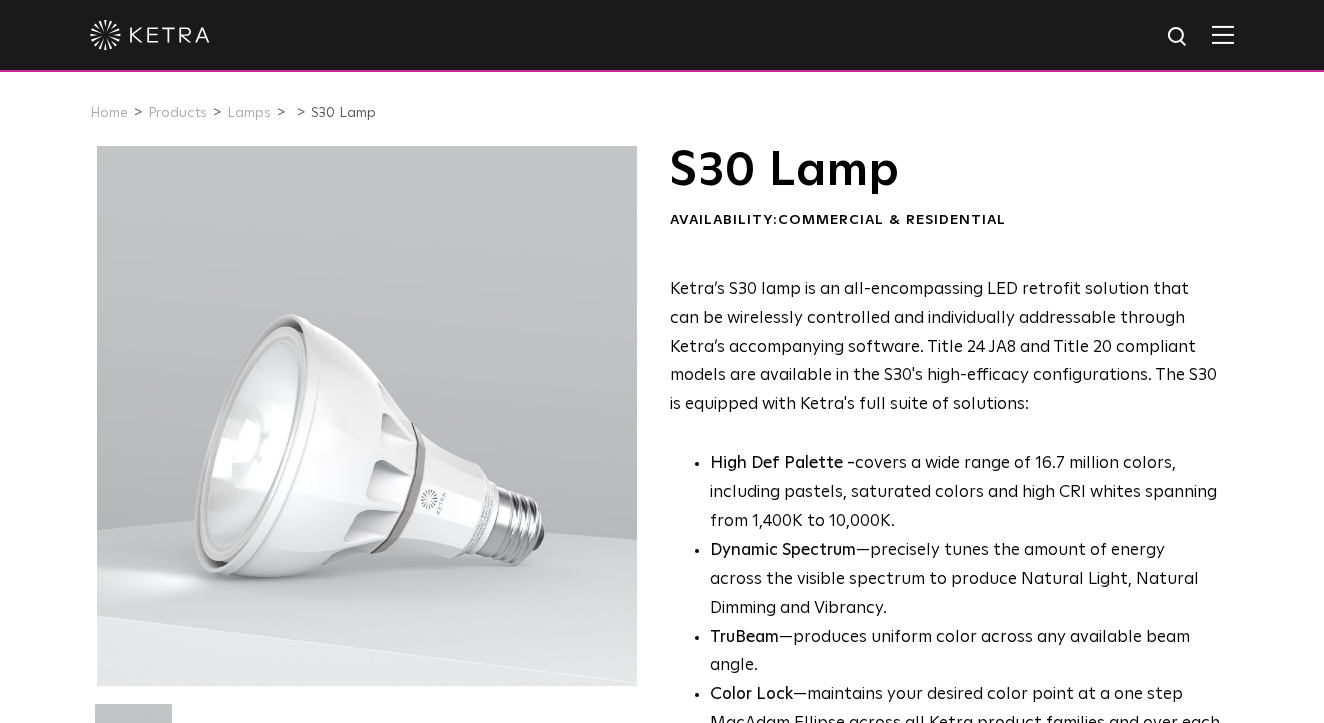 scroll, scrollTop: 0, scrollLeft: 0, axis: both 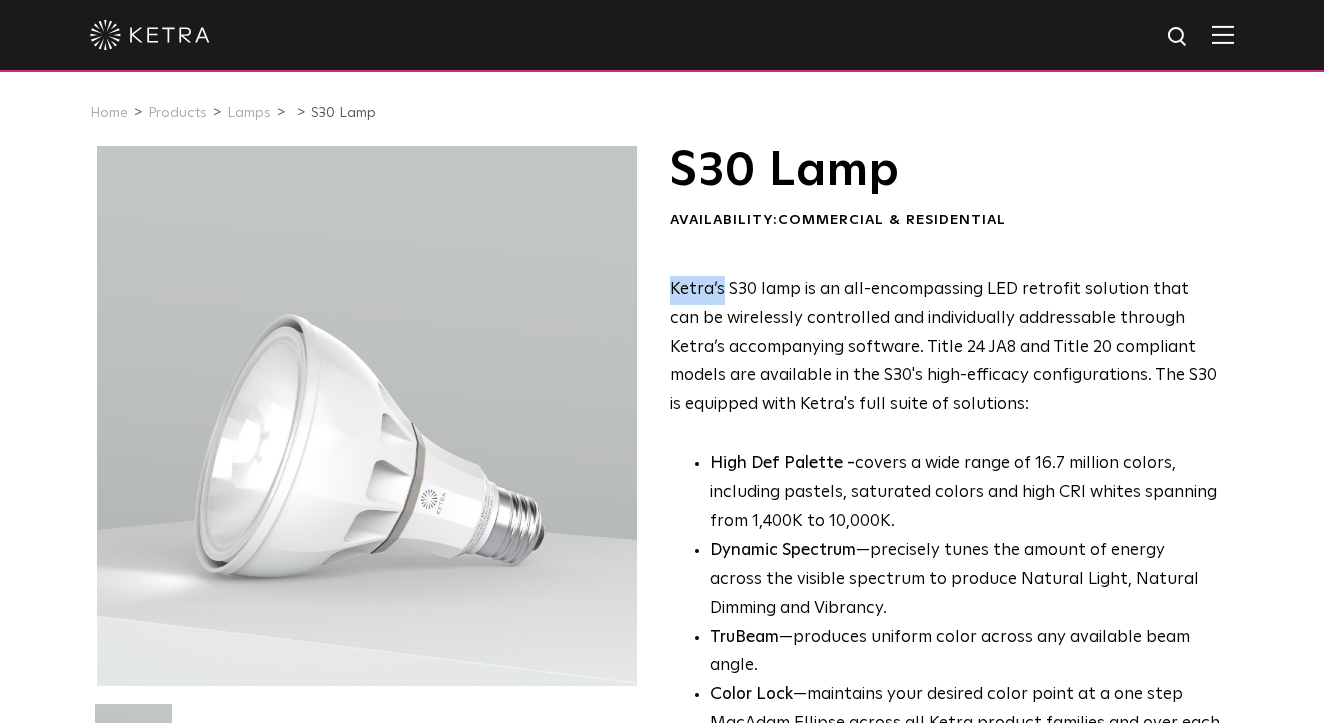 click on "S30 Lamp
Availability:  Commercial & Residential
Ketra’s S30 lamp is an all-encompassing LED retrofit solution that can be wirelessly controlled and individually addressable through Ketra’s accompanying software. Title 24 JA8 and Title 20 compliant models are available in the S30's high-efficacy configurations. The S30 is equipped with Ketra's full suite of solutions:
High Def Palette -  covers a wide range of 16.7 million colors, including pastels, saturated colors and high CRI whites spanning from 1,400K to 10,000K.
Dynamic Spectrum —precisely tunes the amount of energy across the visible spectrum to produce Natural Light, Natural Dimming and Vibrancy.
TruBeam —produces uniform color across any available beam angle.
Color Lock —maintains your desired color point at a one step MacAdam Ellipse across all Ketra product families and over each product’s lifetime.
New Control System Available:" at bounding box center [945, 523] 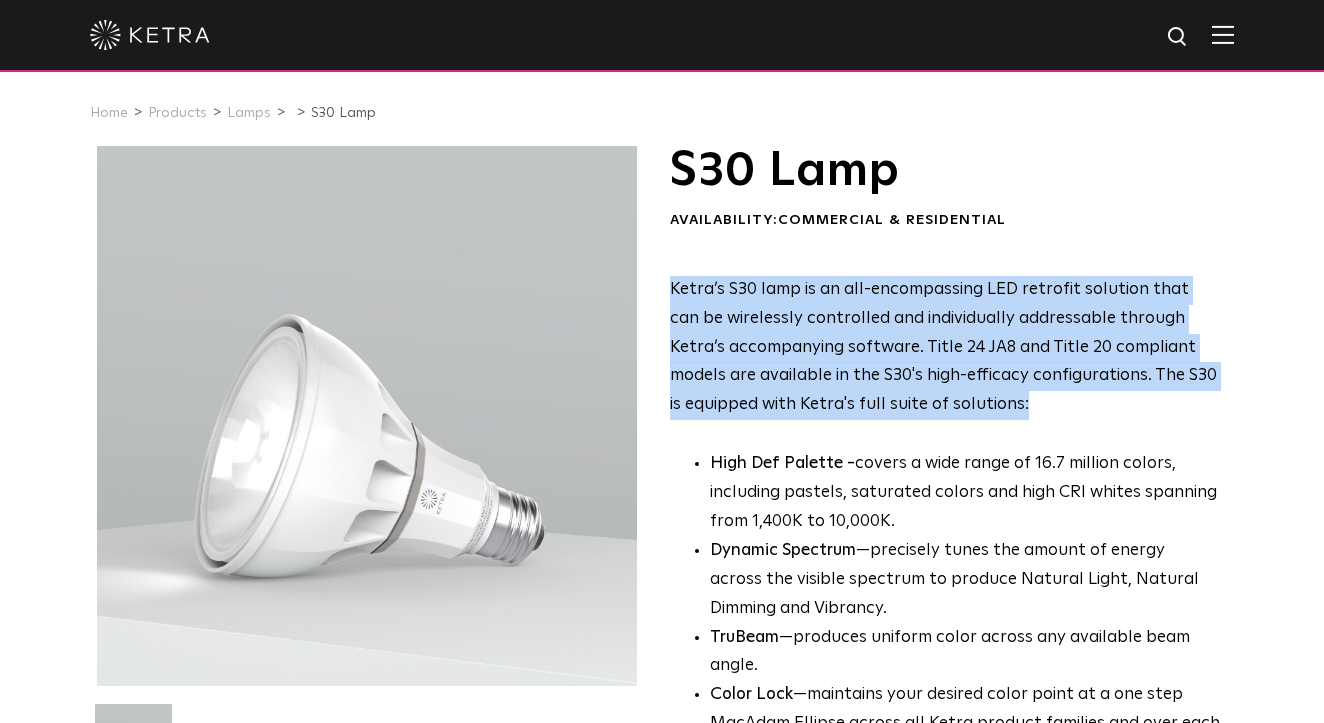 click on "S30 Lamp
Availability:  Commercial & Residential
Ketra’s S30 lamp is an all-encompassing LED retrofit solution that can be wirelessly controlled and individually addressable through Ketra’s accompanying software. Title 24 JA8 and Title 20 compliant models are available in the S30's high-efficacy configurations. The S30 is equipped with Ketra's full suite of solutions:
High Def Palette -  covers a wide range of 16.7 million colors, including pastels, saturated colors and high CRI whites spanning from 1,400K to 10,000K.
Dynamic Spectrum —precisely tunes the amount of energy across the visible spectrum to produce Natural Light, Natural Dimming and Vibrancy.
TruBeam —produces uniform color across any available beam angle.
Color Lock —maintains your desired color point at a one step MacAdam Ellipse across all Ketra product families and over each product’s lifetime.
New Control System Available:" at bounding box center (945, 523) 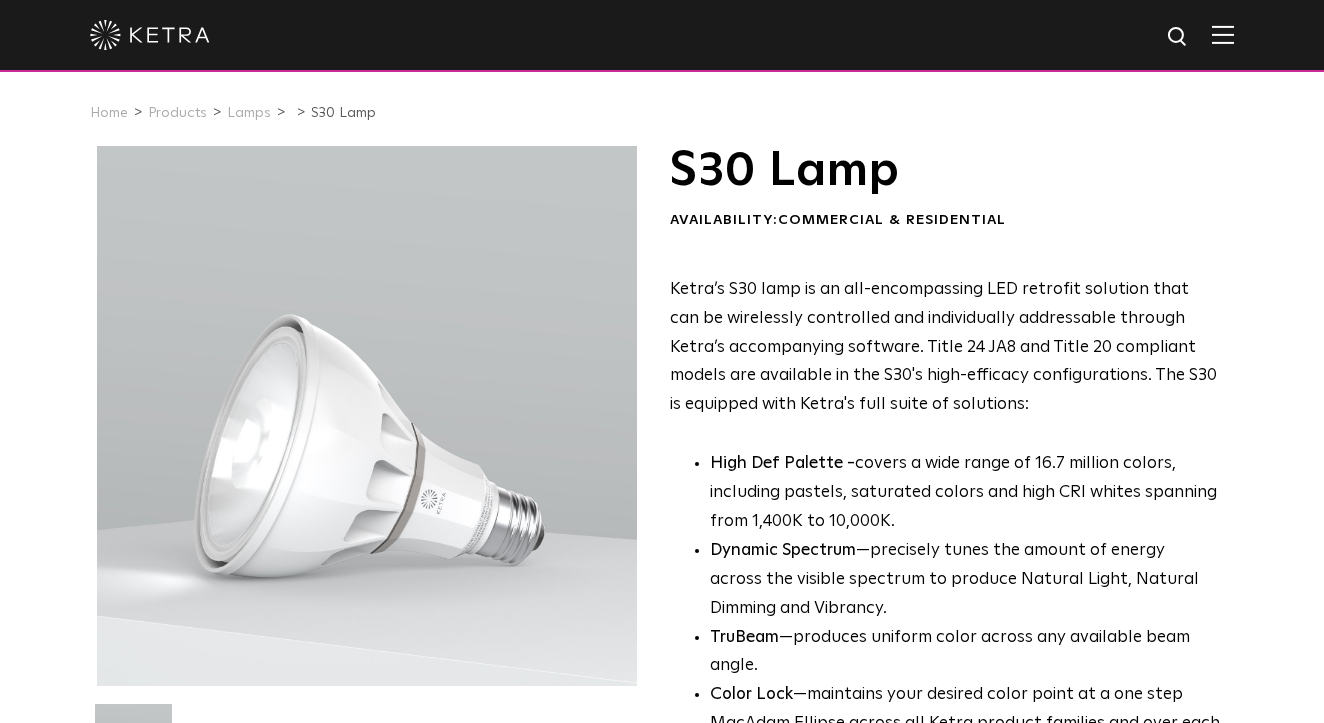 click on "S30 Lamp
Availability:  Commercial & Residential
Ketra’s S30 lamp is an all-encompassing LED retrofit solution that can be wirelessly controlled and individually addressable through Ketra’s accompanying software. Title 24 JA8 and Title 20 compliant models are available in the S30's high-efficacy configurations. The S30 is equipped with Ketra's full suite of solutions:
High Def Palette -  covers a wide range of 16.7 million colors, including pastels, saturated colors and high CRI whites spanning from 1,400K to 10,000K.
Dynamic Spectrum —precisely tunes the amount of energy across the visible spectrum to produce Natural Light, Natural Dimming and Vibrancy.
TruBeam —produces uniform color across any available beam angle.
Color Lock —maintains your desired color point at a one step MacAdam Ellipse across all Ketra product families and over each product’s lifetime.
New Control System Available:" at bounding box center (945, 523) 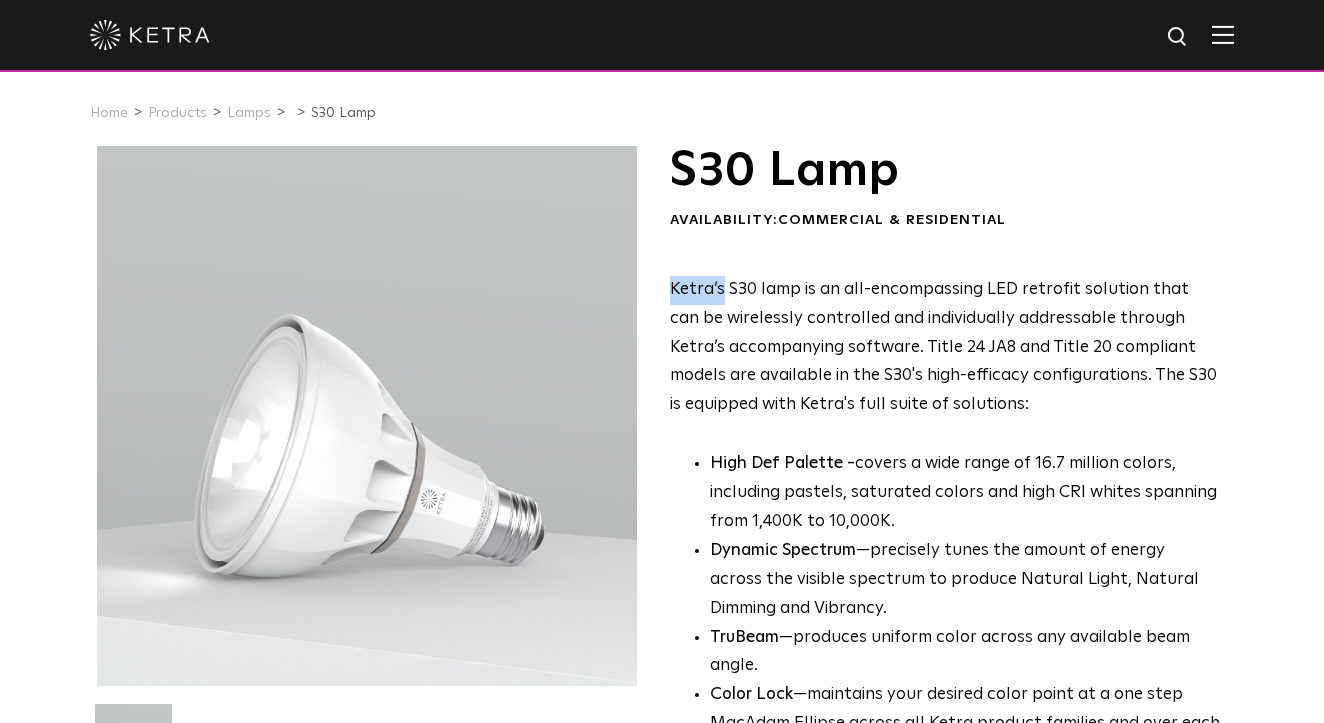click on "S30 Lamp" at bounding box center (945, 171) 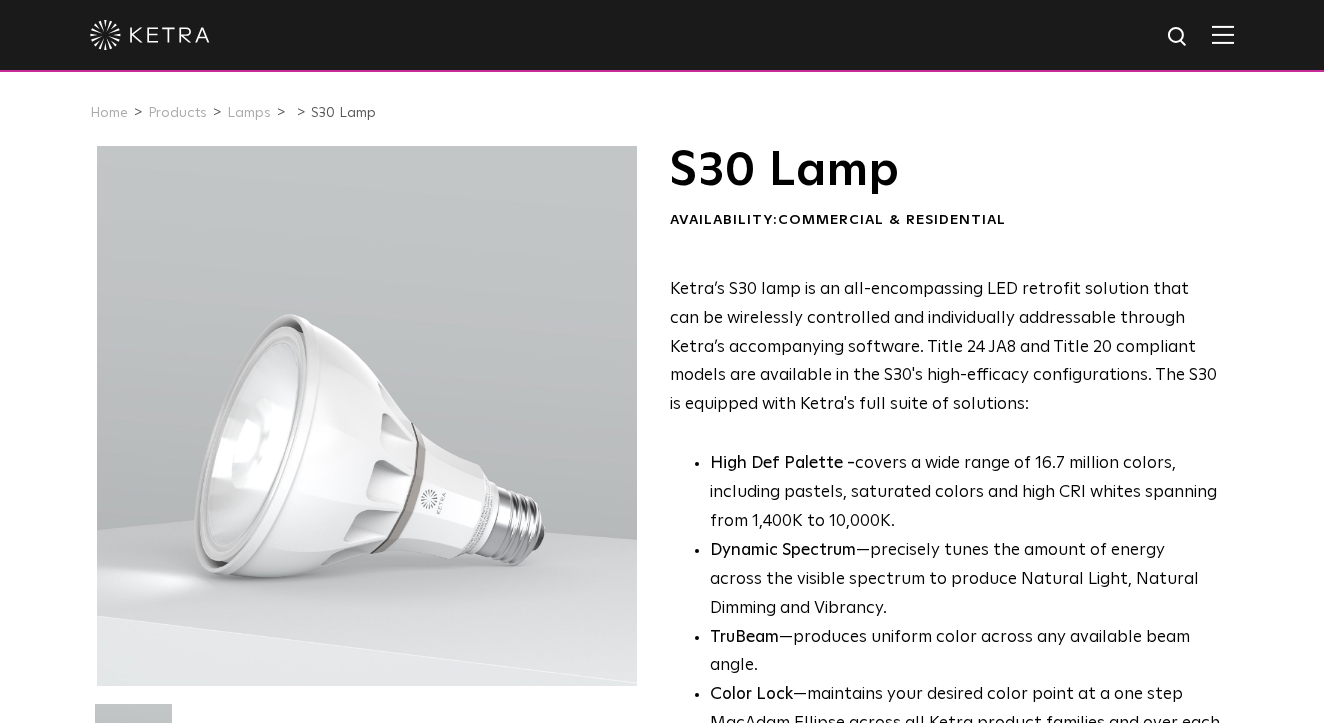 click on "S30 Lamp" at bounding box center (945, 171) 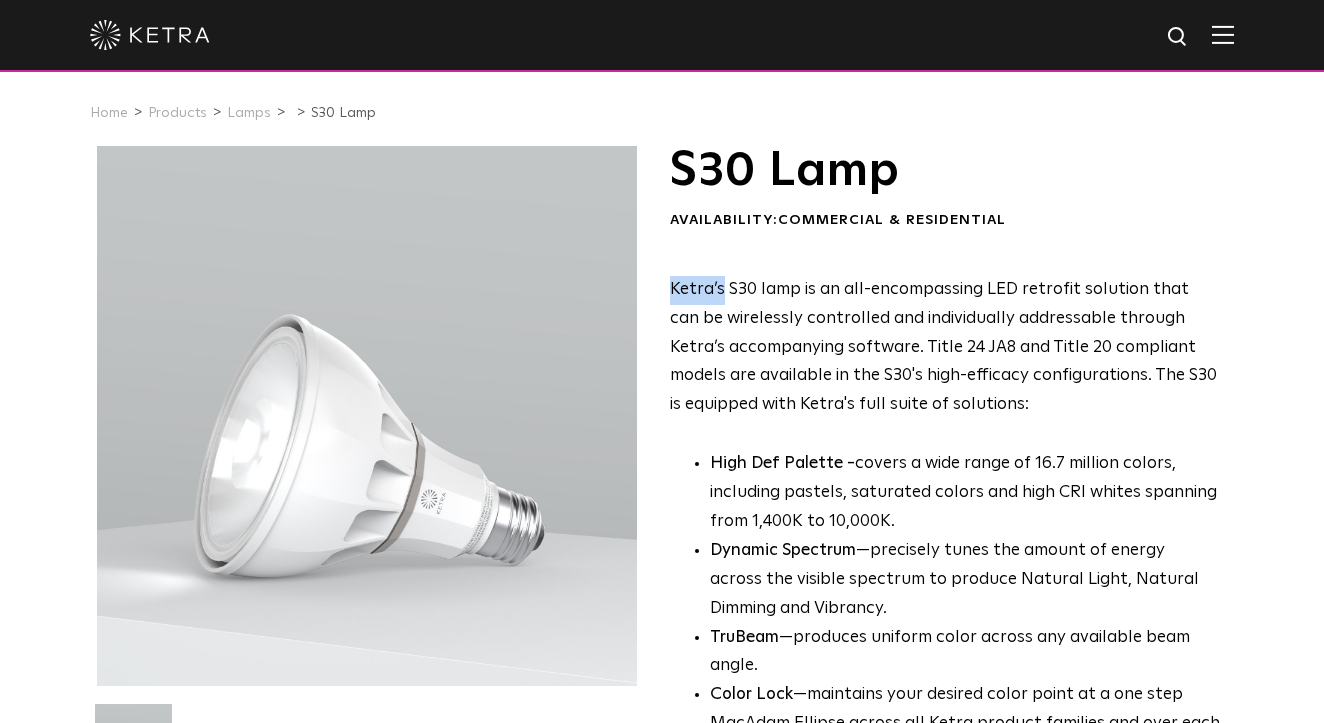 click on "S30 Lamp
Availability:  Commercial & Residential
Ketra’s S30 lamp is an all-encompassing LED retrofit solution that can be wirelessly controlled and individually addressable through Ketra’s accompanying software. Title 24 JA8 and Title 20 compliant models are available in the S30's high-efficacy configurations. The S30 is equipped with Ketra's full suite of solutions:
High Def Palette -  covers a wide range of 16.7 million colors, including pastels, saturated colors and high CRI whites spanning from 1,400K to 10,000K.
Dynamic Spectrum —precisely tunes the amount of energy across the visible spectrum to produce Natural Light, Natural Dimming and Vibrancy.
TruBeam —produces uniform color across any available beam angle.
Color Lock —maintains your desired color point at a one step MacAdam Ellipse across all Ketra product families and over each product’s lifetime.
New Control System Available:" at bounding box center [945, 523] 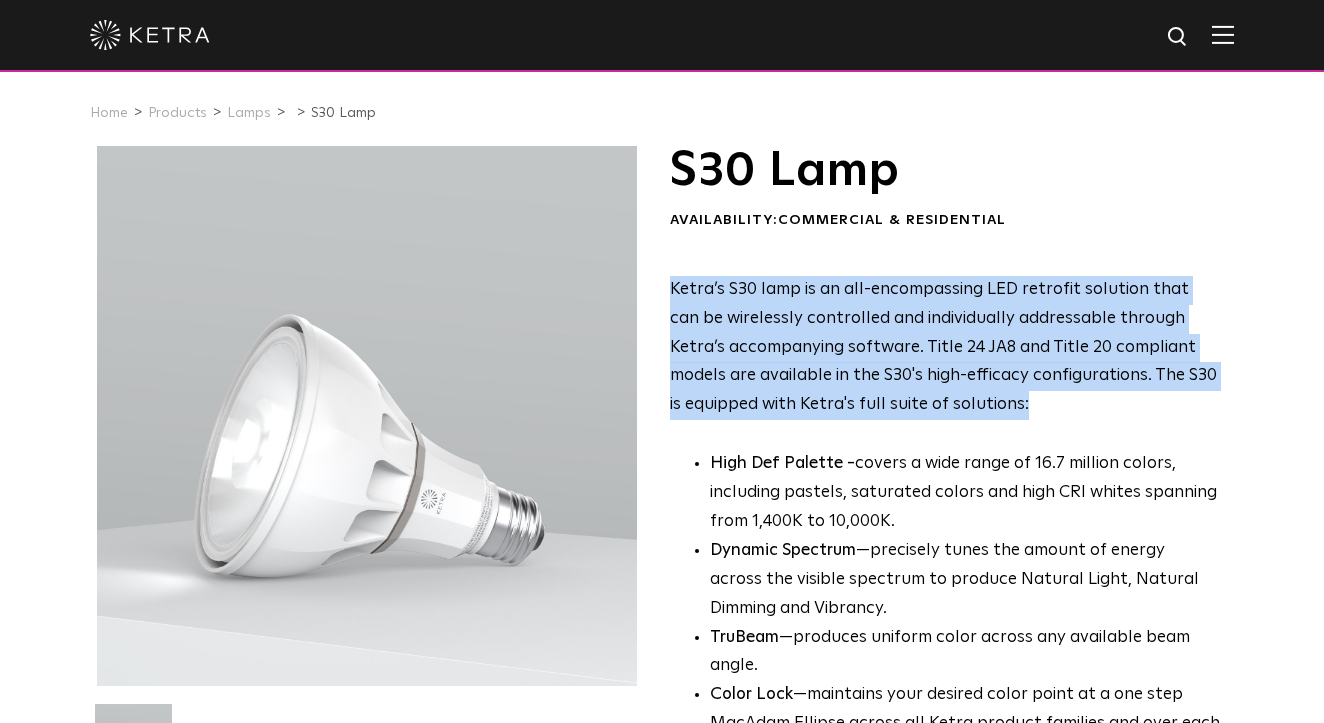 click on "S30 Lamp
Availability:  Commercial & Residential
Ketra’s S30 lamp is an all-encompassing LED retrofit solution that can be wirelessly controlled and individually addressable through Ketra’s accompanying software. Title 24 JA8 and Title 20 compliant models are available in the S30's high-efficacy configurations. The S30 is equipped with Ketra's full suite of solutions:
High Def Palette -  covers a wide range of 16.7 million colors, including pastels, saturated colors and high CRI whites spanning from 1,400K to 10,000K.
Dynamic Spectrum —precisely tunes the amount of energy across the visible spectrum to produce Natural Light, Natural Dimming and Vibrancy.
TruBeam —produces uniform color across any available beam angle.
Color Lock —maintains your desired color point at a one step MacAdam Ellipse across all Ketra product families and over each product’s lifetime.
New Control System Available:" at bounding box center [945, 523] 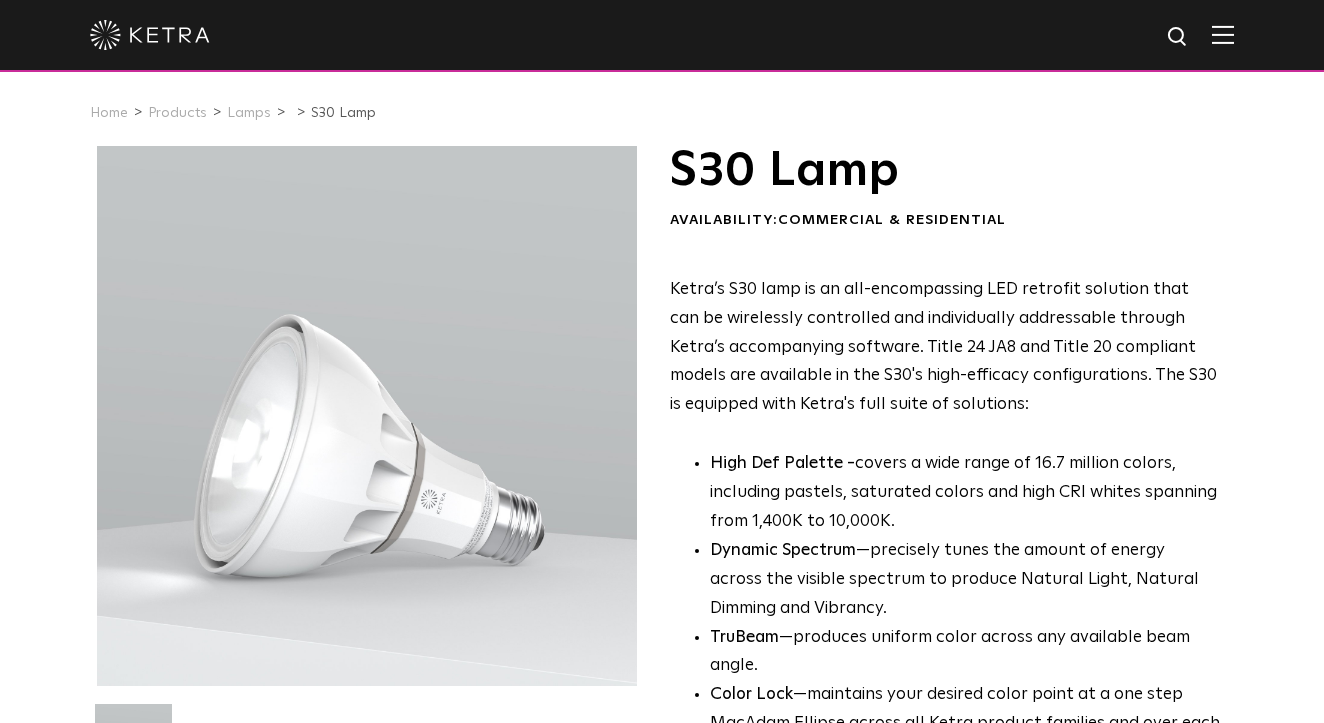 click on "Ketra’s S30 lamp is an all-encompassing LED retrofit solution that can be wirelessly controlled and individually addressable through Ketra’s accompanying software. Title 24 JA8 and Title 20 compliant models are available in the S30's high-efficacy configurations. The S30 is equipped with Ketra's full suite of solutions:" at bounding box center (943, 347) 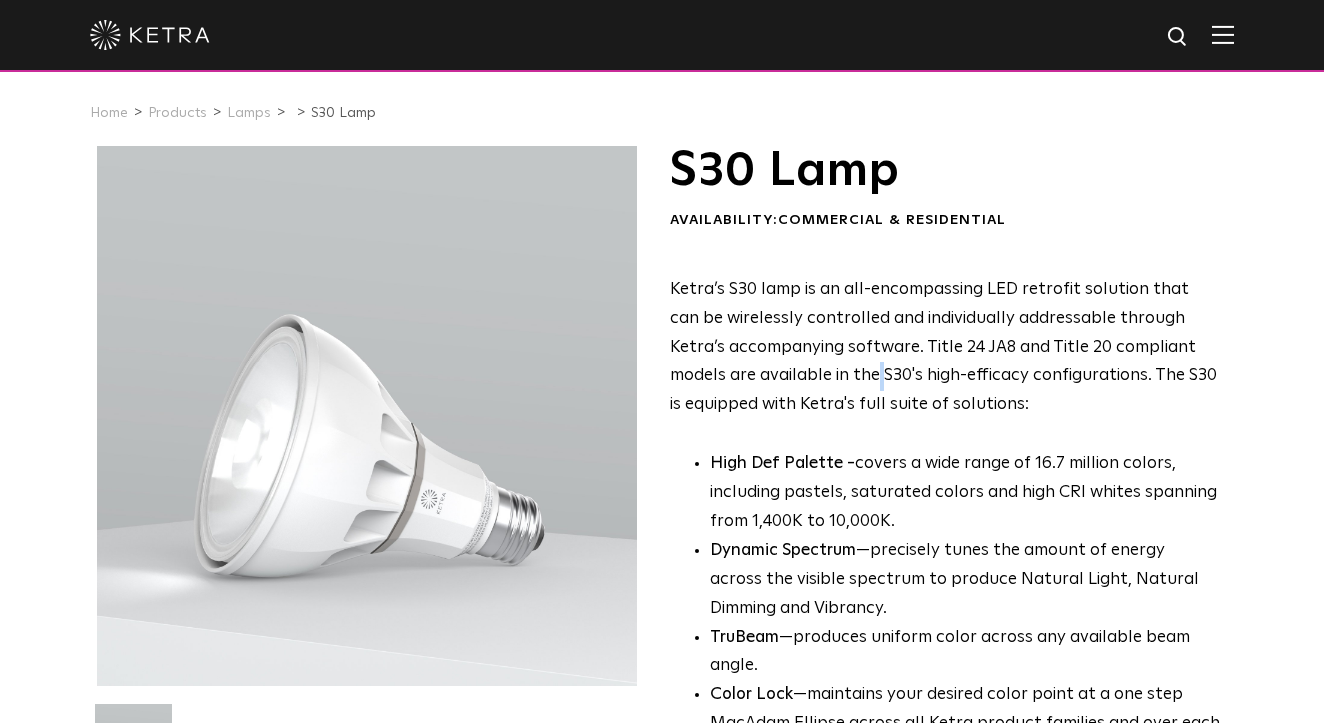 click on "Ketra’s S30 lamp is an all-encompassing LED retrofit solution that can be wirelessly controlled and individually addressable through Ketra’s accompanying software. Title 24 JA8 and Title 20 compliant models are available in the S30's high-efficacy configurations. The S30 is equipped with Ketra's full suite of solutions:
High Def Palette -  covers a wide range of 16.7 million colors, including pastels, saturated colors and high CRI whites spanning from 1,400K to 10,000K.
Dynamic Spectrum —precisely tunes the amount of energy across the visible spectrum to produce Natural Light, Natural Dimming and Vibrancy.
TruBeam —produces uniform color across any available beam angle.
Color Lock —maintains your desired color point at a one step MacAdam Ellipse across all Ketra product families and over each product’s lifetime.
New Control System Available:" at bounding box center (945, 588) 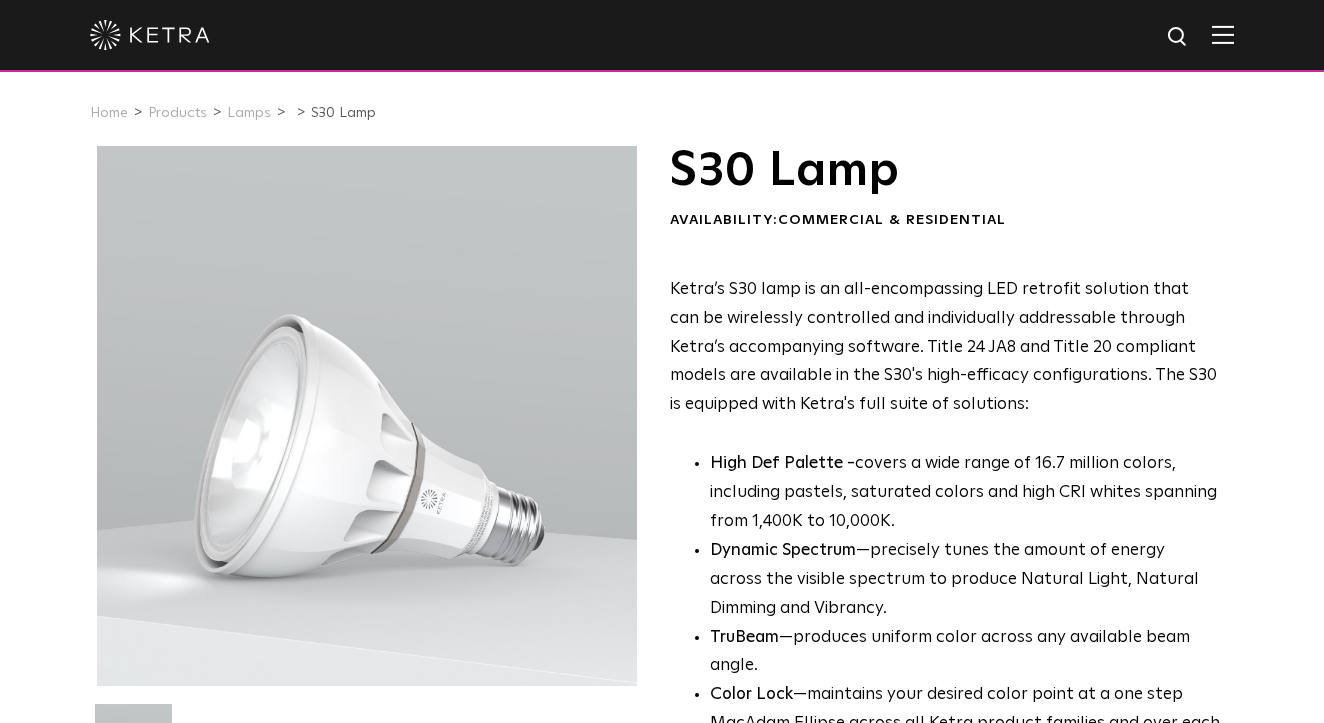 click on "Ketra’s S30 lamp is an all-encompassing LED retrofit solution that can be wirelessly controlled and individually addressable through Ketra’s accompanying software. Title 24 JA8 and Title 20 compliant models are available in the S30's high-efficacy configurations. The S30 is equipped with Ketra's full suite of solutions:
High Def Palette -  covers a wide range of 16.7 million colors, including pastels, saturated colors and high CRI whites spanning from 1,400K to 10,000K.
Dynamic Spectrum —precisely tunes the amount of energy across the visible spectrum to produce Natural Light, Natural Dimming and Vibrancy.
TruBeam —produces uniform color across any available beam angle.
Color Lock —maintains your desired color point at a one step MacAdam Ellipse across all Ketra product families and over each product’s lifetime.
New Control System Available:" at bounding box center (945, 588) 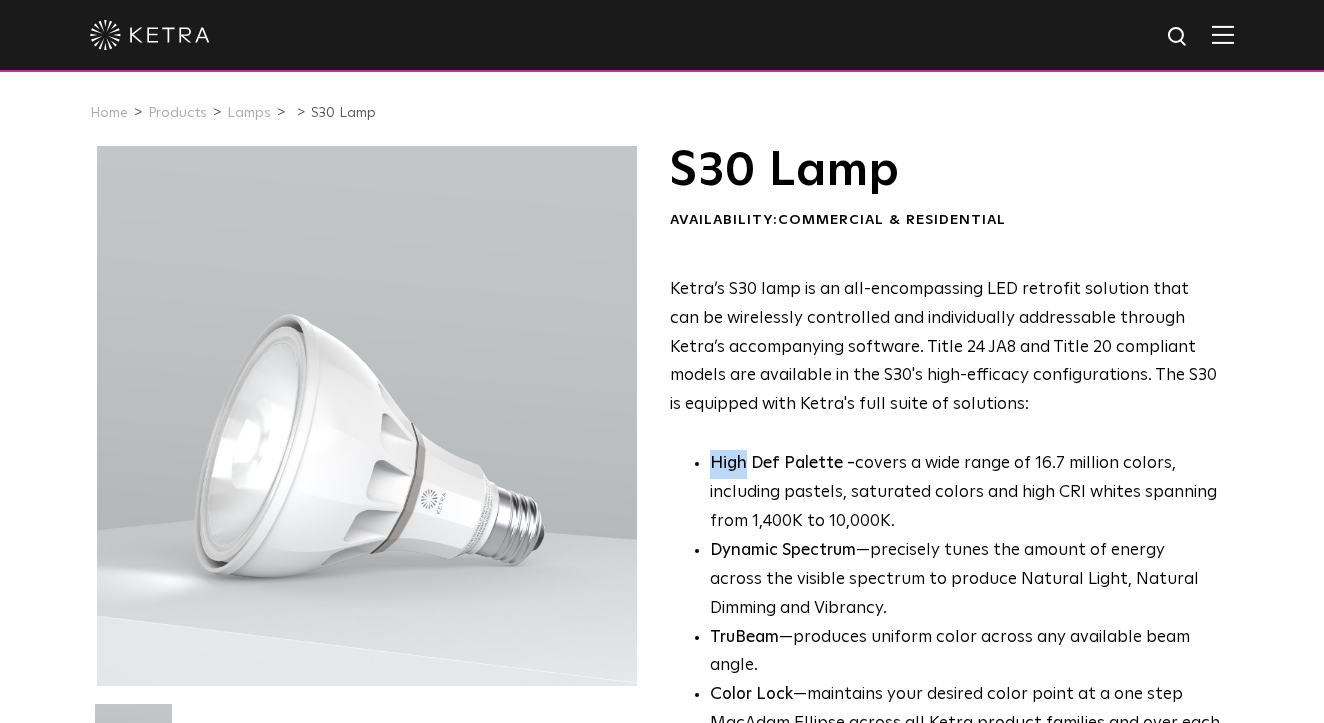 click on "Ketra’s S30 lamp is an all-encompassing LED retrofit solution that can be wirelessly controlled and individually addressable through Ketra’s accompanying software. Title 24 JA8 and Title 20 compliant models are available in the S30's high-efficacy configurations. The S30 is equipped with Ketra's full suite of solutions:
High Def Palette -  covers a wide range of 16.7 million colors, including pastels, saturated colors and high CRI whites spanning from 1,400K to 10,000K.
Dynamic Spectrum —precisely tunes the amount of energy across the visible spectrum to produce Natural Light, Natural Dimming and Vibrancy.
TruBeam —produces uniform color across any available beam angle.
Color Lock —maintains your desired color point at a one step MacAdam Ellipse across all Ketra product families and over each product’s lifetime.
New Control System Available:" at bounding box center [945, 588] 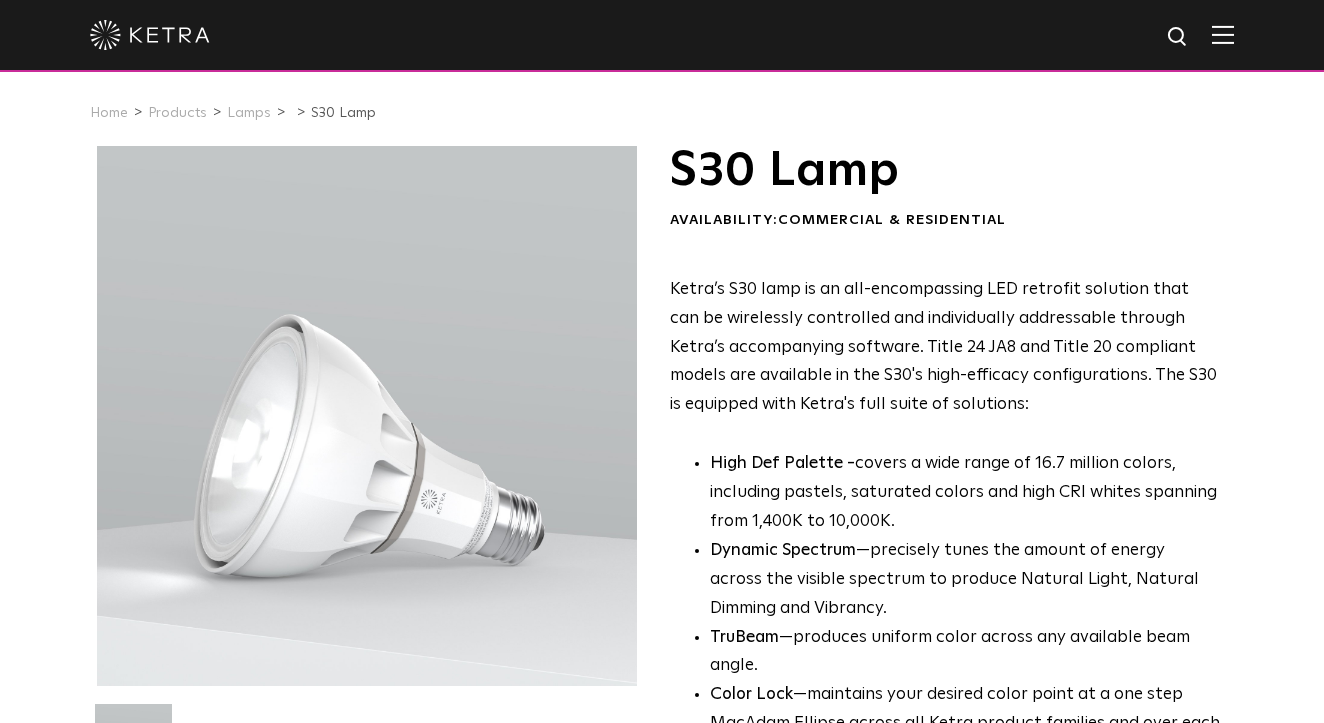 click on "Ketra’s S30 lamp is an all-encompassing LED retrofit solution that can be wirelessly controlled and individually addressable through Ketra’s accompanying software. Title 24 JA8 and Title 20 compliant models are available in the S30's high-efficacy configurations. The S30 is equipped with Ketra's full suite of solutions:
High Def Palette -  covers a wide range of 16.7 million colors, including pastels, saturated colors and high CRI whites spanning from 1,400K to 10,000K.
Dynamic Spectrum —precisely tunes the amount of energy across the visible spectrum to produce Natural Light, Natural Dimming and Vibrancy.
TruBeam —produces uniform color across any available beam angle.
Color Lock —maintains your desired color point at a one step MacAdam Ellipse across all Ketra product families and over each product’s lifetime.
New Control System Available:" at bounding box center [945, 588] 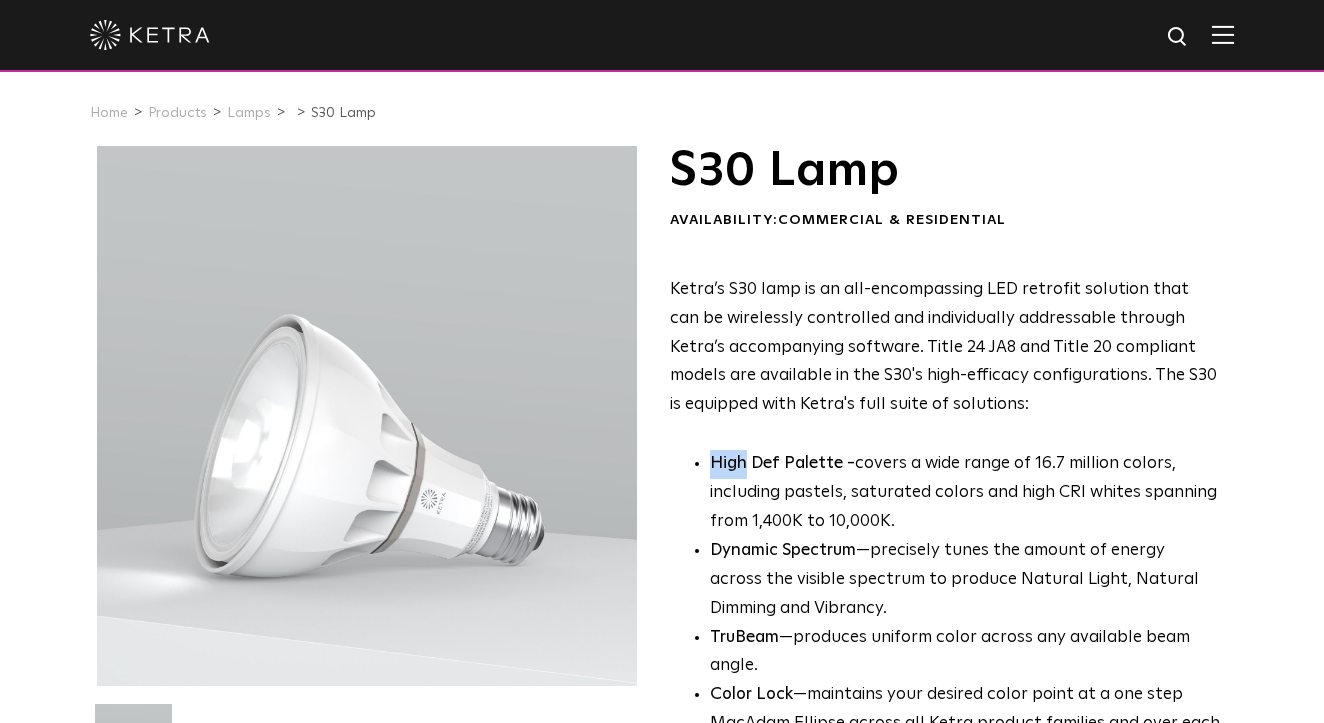 click on "Ketra’s S30 lamp is an all-encompassing LED retrofit solution that can be wirelessly controlled and individually addressable through Ketra’s accompanying software. Title 24 JA8 and Title 20 compliant models are available in the S30's high-efficacy configurations. The S30 is equipped with Ketra's full suite of solutions:
High Def Palette -  covers a wide range of 16.7 million colors, including pastels, saturated colors and high CRI whites spanning from 1,400K to 10,000K.
Dynamic Spectrum —precisely tunes the amount of energy across the visible spectrum to produce Natural Light, Natural Dimming and Vibrancy.
TruBeam —produces uniform color across any available beam angle.
Color Lock —maintains your desired color point at a one step MacAdam Ellipse across all Ketra product families and over each product’s lifetime.
New Control System Available:" at bounding box center [945, 588] 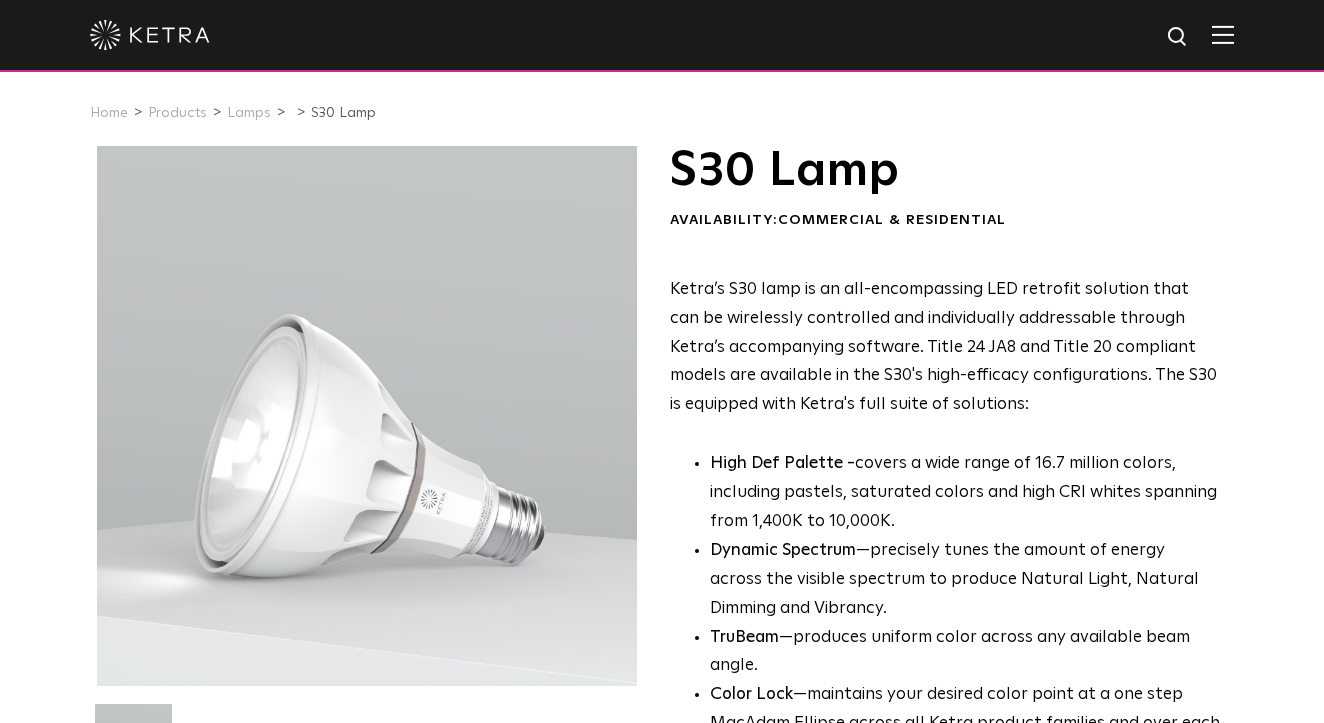 click on "Ketra’s S30 lamp is an all-encompassing LED retrofit solution that can be wirelessly controlled and individually addressable through Ketra’s accompanying software. Title 24 JA8 and Title 20 compliant models are available in the S30's high-efficacy configurations. The S30 is equipped with Ketra's full suite of solutions:
High Def Palette -  covers a wide range of 16.7 million colors, including pastels, saturated colors and high CRI whites spanning from 1,400K to 10,000K.
Dynamic Spectrum —precisely tunes the amount of energy across the visible spectrum to produce Natural Light, Natural Dimming and Vibrancy.
TruBeam —produces uniform color across any available beam angle.
Color Lock —maintains your desired color point at a one step MacAdam Ellipse across all Ketra product families and over each product’s lifetime.
New Control System Available:" at bounding box center [945, 588] 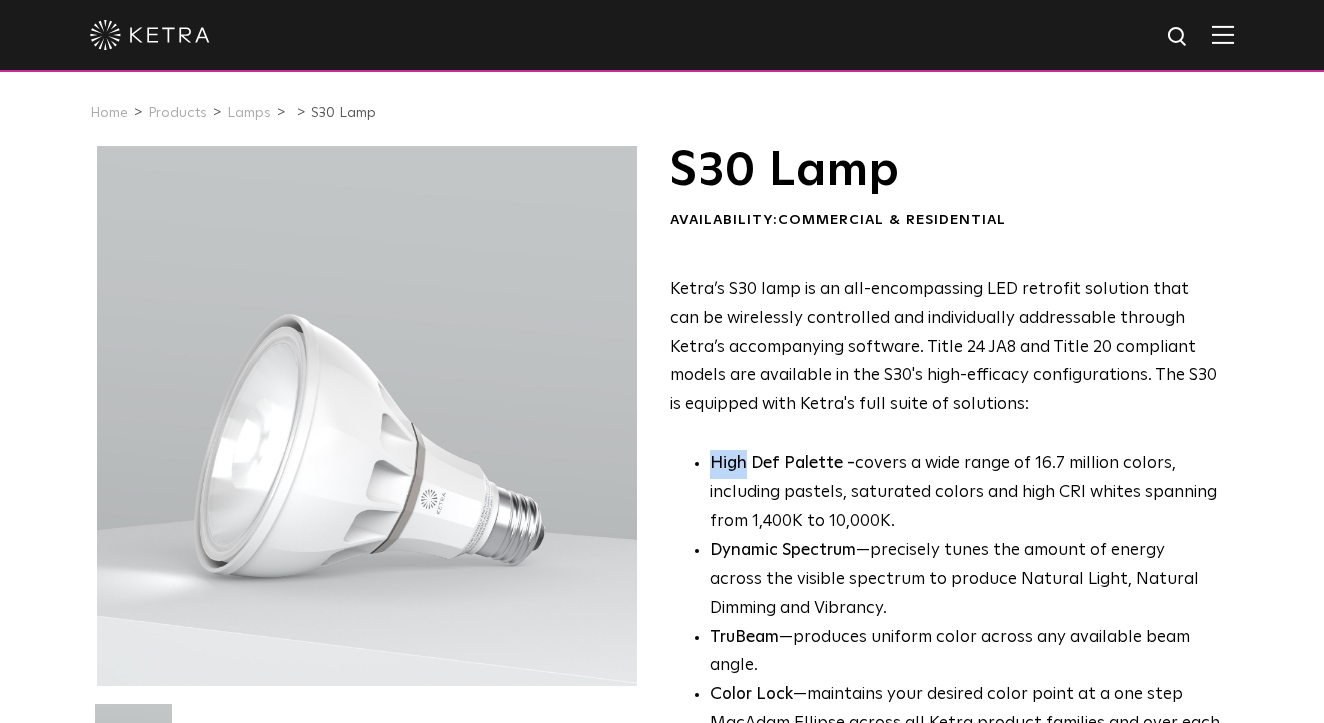 click on "Ketra’s S30 lamp is an all-encompassing LED retrofit solution that can be wirelessly controlled and individually addressable through Ketra’s accompanying software. Title 24 JA8 and Title 20 compliant models are available in the S30's high-efficacy configurations. The S30 is equipped with Ketra's full suite of solutions:
High Def Palette -  covers a wide range of 16.7 million colors, including pastels, saturated colors and high CRI whites spanning from 1,400K to 10,000K.
Dynamic Spectrum —precisely tunes the amount of energy across the visible spectrum to produce Natural Light, Natural Dimming and Vibrancy.
TruBeam —produces uniform color across any available beam angle.
Color Lock —maintains your desired color point at a one step MacAdam Ellipse across all Ketra product families and over each product’s lifetime.
New Control System Available:" at bounding box center [945, 588] 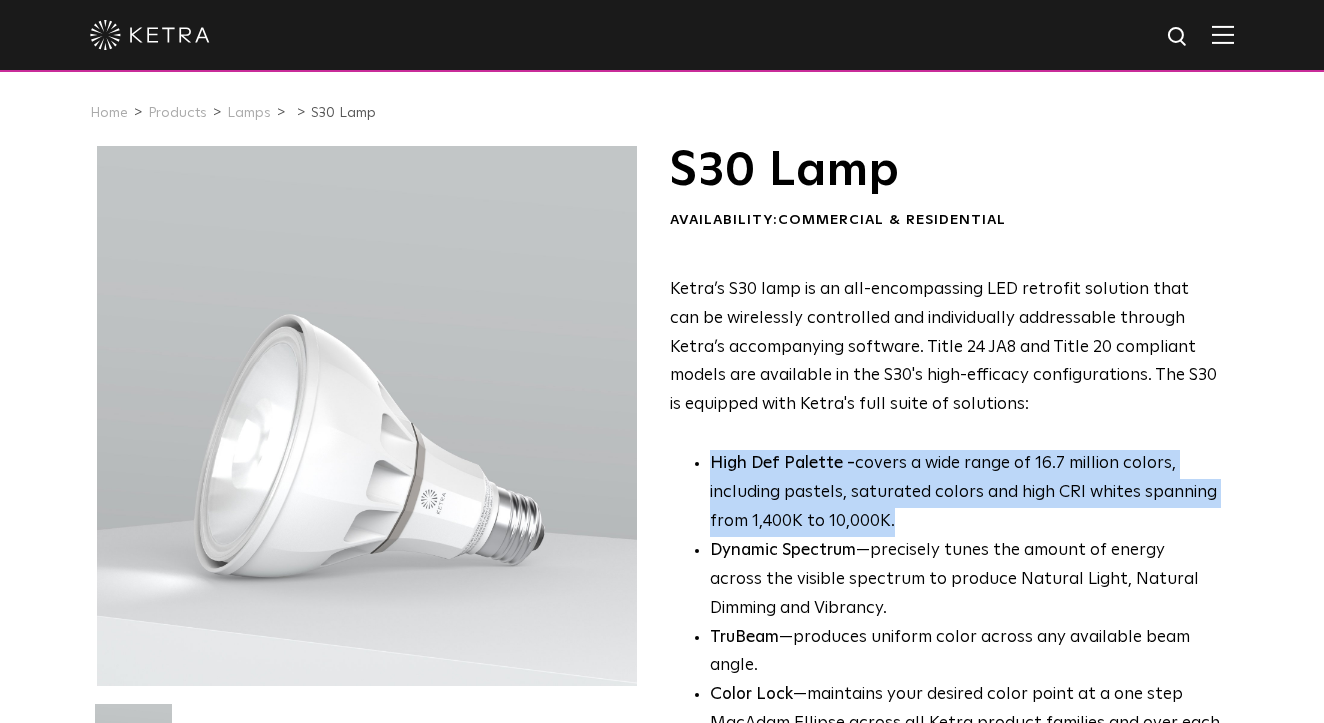 click on "High Def Palette -  covers a wide range of 16.7 million colors, including pastels, saturated colors and high CRI whites spanning from 1,400K to 10,000K." at bounding box center [965, 493] 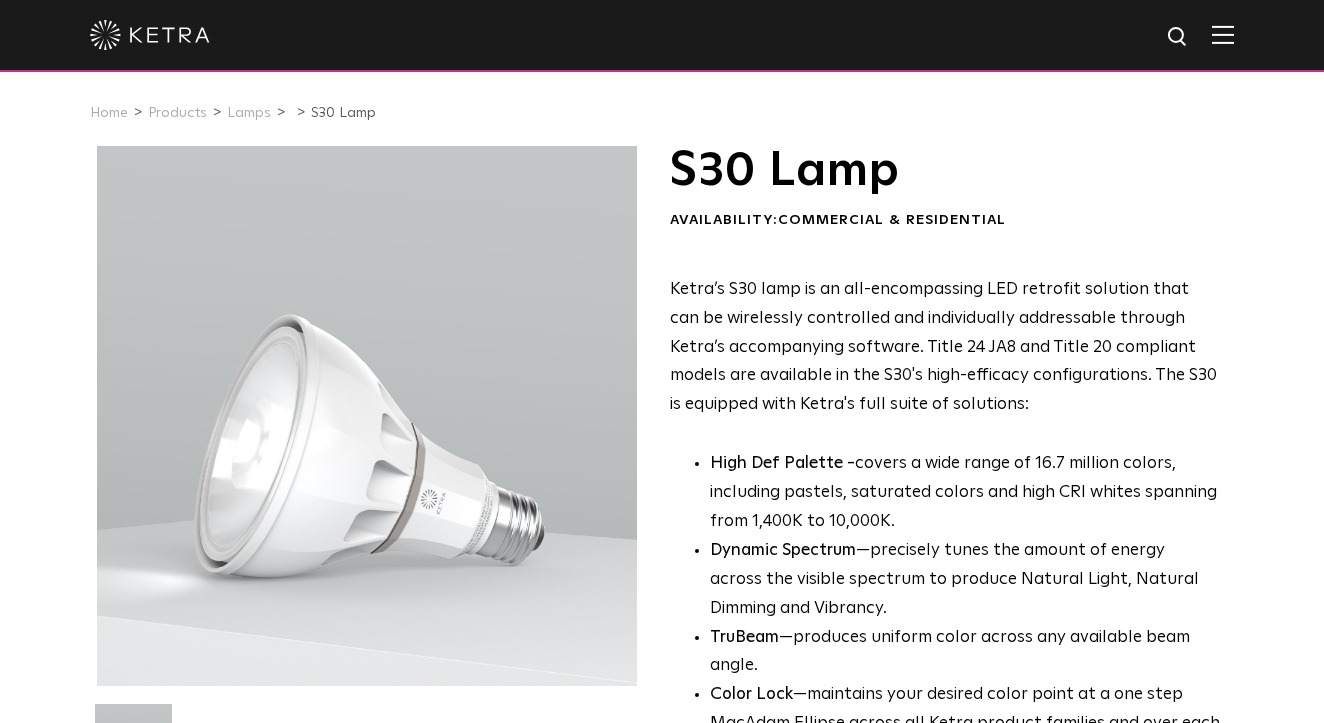 click on "High Def Palette -  covers a wide range of 16.7 million colors, including pastels, saturated colors and high CRI whites spanning from 1,400K to 10,000K." at bounding box center [965, 493] 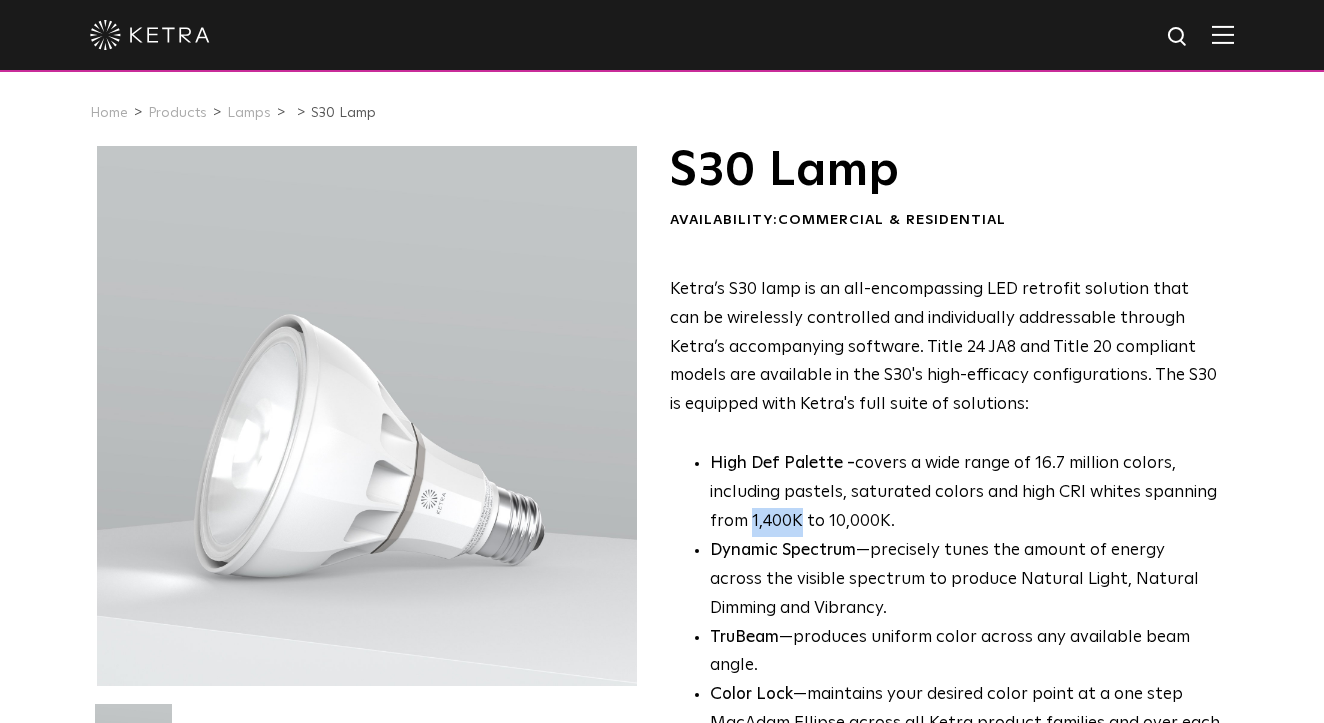 click on "Dynamic Spectrum" at bounding box center [783, 550] 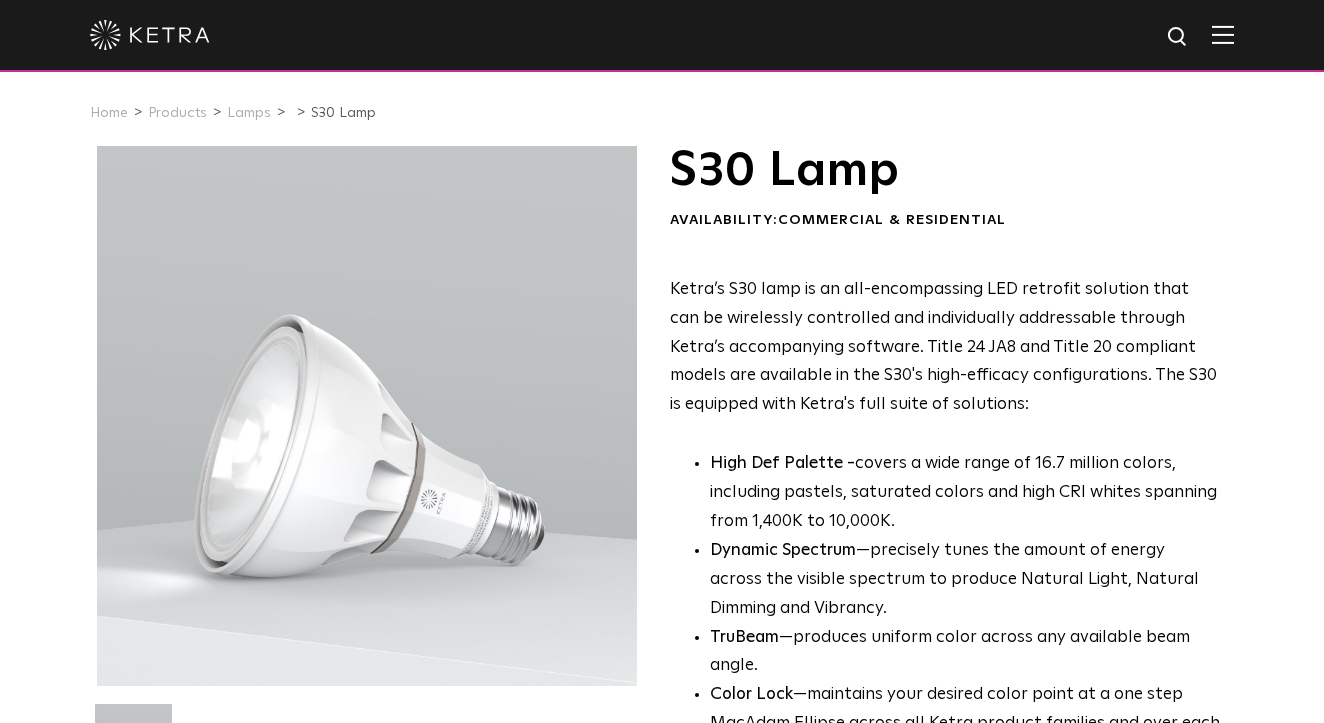 click on "Dynamic Spectrum" at bounding box center (783, 550) 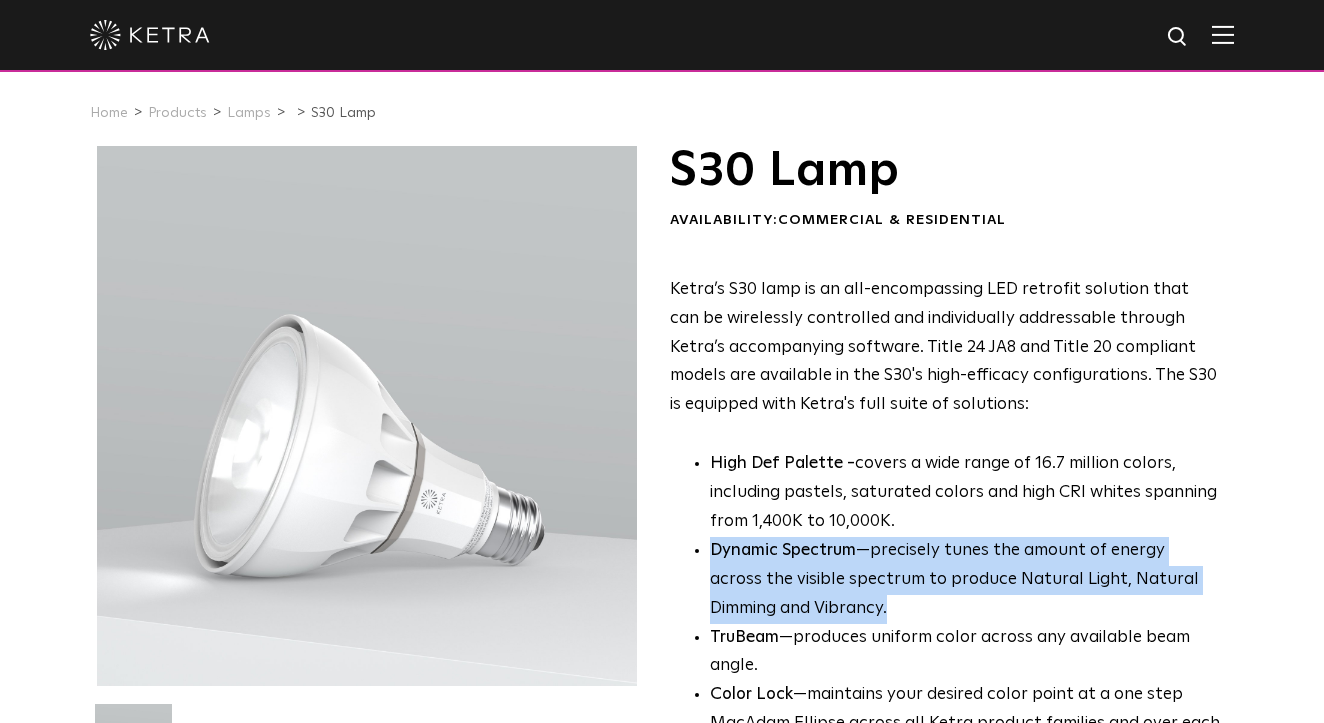 click on "Dynamic Spectrum" at bounding box center (783, 550) 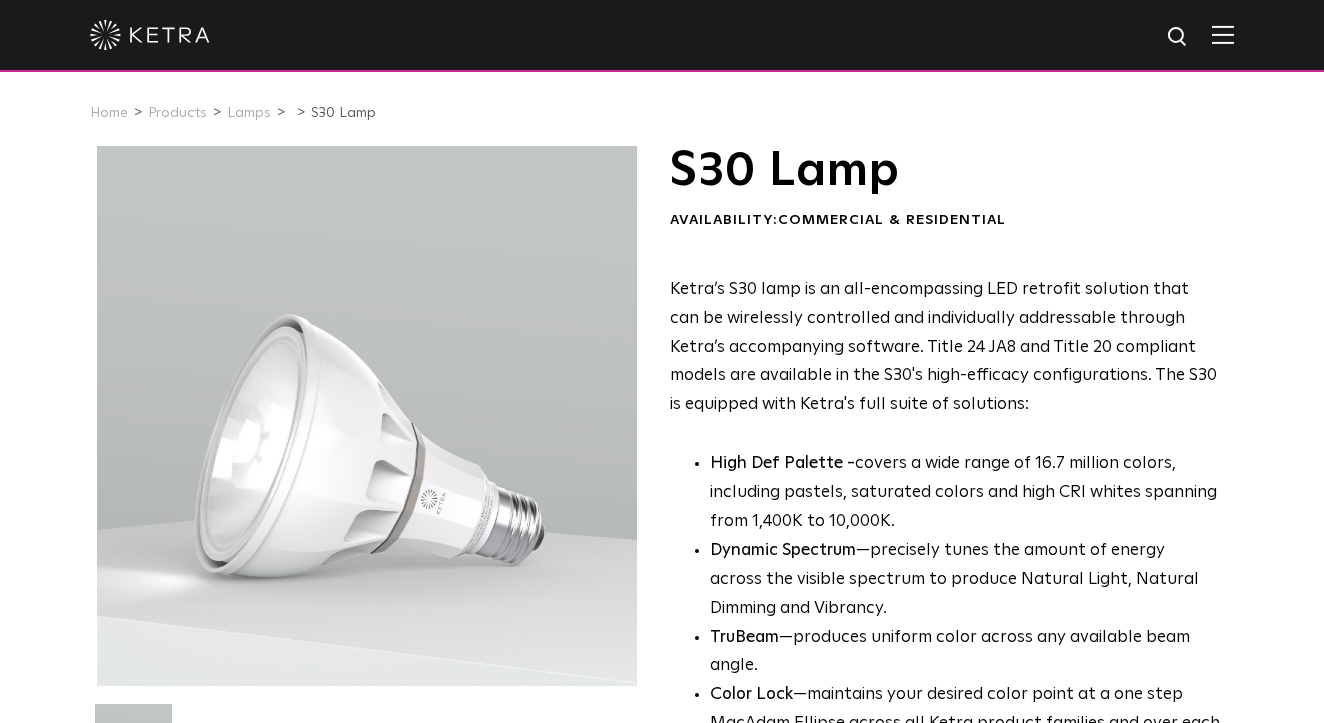 click on "Dynamic Spectrum —precisely tunes the amount of energy across the visible spectrum to produce Natural Light, Natural Dimming and Vibrancy." at bounding box center [965, 580] 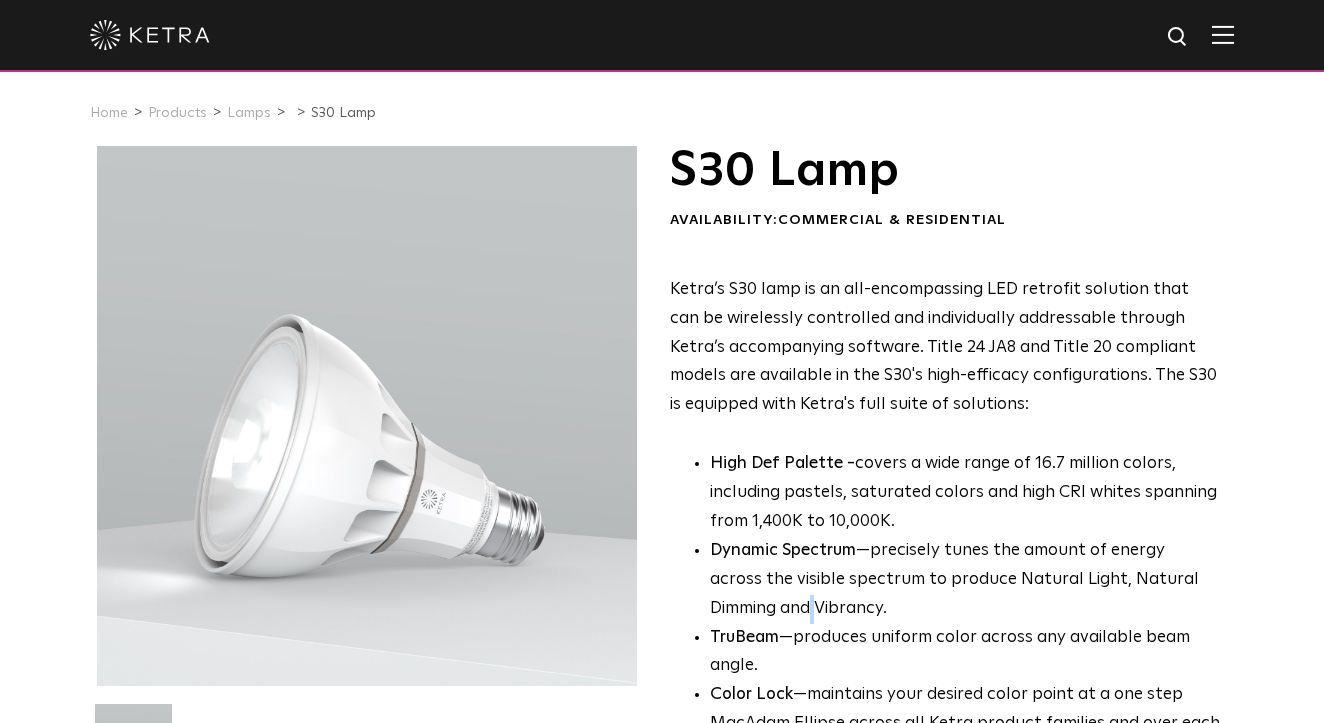 click on "Dynamic Spectrum —precisely tunes the amount of energy across the visible spectrum to produce Natural Light, Natural Dimming and Vibrancy." at bounding box center [965, 580] 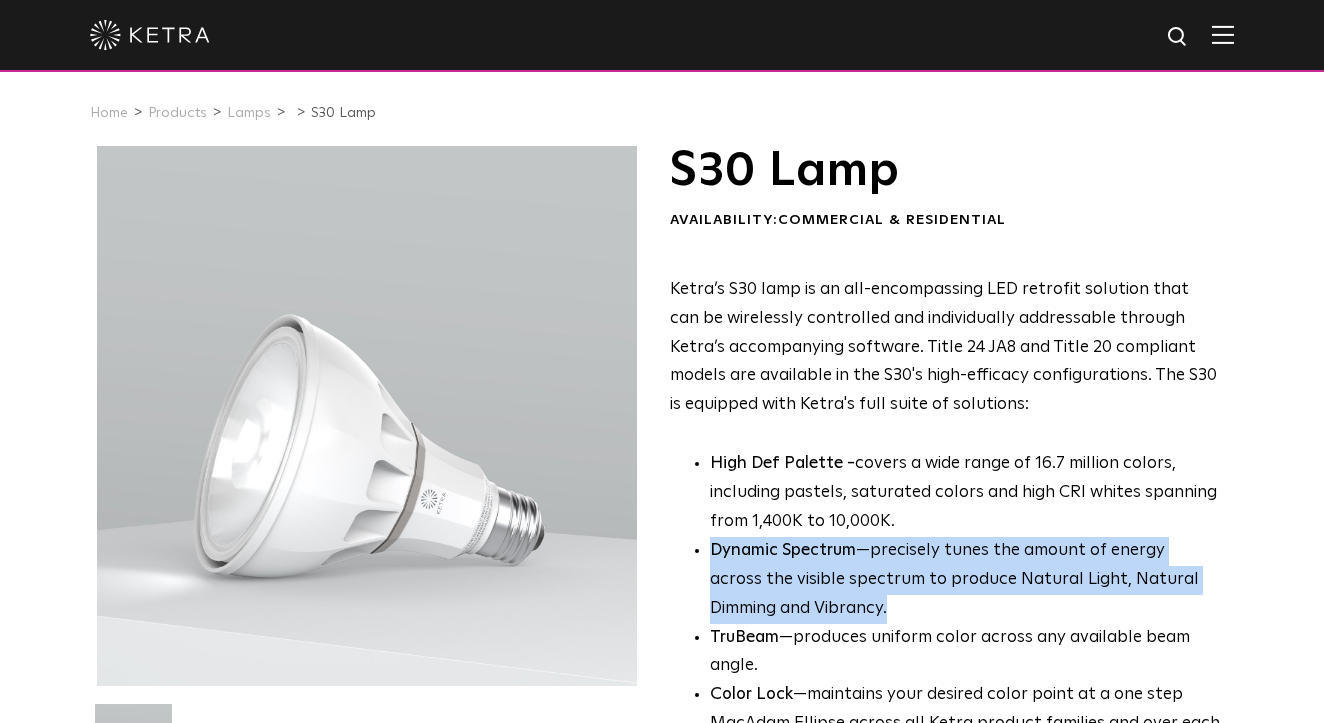 click on "TruBeam —produces uniform color across any available beam angle." at bounding box center (965, 653) 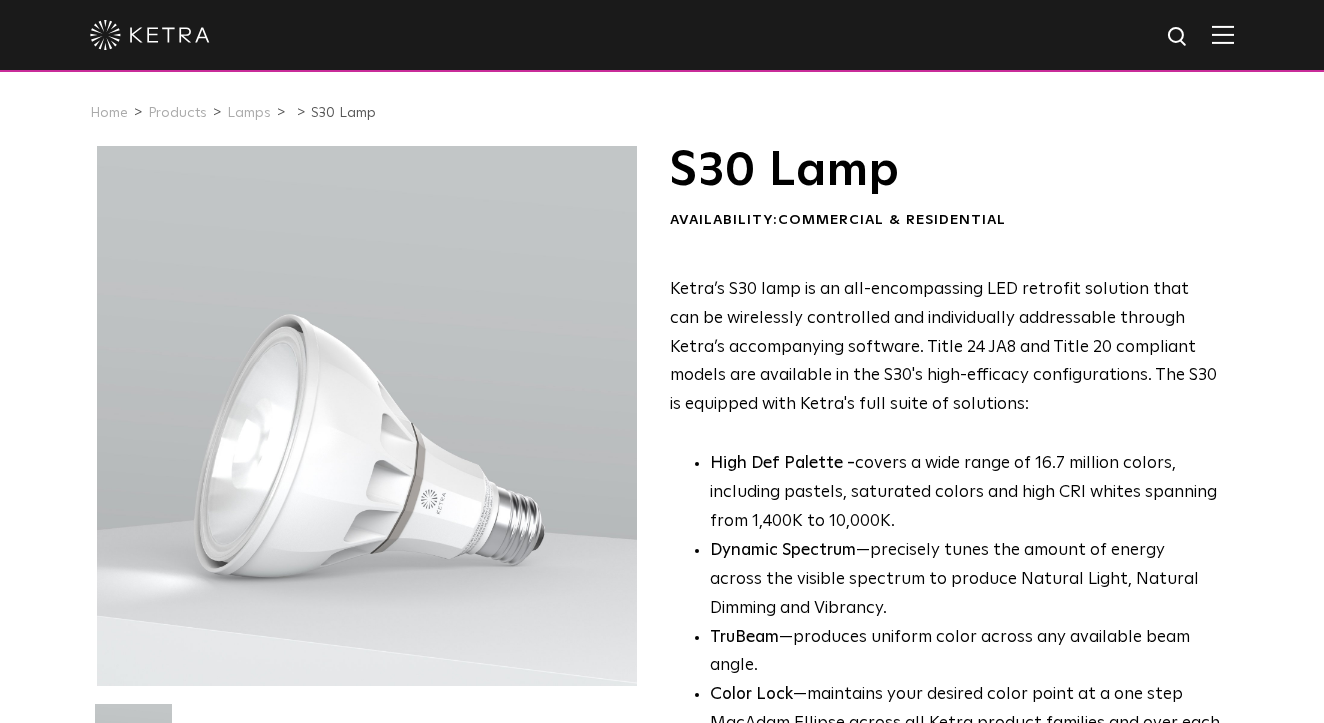 click on "TruBeam —produces uniform color across any available beam angle." at bounding box center (965, 653) 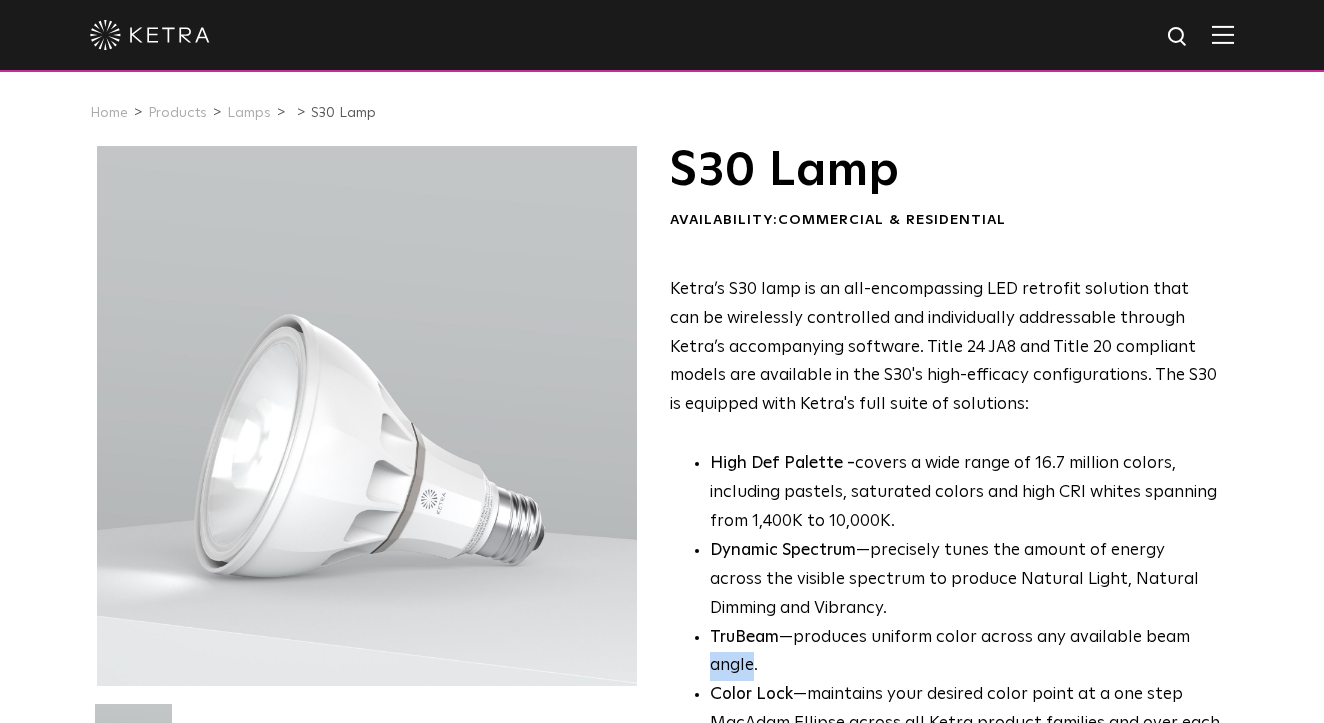 click on "TruBeam —produces uniform color across any available beam angle." at bounding box center [965, 653] 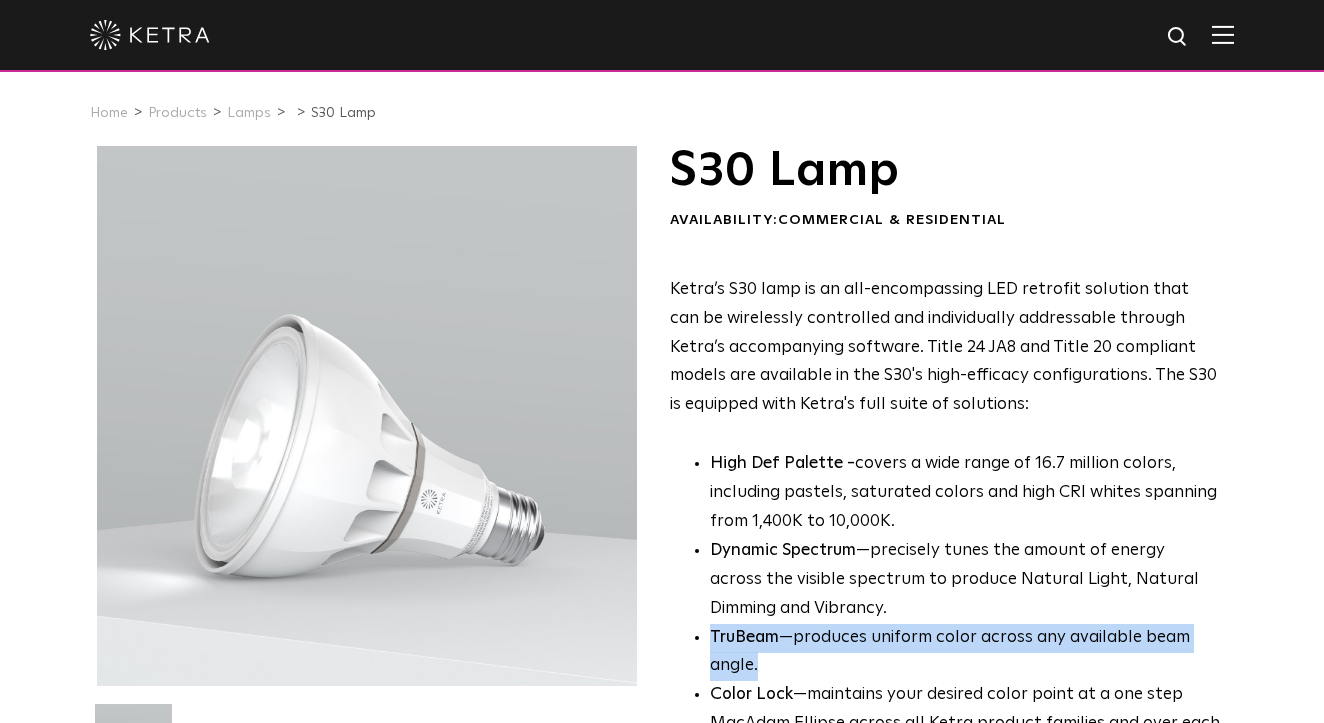 click on "TruBeam —produces uniform color across any available beam angle." at bounding box center [965, 653] 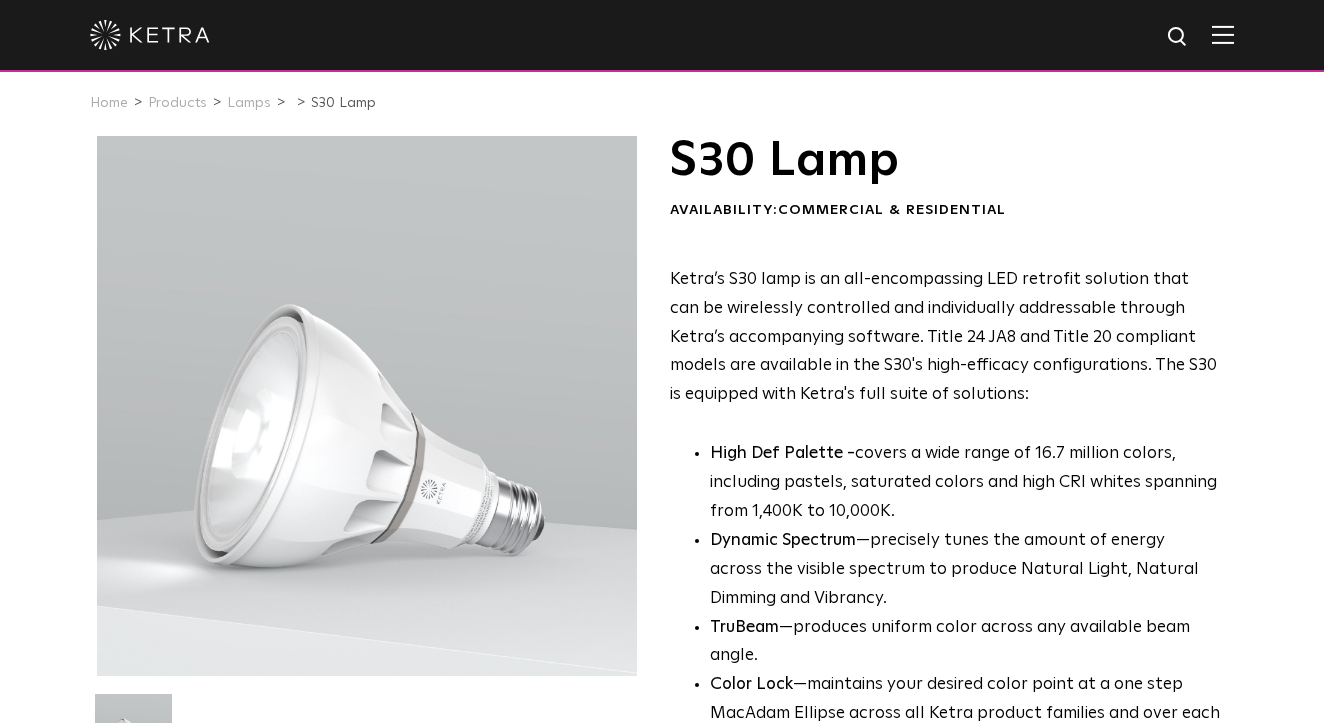 scroll, scrollTop: 13, scrollLeft: 0, axis: vertical 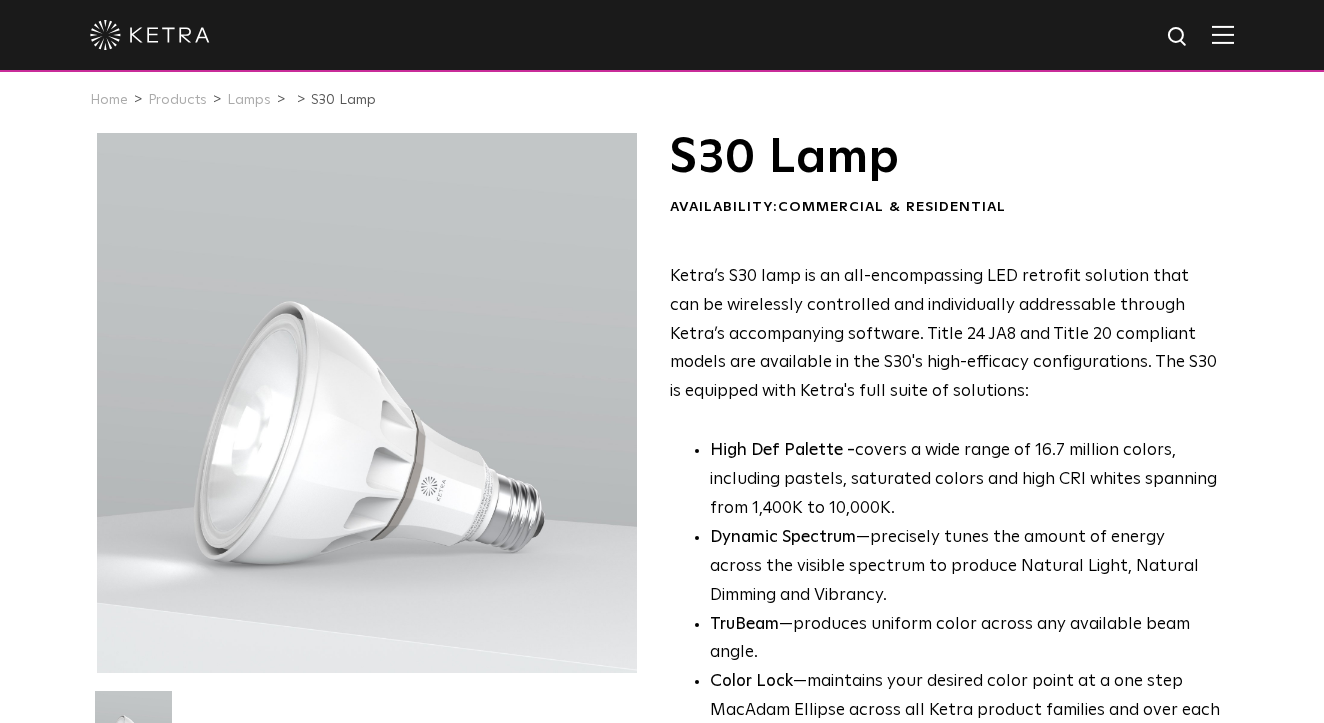 click on "Color Lock" at bounding box center (751, 681) 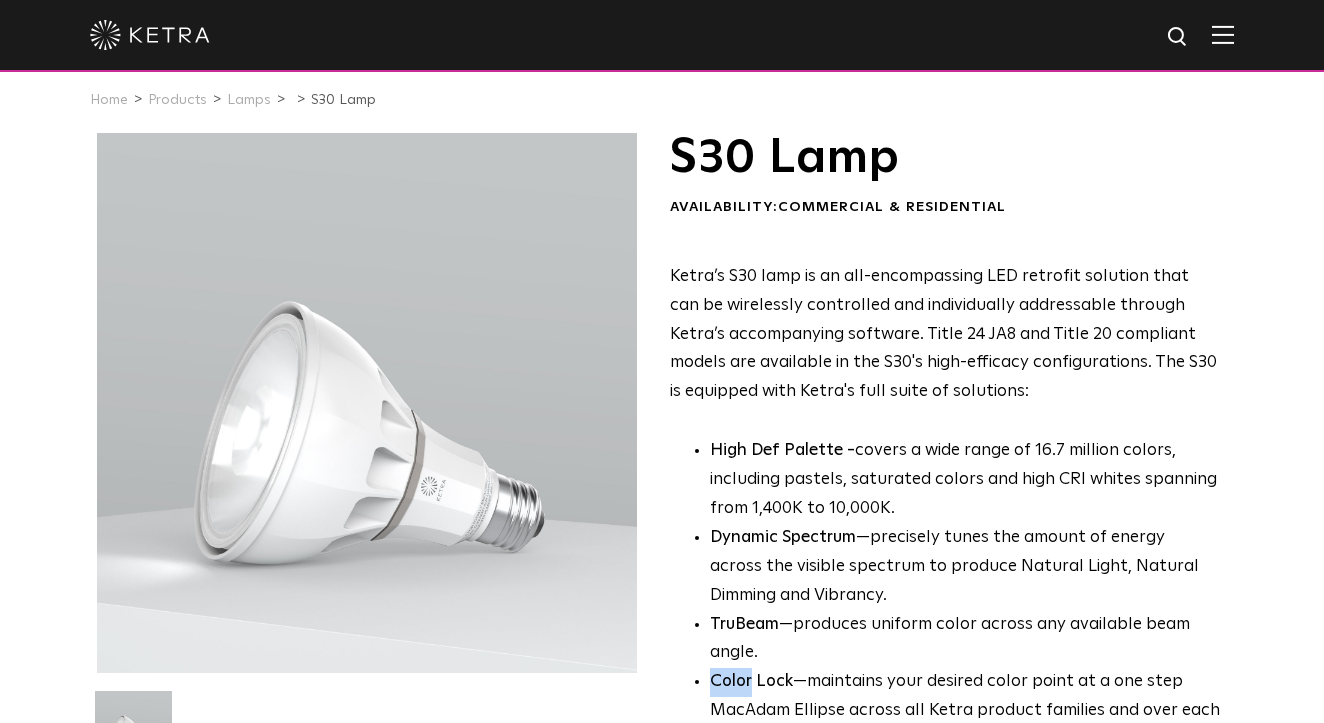 click on "Color Lock" at bounding box center [751, 681] 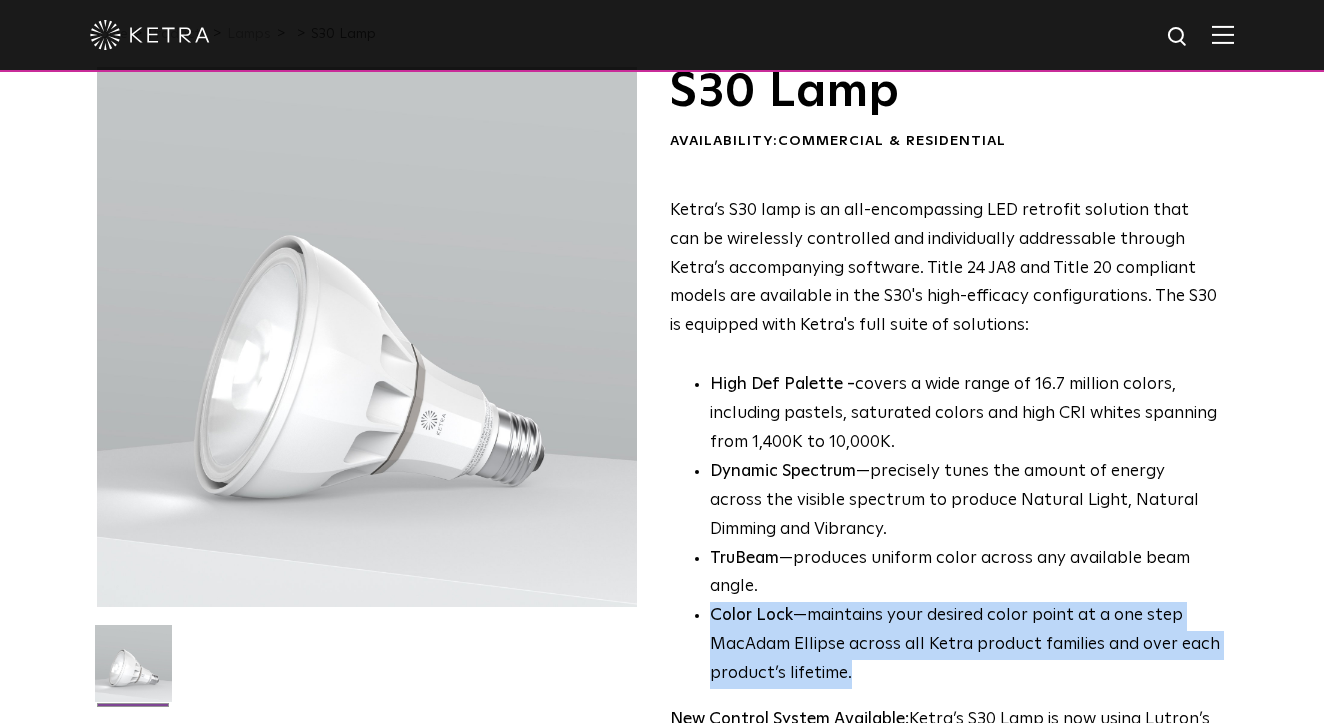 scroll, scrollTop: 121, scrollLeft: 0, axis: vertical 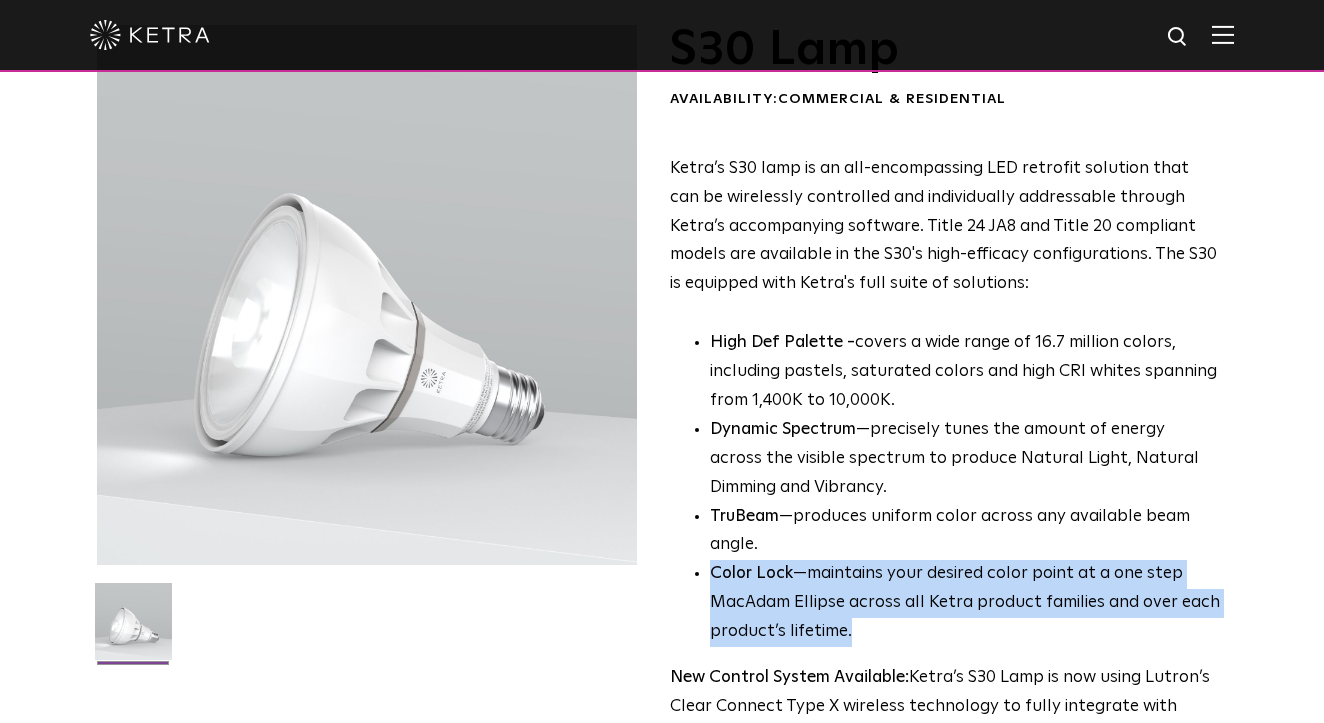 click on "New Control System Available:  Ketra’s S30 Lamp is now using Lutron’s Clear Connect Type X wireless technology to fully integrate with Lutron commercial and residential control systems, Athena and HomeWorks." at bounding box center (945, 722) 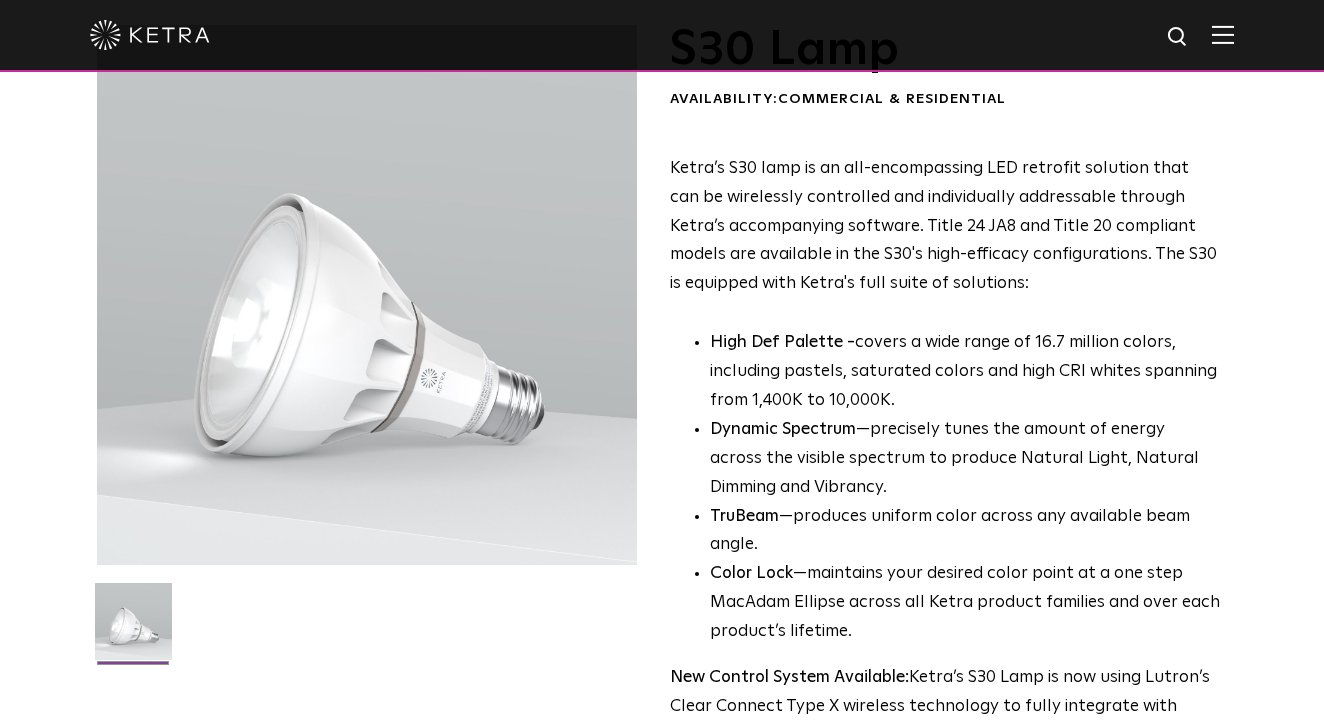 click on "New Control System Available:  Ketra’s S30 Lamp is now using Lutron’s Clear Connect Type X wireless technology to fully integrate with Lutron commercial and residential control systems, Athena and HomeWorks." at bounding box center (945, 722) 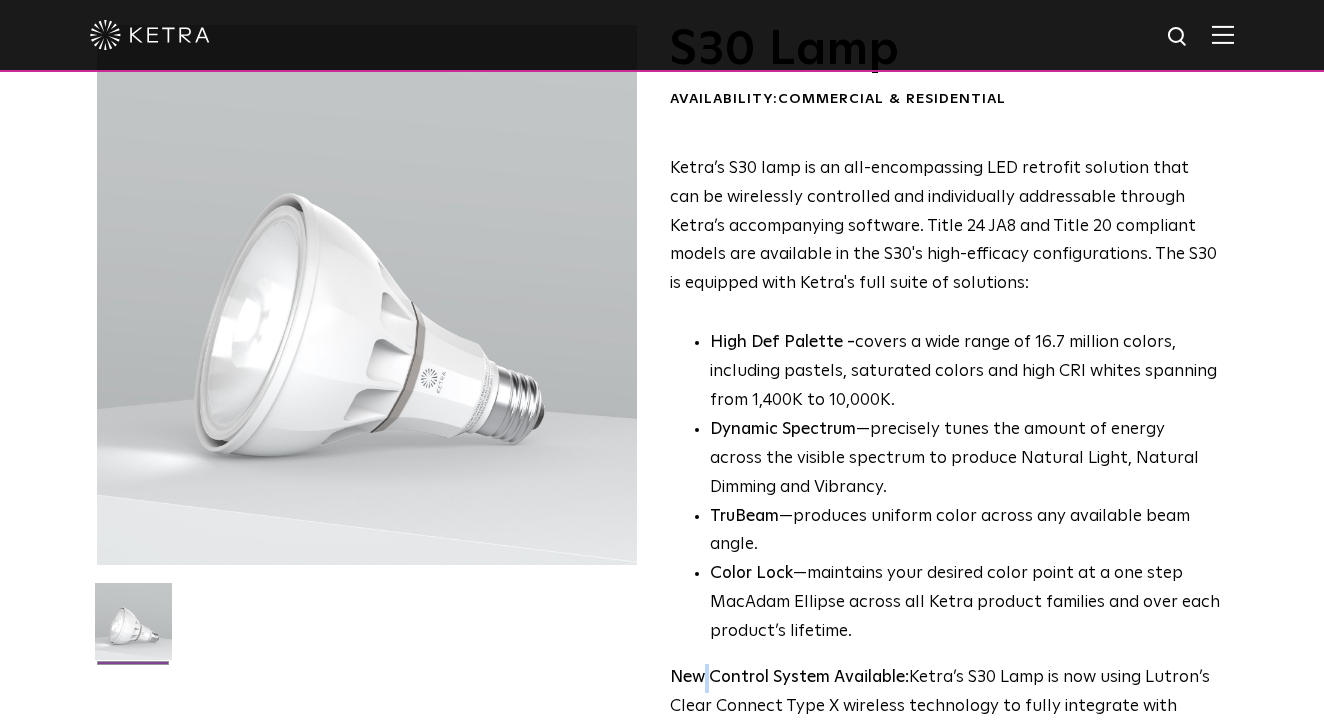 click on "New Control System Available:  Ketra’s S30 Lamp is now using Lutron’s Clear Connect Type X wireless technology to fully integrate with Lutron commercial and residential control systems, Athena and HomeWorks." at bounding box center (945, 722) 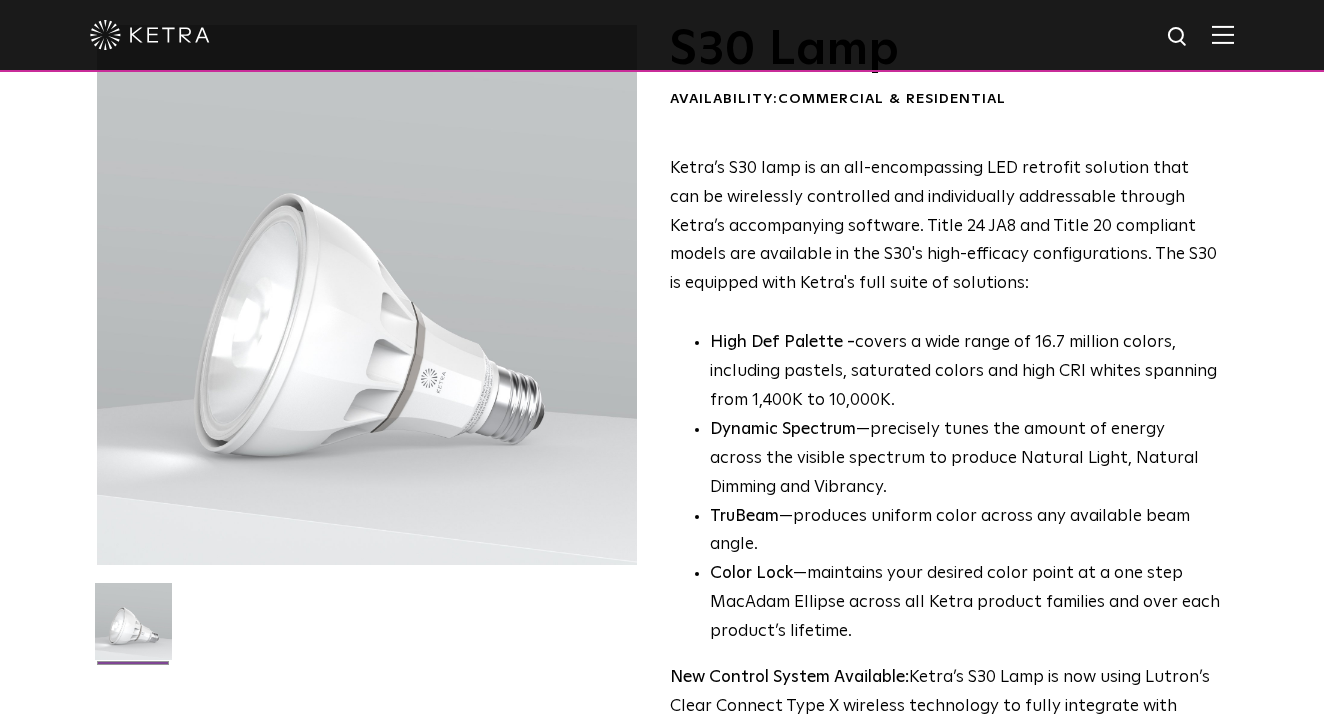 click on "New Control System Available:  Ketra’s S30 Lamp is now using Lutron’s Clear Connect Type X wireless technology to fully integrate with Lutron commercial and residential control systems, Athena and HomeWorks." at bounding box center [945, 722] 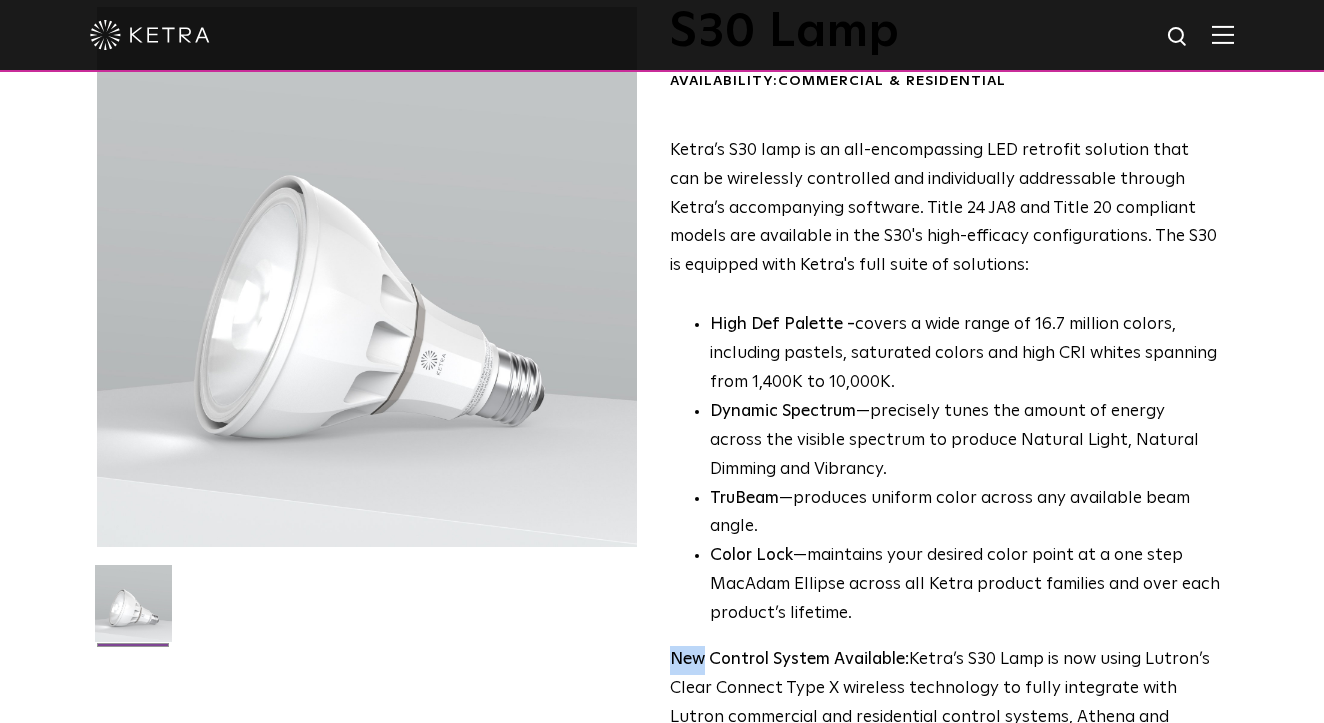 scroll, scrollTop: 141, scrollLeft: 0, axis: vertical 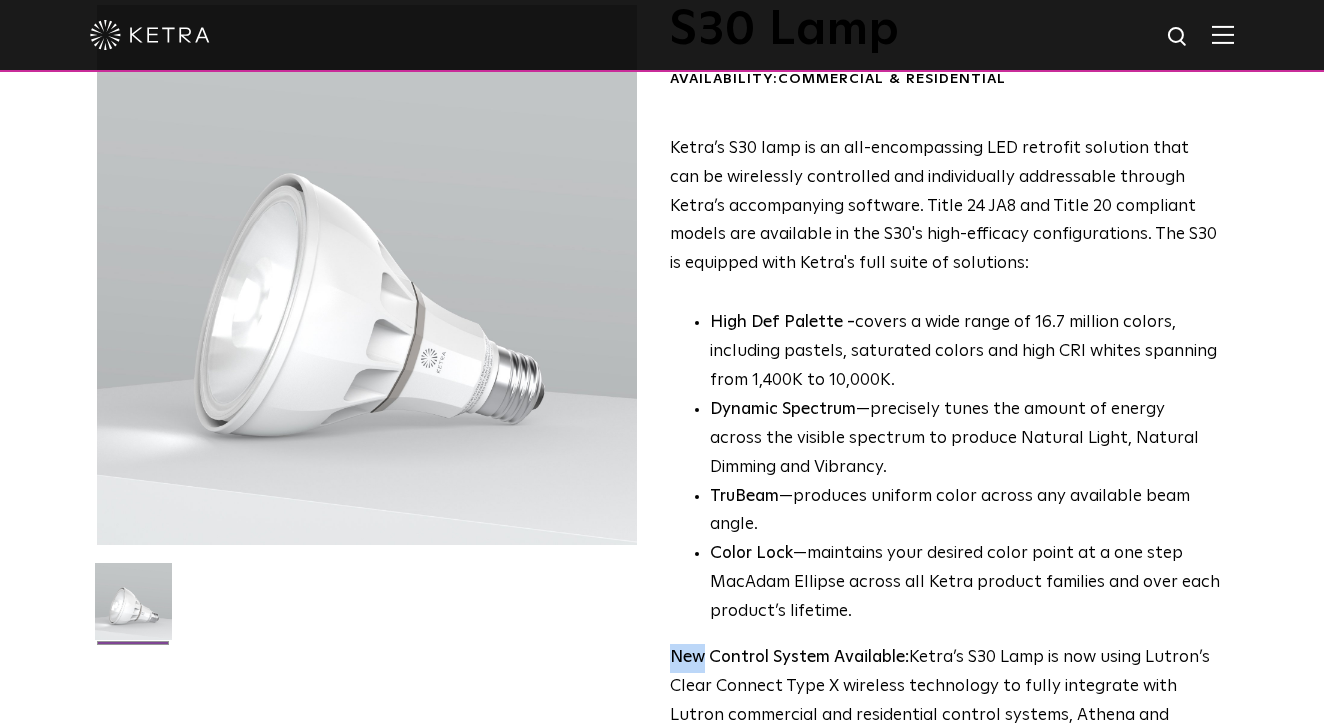 click on "New Control System Available:" at bounding box center (789, 657) 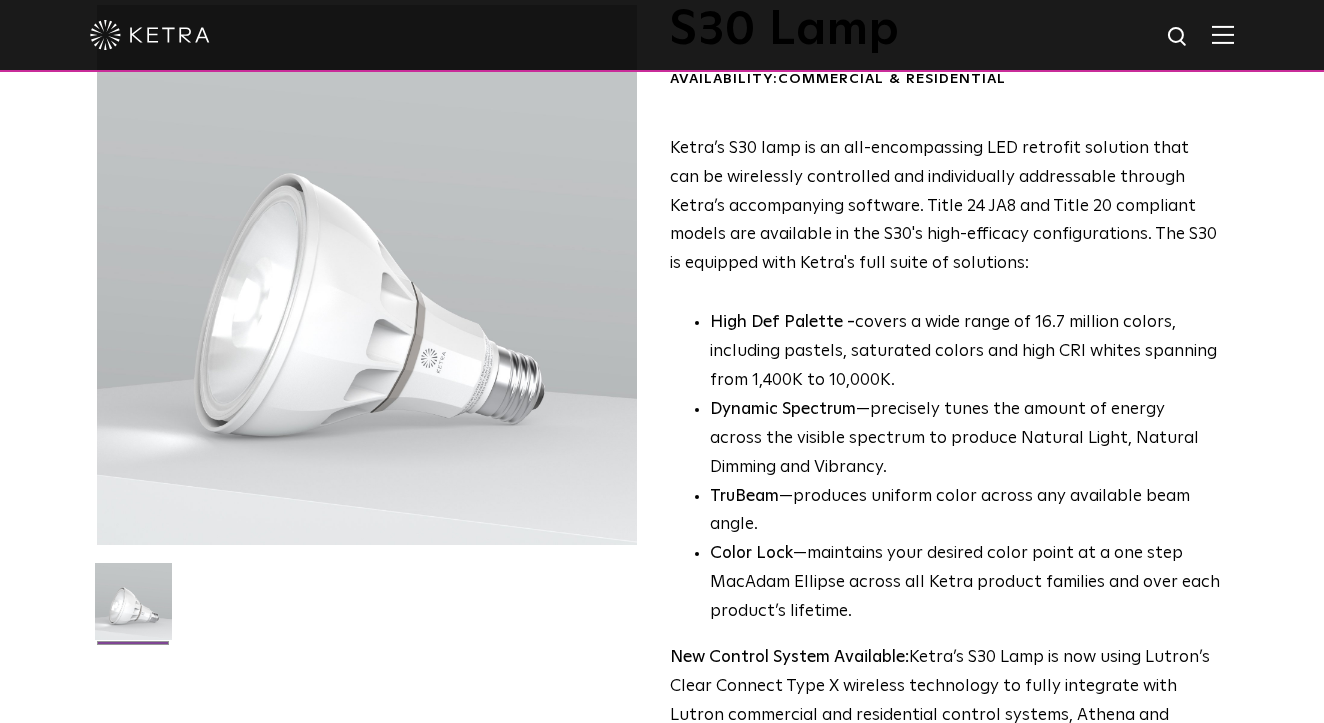 click on "New Control System Available:" at bounding box center [789, 657] 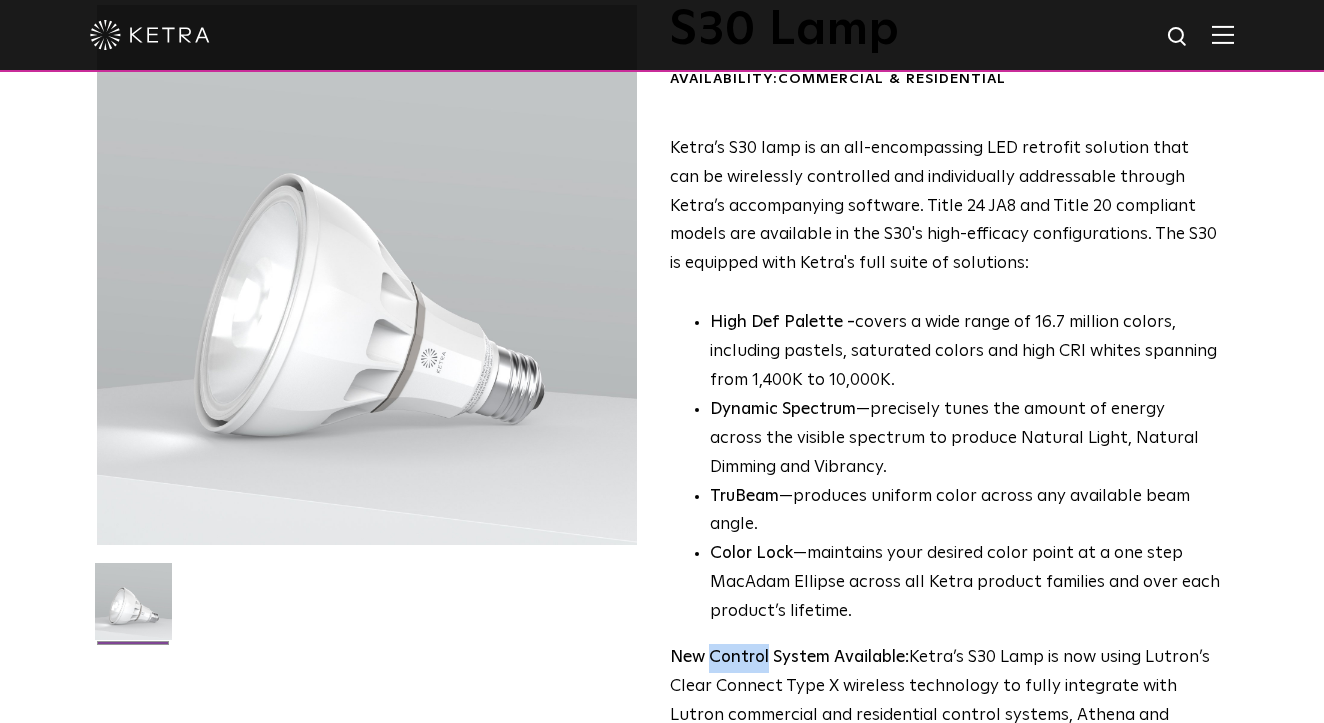 click on "New Control System Available:" at bounding box center (789, 657) 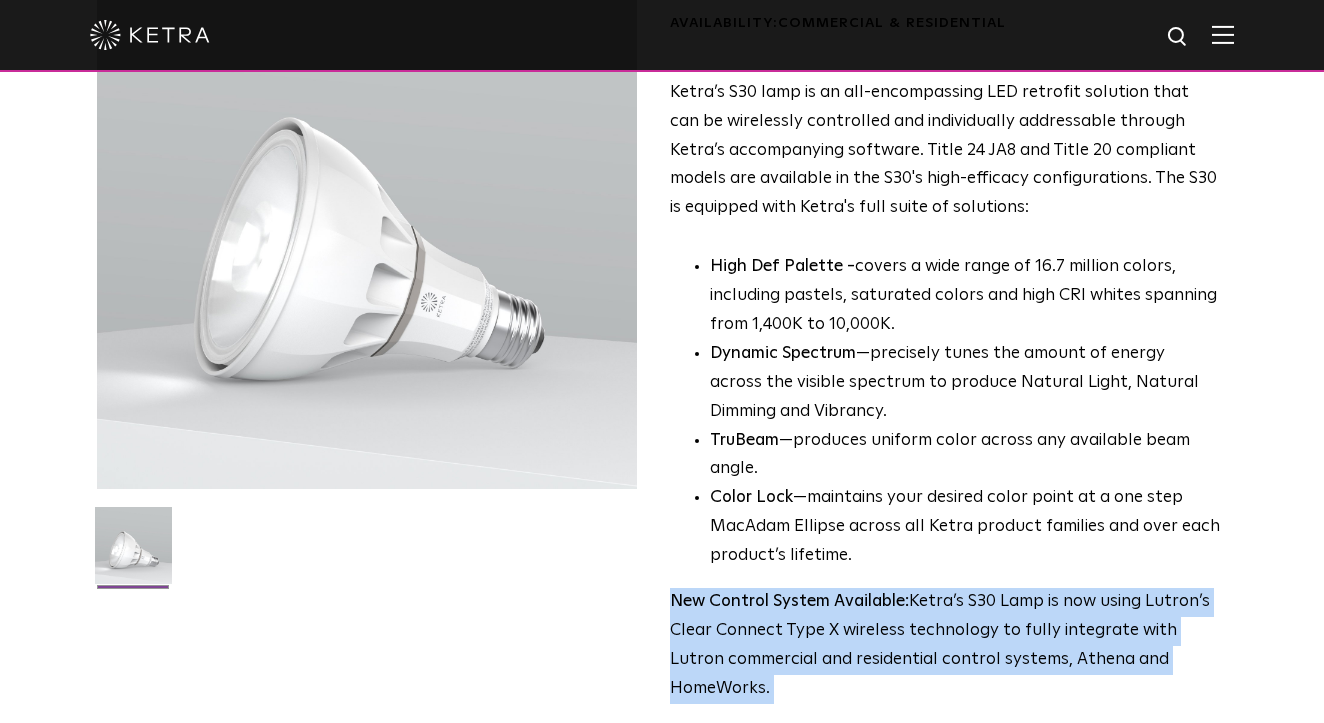 click on "S30 Lamp
Availability:  Commercial & Residential
Ketra’s S30 lamp is an all-encompassing LED retrofit solution that can be wirelessly controlled and individually addressable through Ketra’s accompanying software. Title 24 JA8 and Title 20 compliant models are available in the S30's high-efficacy configurations. The S30 is equipped with Ketra's full suite of solutions:
High Def Palette -  covers a wide range of 16.7 million colors, including pastels, saturated colors and high CRI whites spanning from 1,400K to 10,000K.
Dynamic Spectrum —precisely tunes the amount of energy across the visible spectrum to produce Natural Light, Natural Dimming and Vibrancy.
TruBeam
Color Lock
New Control System Available:" at bounding box center [662, 627] 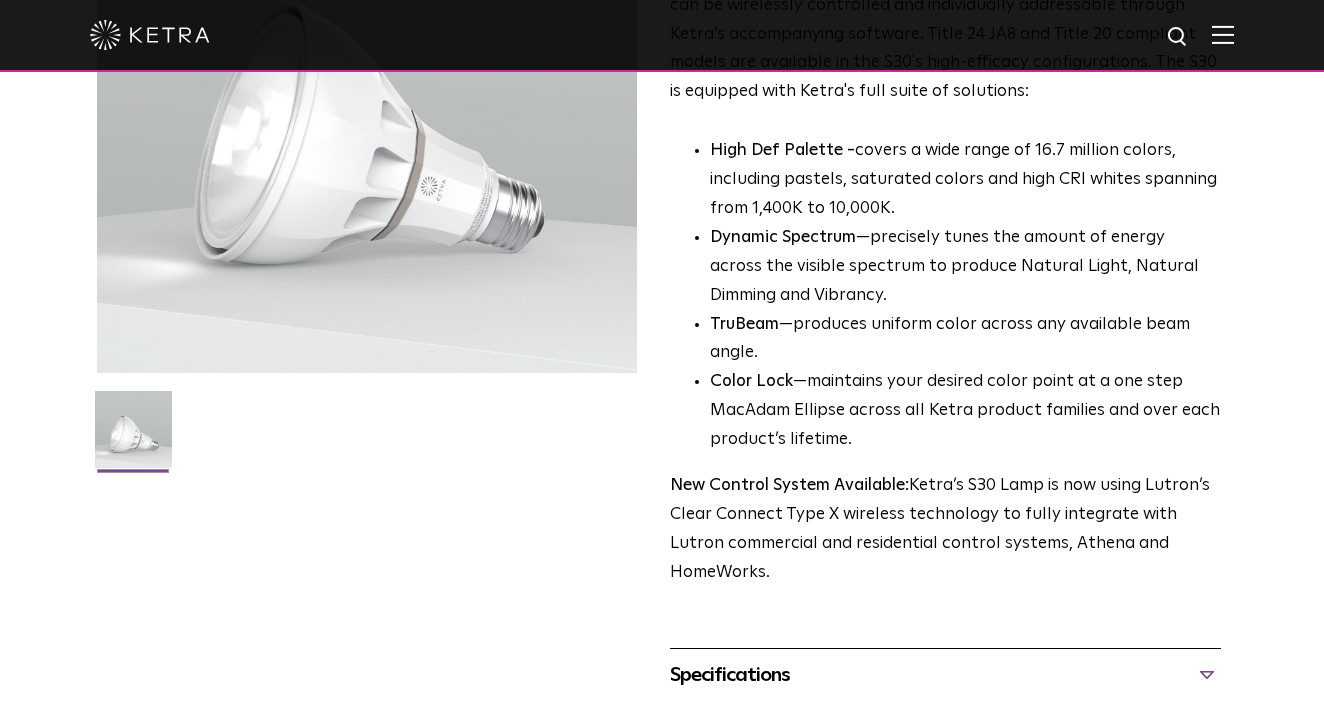 scroll, scrollTop: 341, scrollLeft: 0, axis: vertical 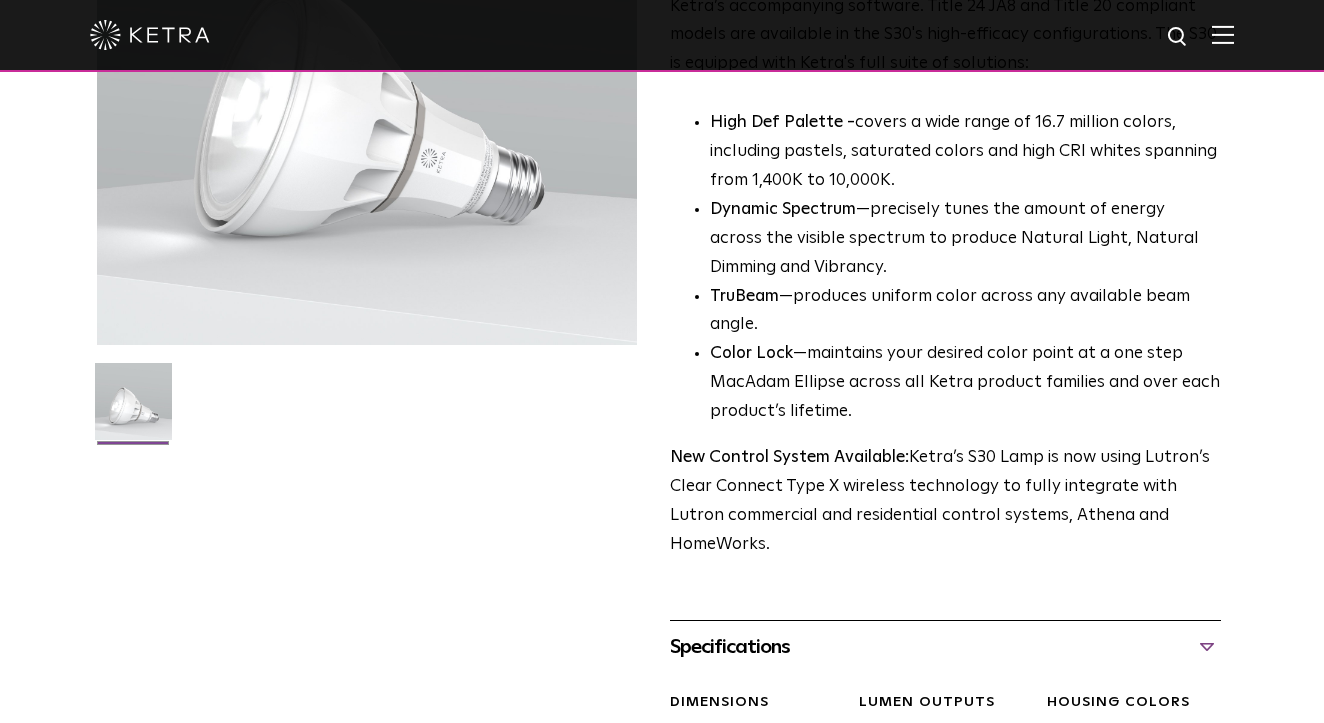 click on "S30 Lamp
Availability:  Commercial & Residential
Ketra’s S30 lamp is an all-encompassing LED retrofit solution that can be wirelessly controlled and individually addressable through Ketra’s accompanying software. Title 24 JA8 and Title 20 compliant models are available in the S30's high-efficacy configurations. The S30 is equipped with Ketra's full suite of solutions:
High Def Palette -  covers a wide range of 16.7 million colors, including pastels, saturated colors and high CRI whites spanning from 1,400K to 10,000K.
Dynamic Spectrum —precisely tunes the amount of energy across the visible spectrum to produce Natural Light, Natural Dimming and Vibrancy.
TruBeam —produces uniform color across any available beam angle.
Color Lock —maintains your desired color point at a one step MacAdam Ellipse across all Ketra product families and over each product’s lifetime.
New Control System Available:" at bounding box center [945, 483] 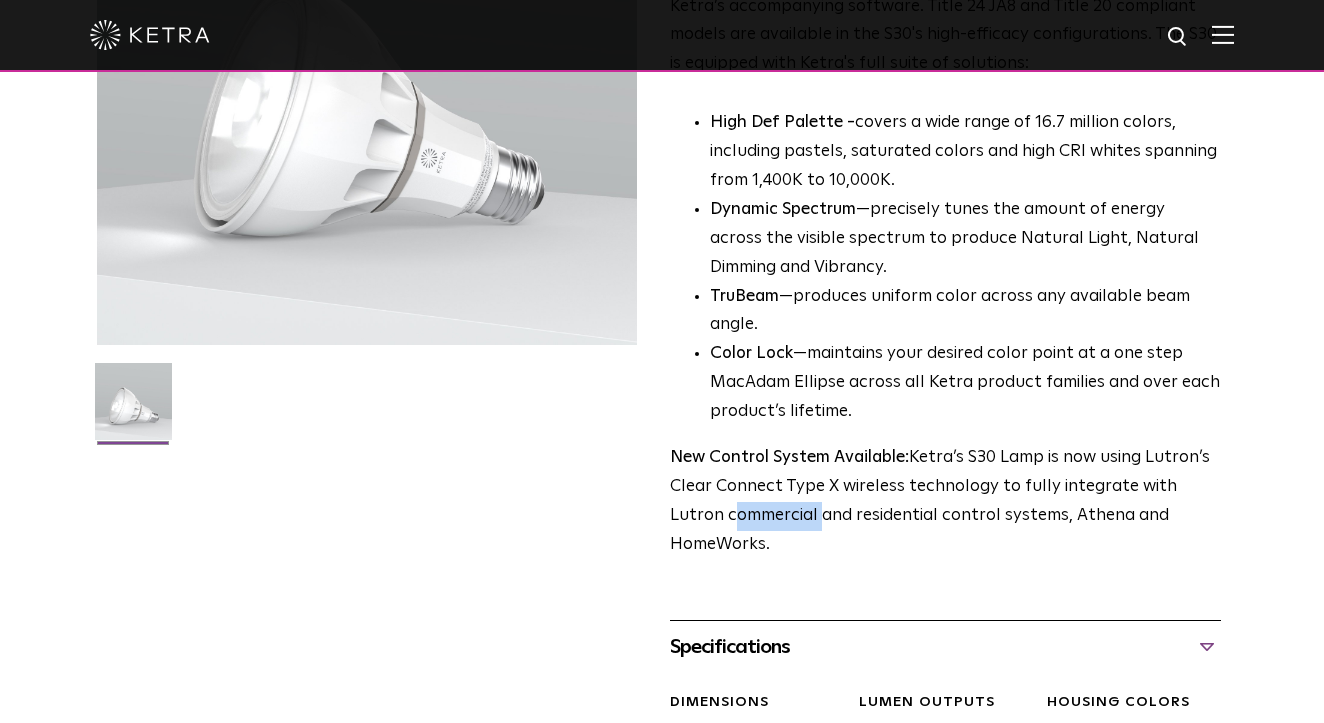 click on "New Control System Available:  Ketra’s S30 Lamp is now using Lutron’s Clear Connect Type X wireless technology to fully integrate with Lutron commercial and residential control systems, Athena and HomeWorks." at bounding box center (945, 502) 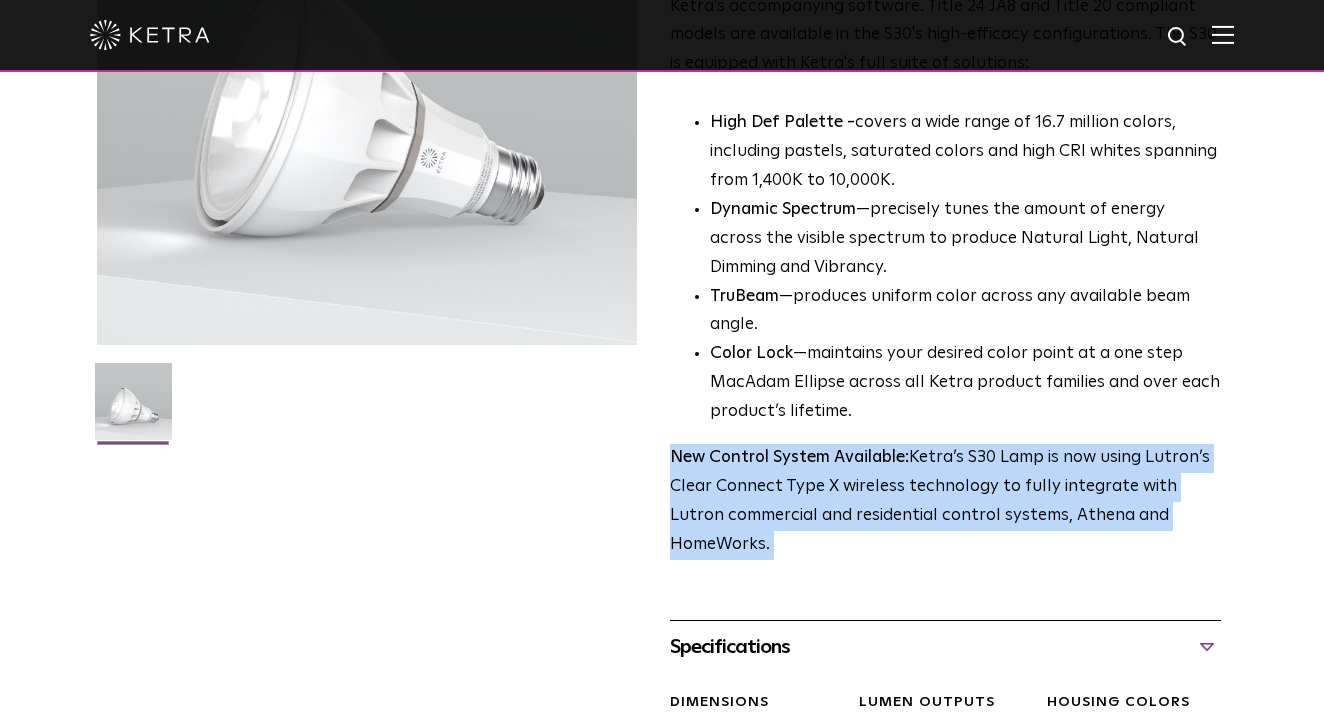 click on "New Control System Available:  Ketra’s S30 Lamp is now using Lutron’s Clear Connect Type X wireless technology to fully integrate with Lutron commercial and residential control systems, Athena and HomeWorks." at bounding box center (945, 502) 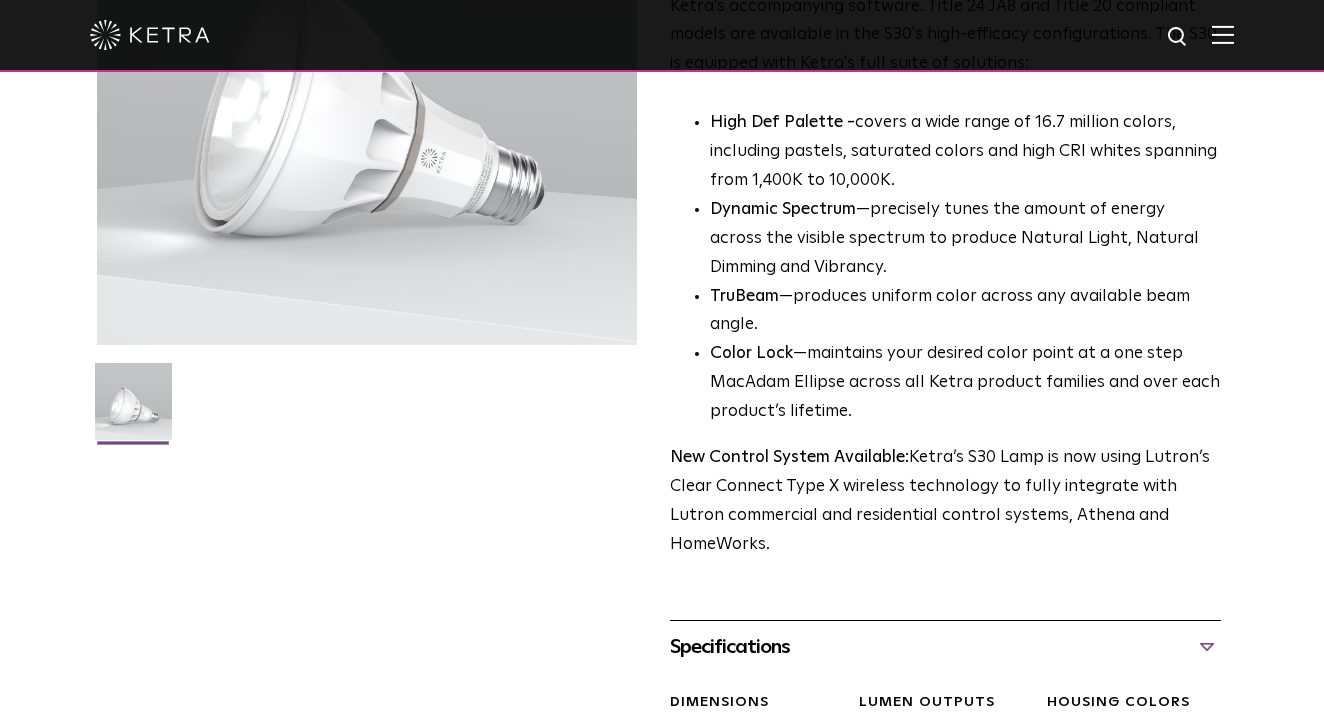 click on "New Control System Available:  Ketra’s S30 Lamp is now using Lutron’s Clear Connect Type X wireless technology to fully integrate with Lutron commercial and residential control systems, Athena and HomeWorks." at bounding box center [945, 502] 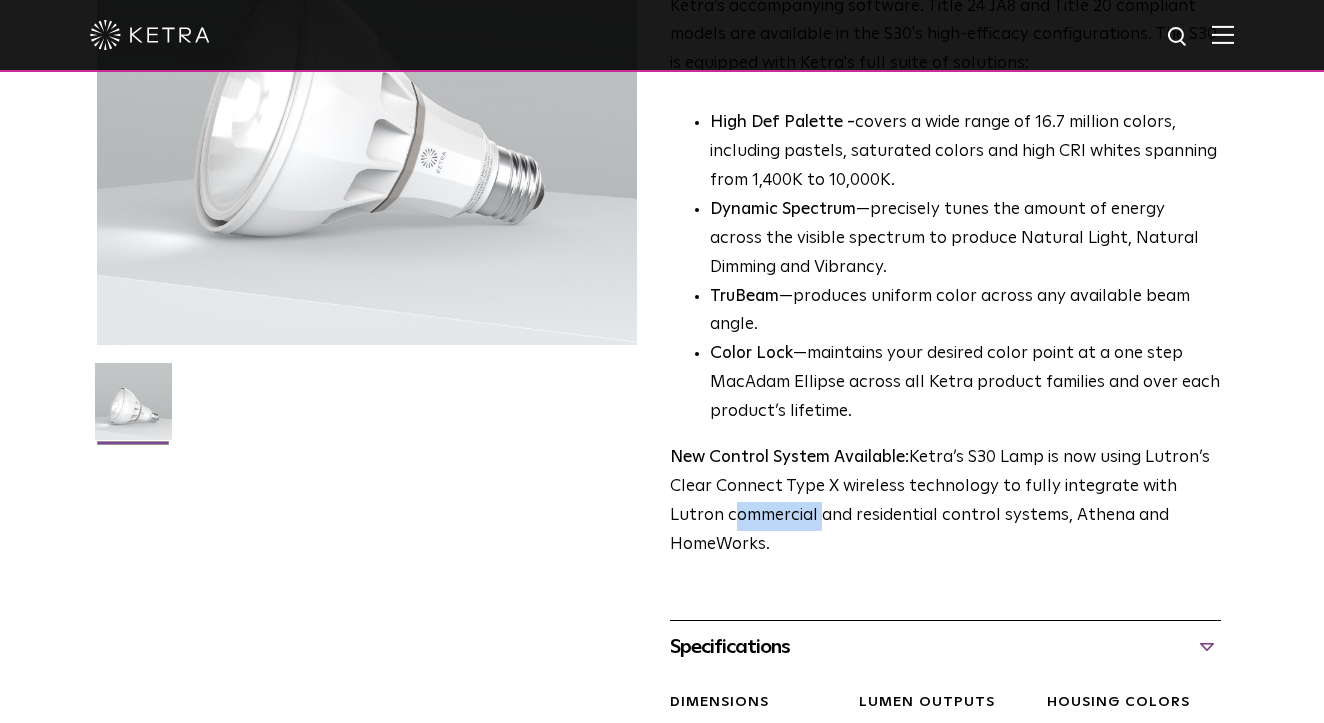 click on "New Control System Available:" at bounding box center (789, 457) 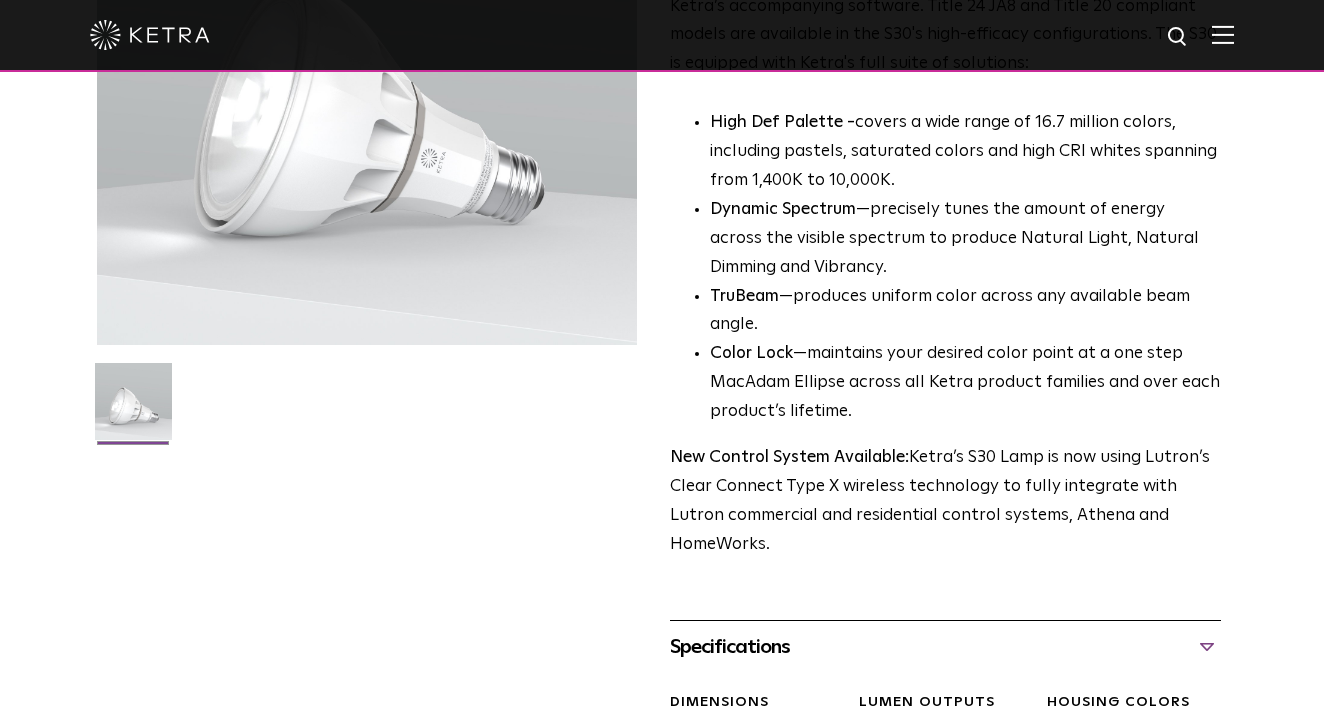 click on "New Control System Available:" at bounding box center (789, 457) 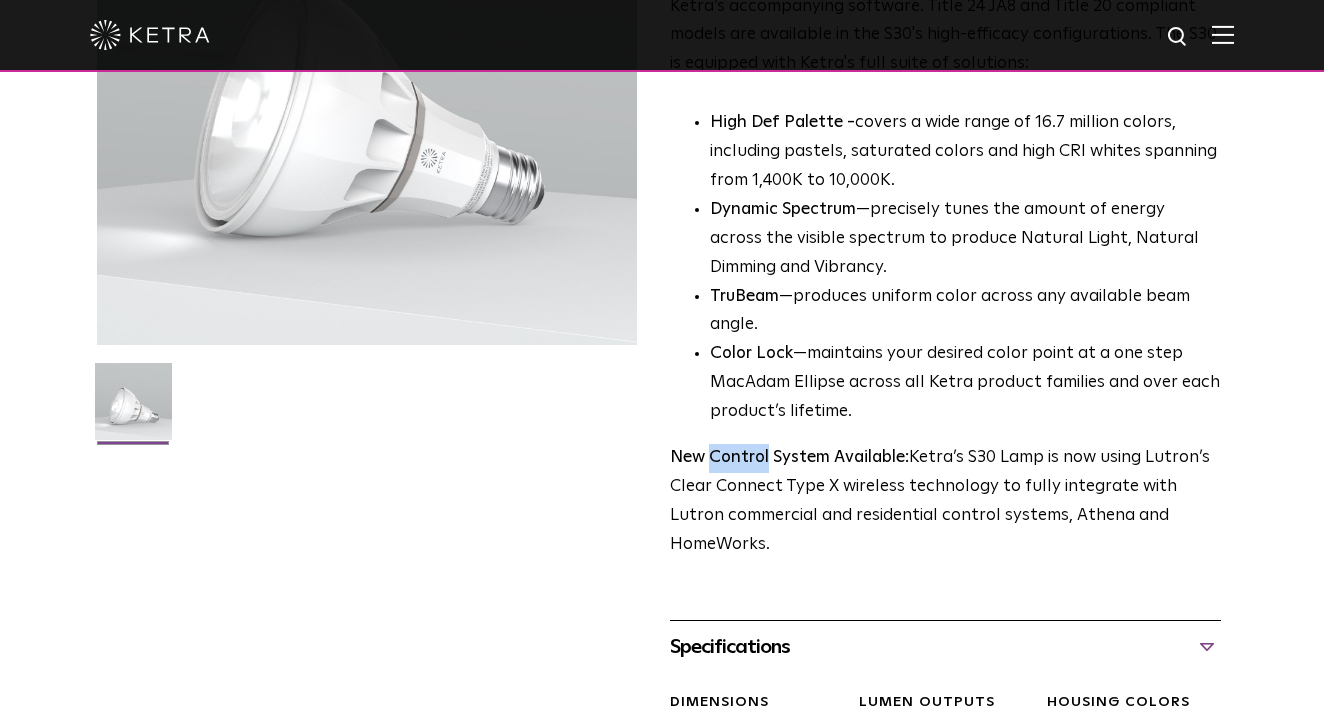 click on "New Control System Available:" at bounding box center [789, 457] 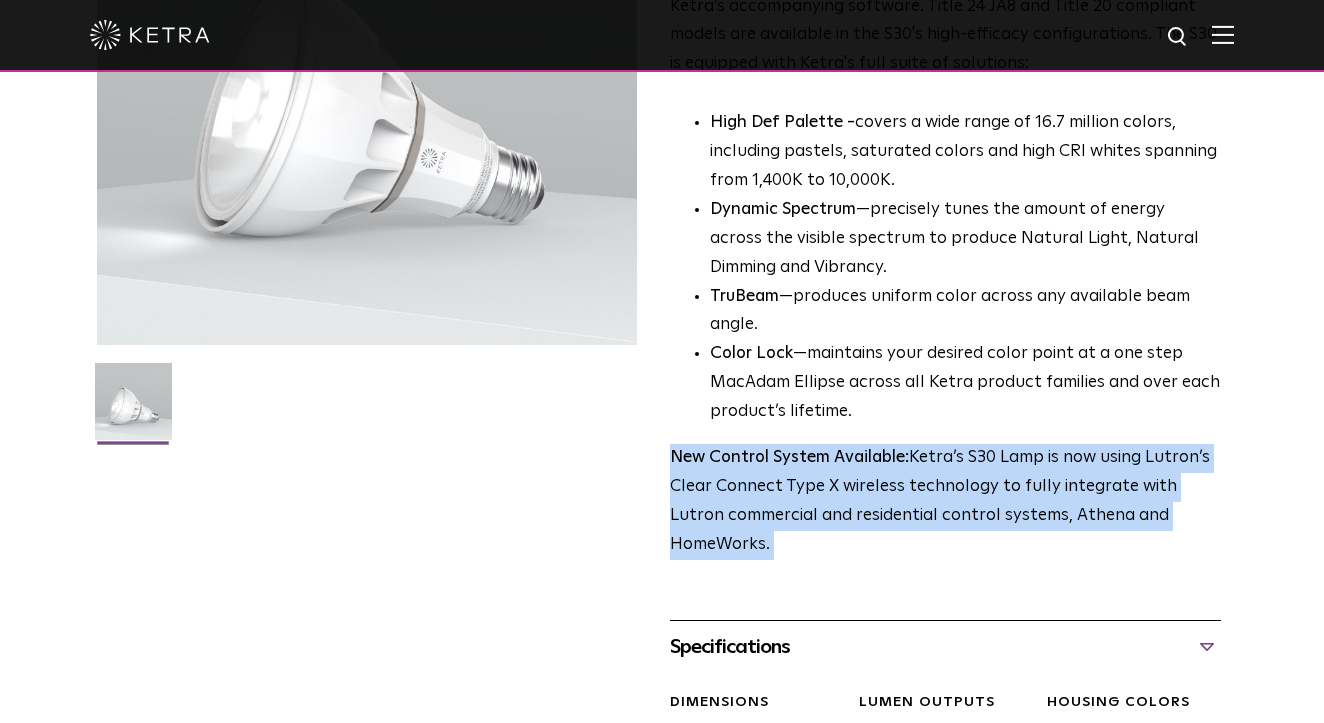 click on "New Control System Available:  Ketra’s S30 Lamp is now using Lutron’s Clear Connect Type X wireless technology to fully integrate with Lutron commercial and residential control systems, Athena and HomeWorks." at bounding box center (945, 502) 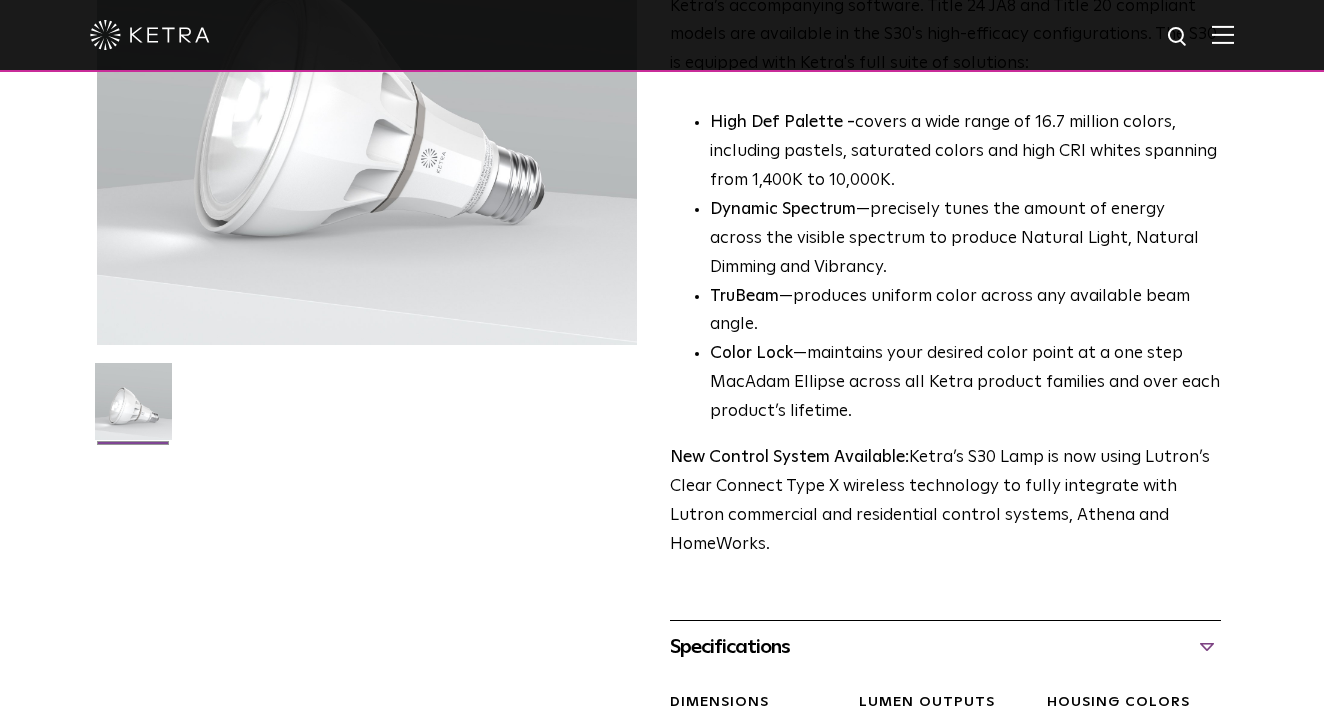 click on "New Control System Available:  Ketra’s S30 Lamp is now using Lutron’s Clear Connect Type X wireless technology to fully integrate with Lutron commercial and residential control systems, Athena and HomeWorks." at bounding box center [945, 502] 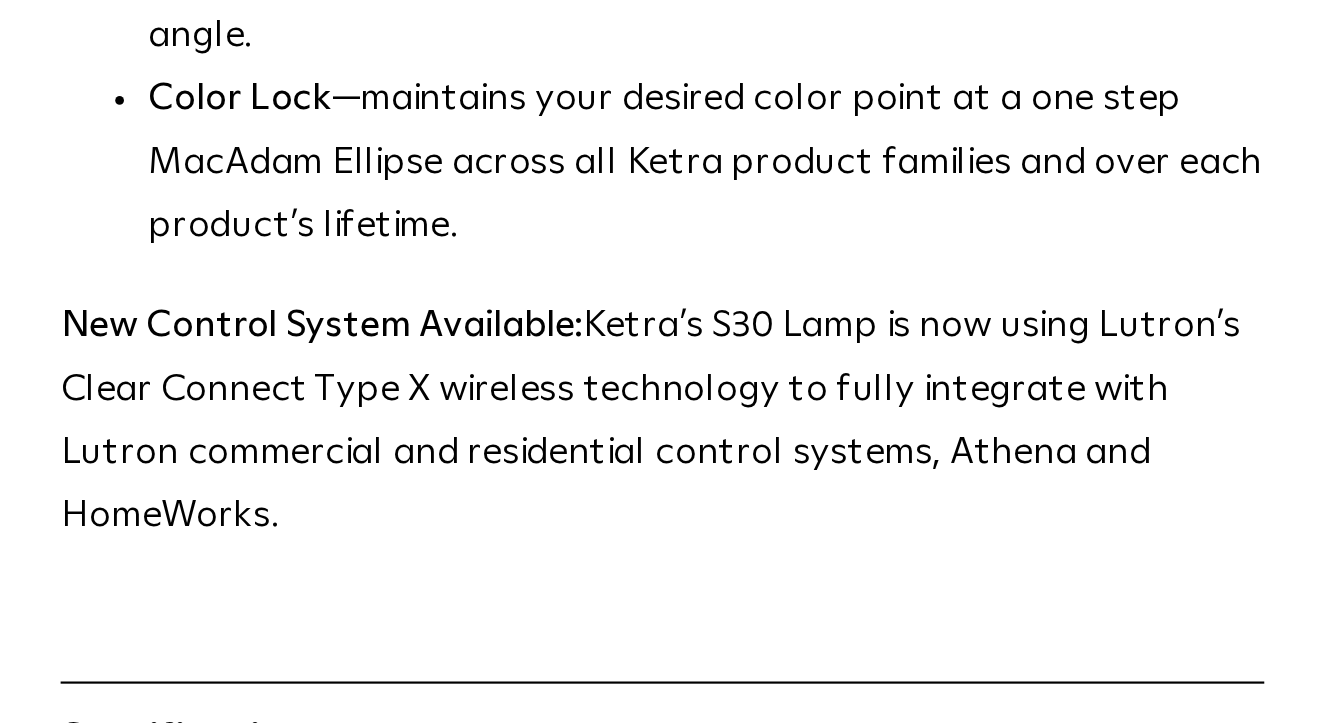 click on "S30 Lamp
Availability:  Commercial & Residential
Ketra’s S30 lamp is an all-encompassing LED retrofit solution that can be wirelessly controlled and individually addressable through Ketra’s accompanying software. Title 24 JA8 and Title 20 compliant models are available in the S30's high-efficacy configurations. The S30 is equipped with Ketra's full suite of solutions:
High Def Palette -  covers a wide range of 16.7 million colors, including pastels, saturated colors and high CRI whites spanning from 1,400K to 10,000K.
Dynamic Spectrum —precisely tunes the amount of energy across the visible spectrum to produce Natural Light, Natural Dimming and Vibrancy.
TruBeam —produces uniform color across any available beam angle.
Color Lock —maintains your desired color point at a one step MacAdam Ellipse across all Ketra product families and over each product’s lifetime.
New Control System Available:" at bounding box center [945, 567] 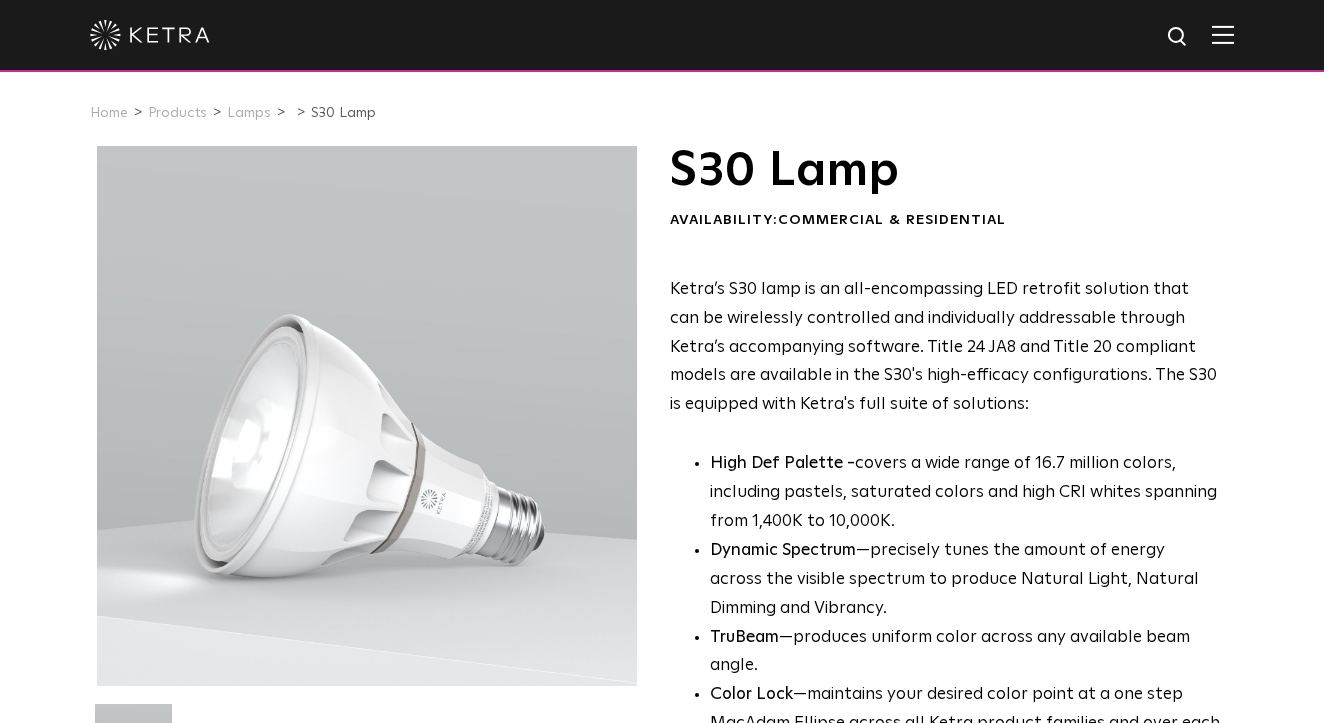 scroll, scrollTop: 0, scrollLeft: 0, axis: both 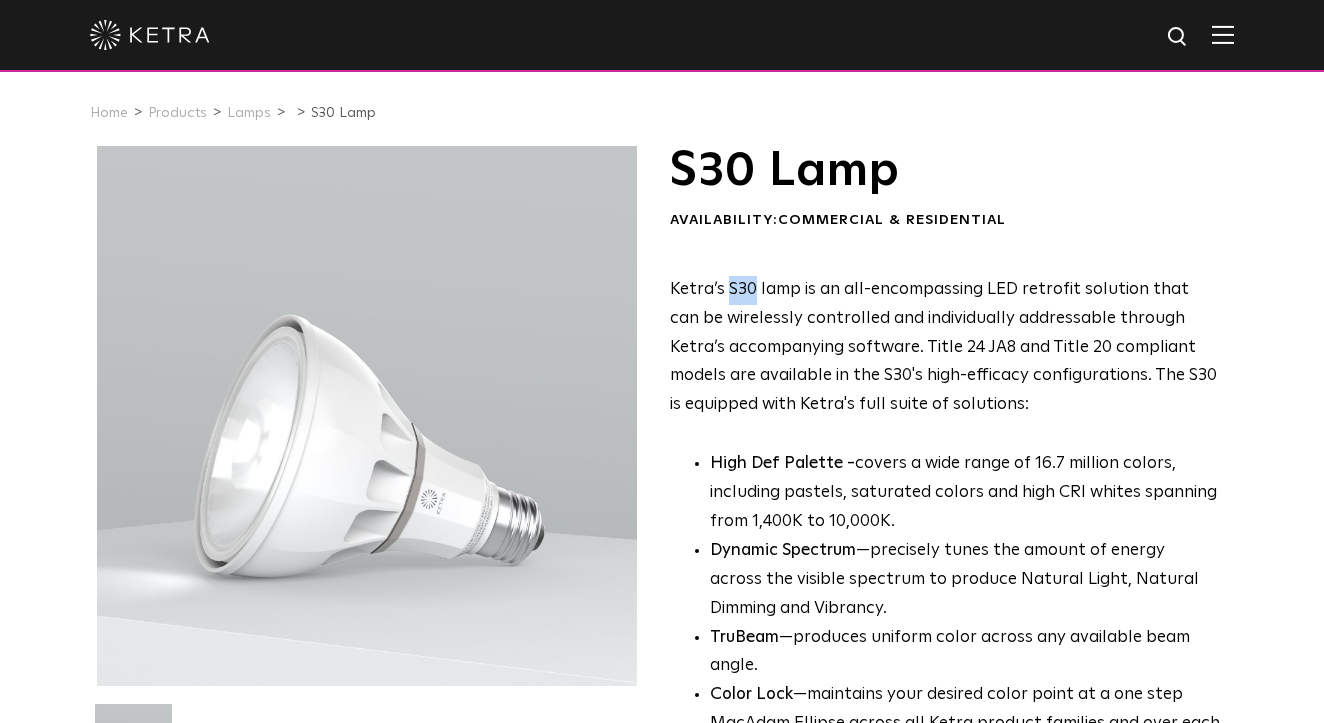 click on "Ketra’s S30 lamp is an all-encompassing LED retrofit solution that can be wirelessly controlled and individually addressable through Ketra’s accompanying software. Title 24 JA8 and Title 20 compliant models are available in the S30's high-efficacy configurations. The S30 is equipped with Ketra's full suite of solutions:" at bounding box center [945, 348] 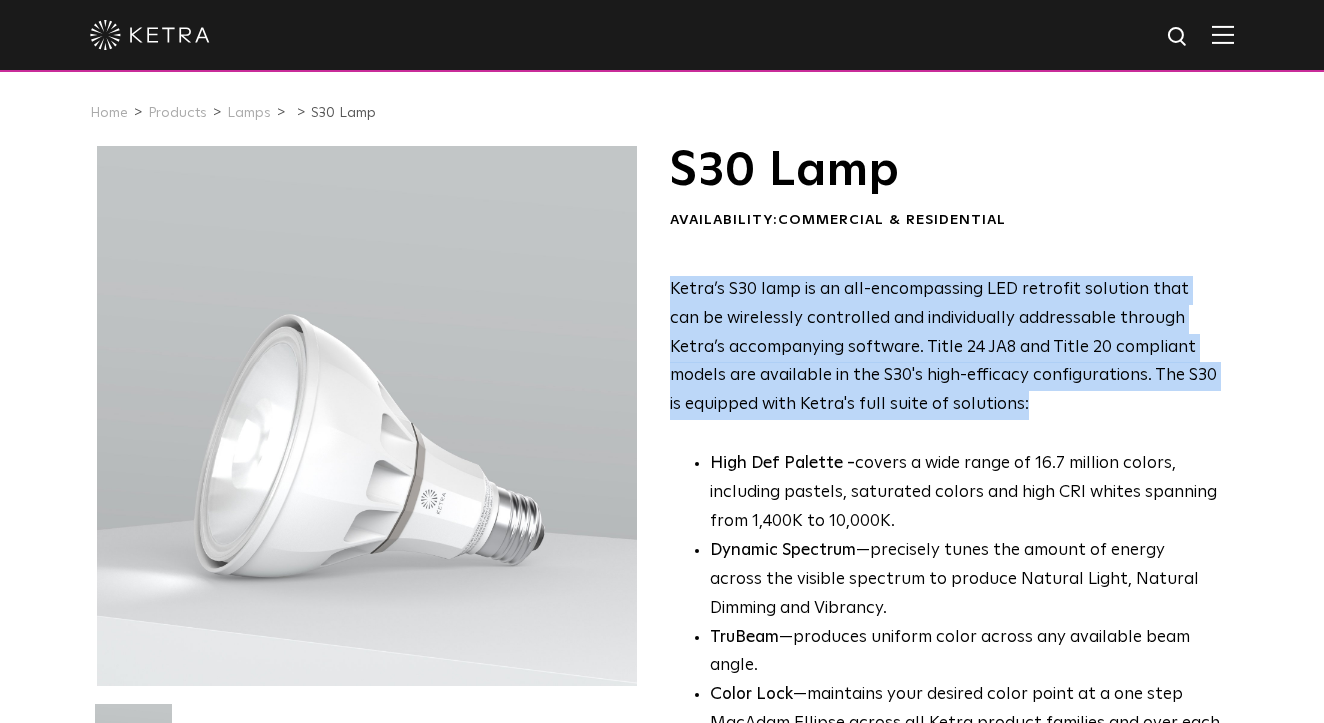 click on "Ketra’s S30 lamp is an all-encompassing LED retrofit solution that can be wirelessly controlled and individually addressable through Ketra’s accompanying software. Title 24 JA8 and Title 20 compliant models are available in the S30's high-efficacy configurations. The S30 is equipped with Ketra's full suite of solutions:" at bounding box center (943, 347) 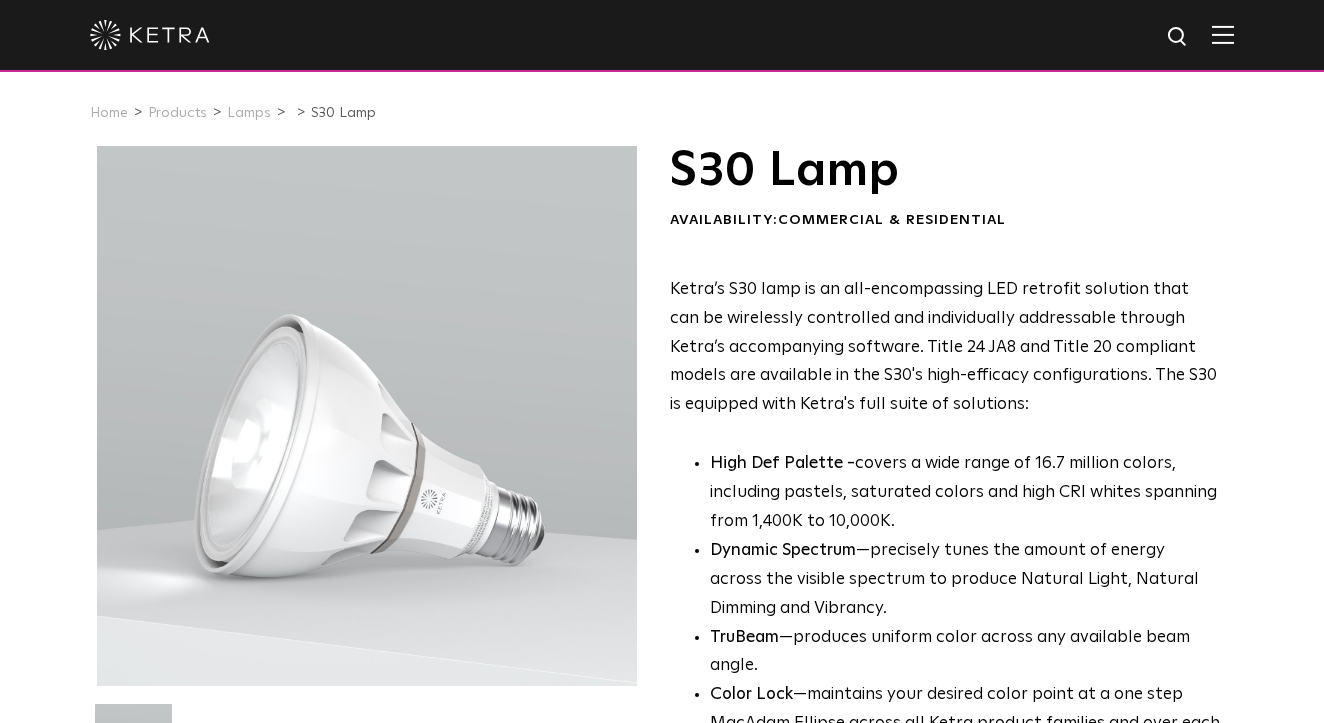 click on "Ketra’s S30 lamp is an all-encompassing LED retrofit solution that can be wirelessly controlled and individually addressable through Ketra’s accompanying software. Title 24 JA8 and Title 20 compliant models are available in the S30's high-efficacy configurations. The S30 is equipped with Ketra's full suite of solutions:" at bounding box center (943, 347) 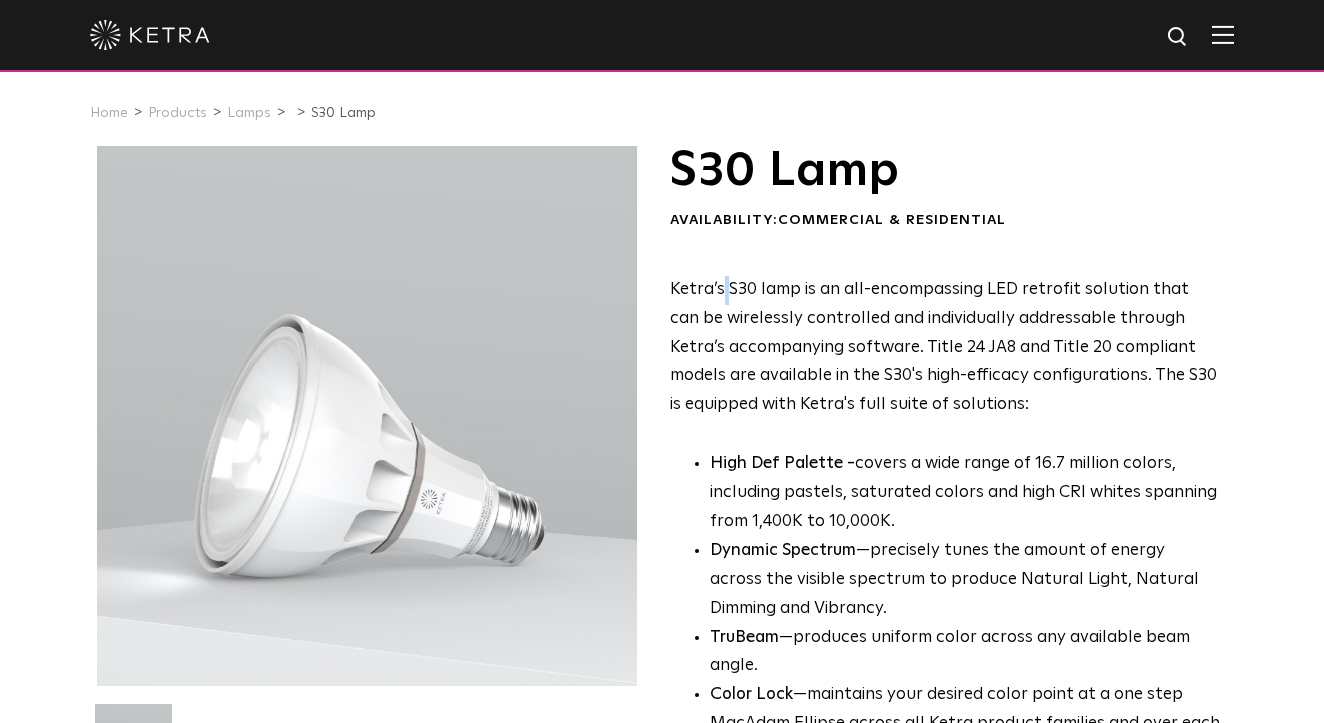 click on "Ketra’s S30 lamp is an all-encompassing LED retrofit solution that can be wirelessly controlled and individually addressable through Ketra’s accompanying software. Title 24 JA8 and Title 20 compliant models are available in the S30's high-efficacy configurations. The S30 is equipped with Ketra's full suite of solutions:" at bounding box center (943, 347) 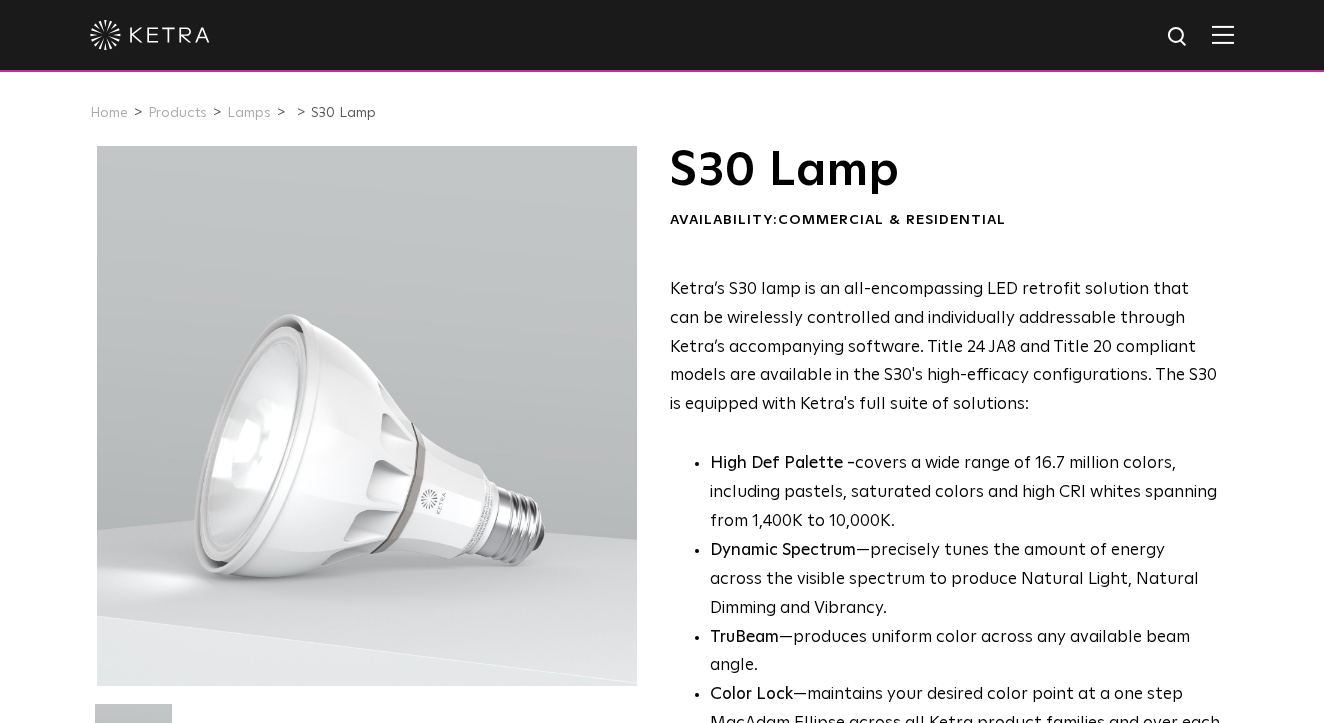 click on "Ketra’s S30 lamp is an all-encompassing LED retrofit solution that can be wirelessly controlled and individually addressable through Ketra’s accompanying software. Title 24 JA8 and Title 20 compliant models are available in the S30's high-efficacy configurations. The S30 is equipped with Ketra's full suite of solutions:" at bounding box center [943, 347] 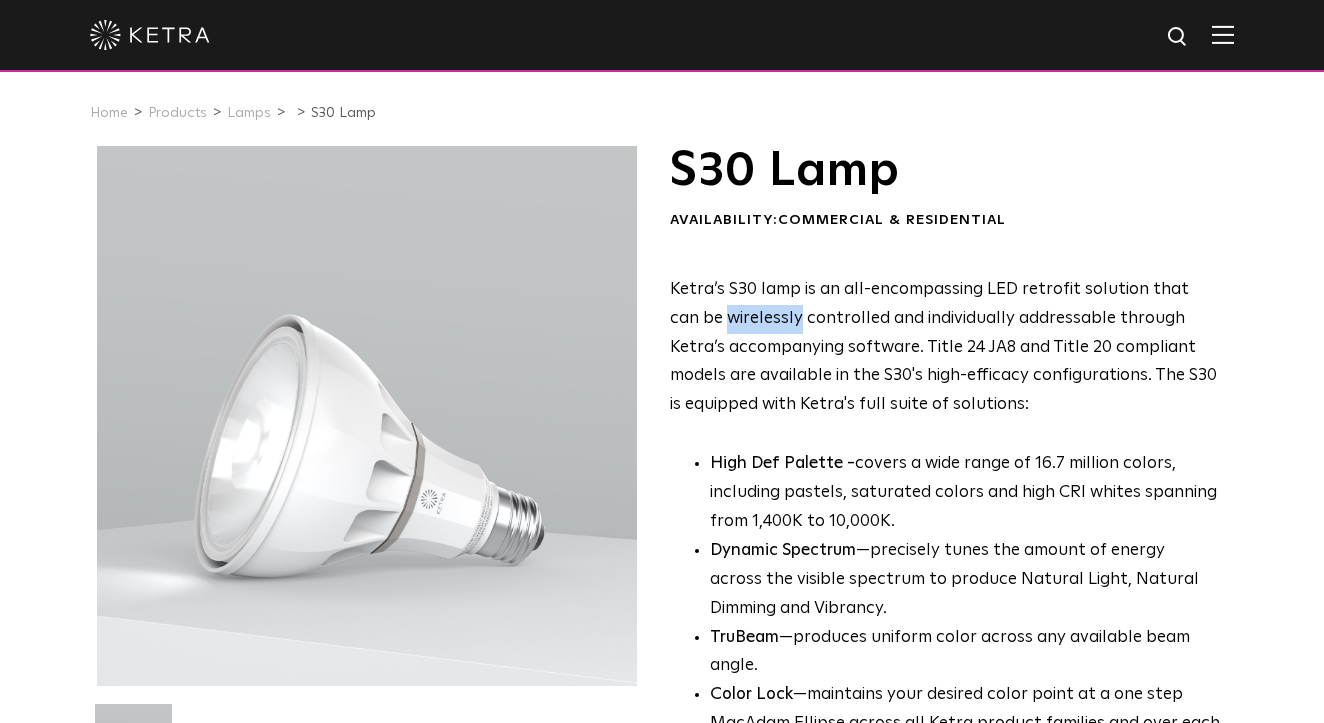 click on "Ketra’s S30 lamp is an all-encompassing LED retrofit solution that can be wirelessly controlled and individually addressable through Ketra’s accompanying software. Title 24 JA8 and Title 20 compliant models are available in the S30's high-efficacy configurations. The S30 is equipped with Ketra's full suite of solutions:" at bounding box center (943, 347) 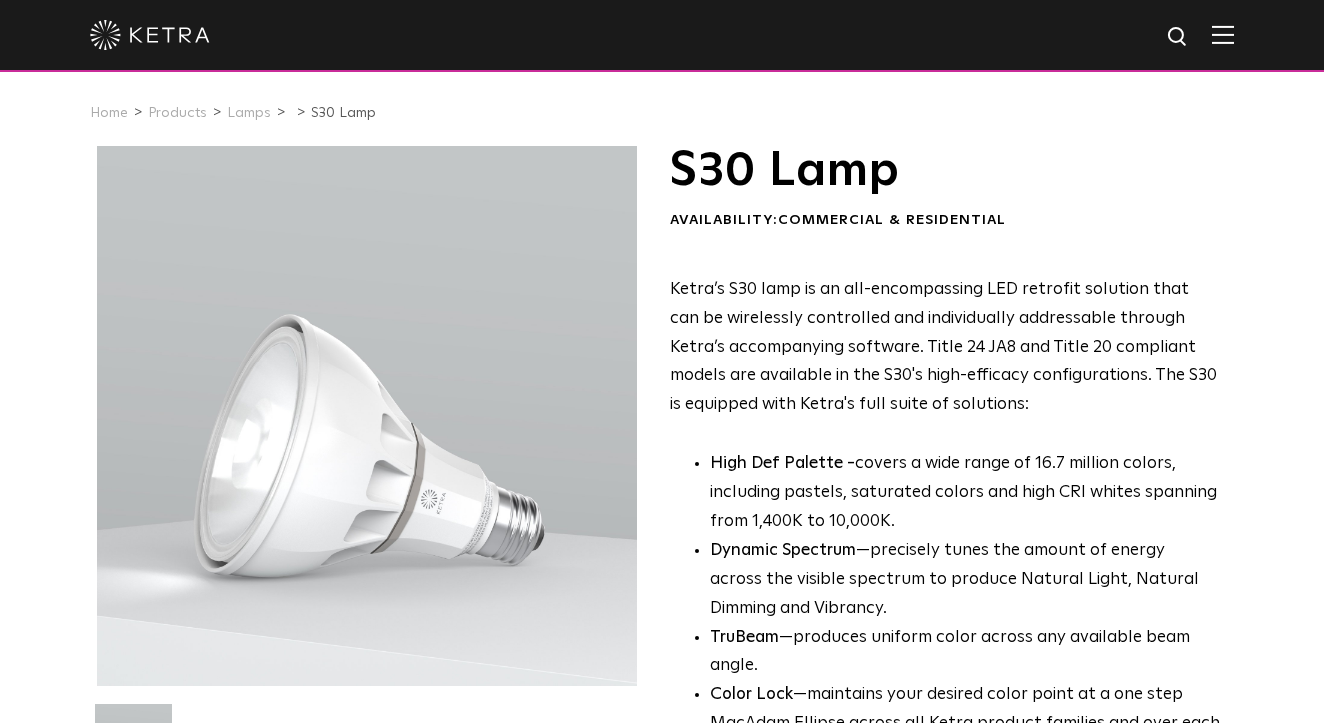 click on "Ketra’s S30 lamp is an all-encompassing LED retrofit solution that can be wirelessly controlled and individually addressable through Ketra’s accompanying software. Title 24 JA8 and Title 20 compliant models are available in the S30's high-efficacy configurations. The S30 is equipped with Ketra's full suite of solutions:" at bounding box center (943, 347) 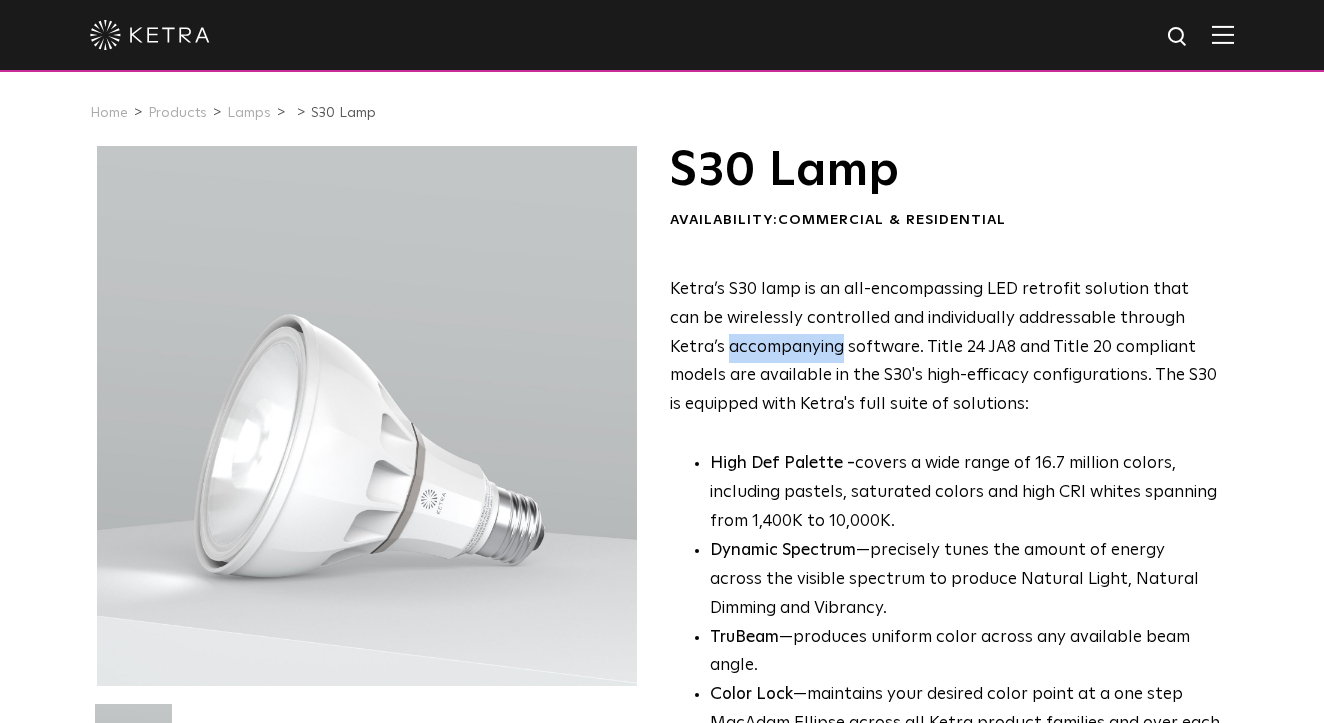 click on "Ketra’s S30 lamp is an all-encompassing LED retrofit solution that can be wirelessly controlled and individually addressable through Ketra’s accompanying software. Title 24 JA8 and Title 20 compliant models are available in the S30's high-efficacy configurations. The S30 is equipped with Ketra's full suite of solutions:" at bounding box center (945, 348) 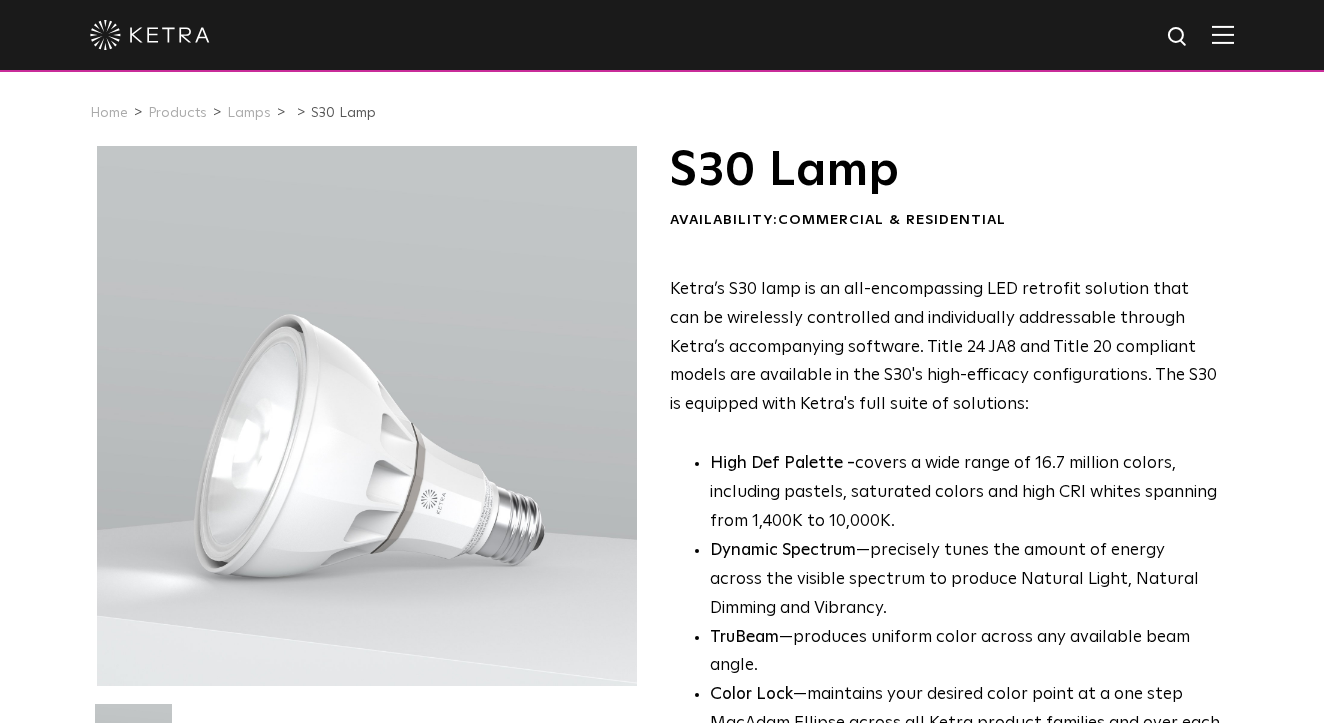 click on "Ketra’s S30 lamp is an all-encompassing LED retrofit solution that can be wirelessly controlled and individually addressable through Ketra’s accompanying software. Title 24 JA8 and Title 20 compliant models are available in the S30's high-efficacy configurations. The S30 is equipped with Ketra's full suite of solutions:" at bounding box center (945, 348) 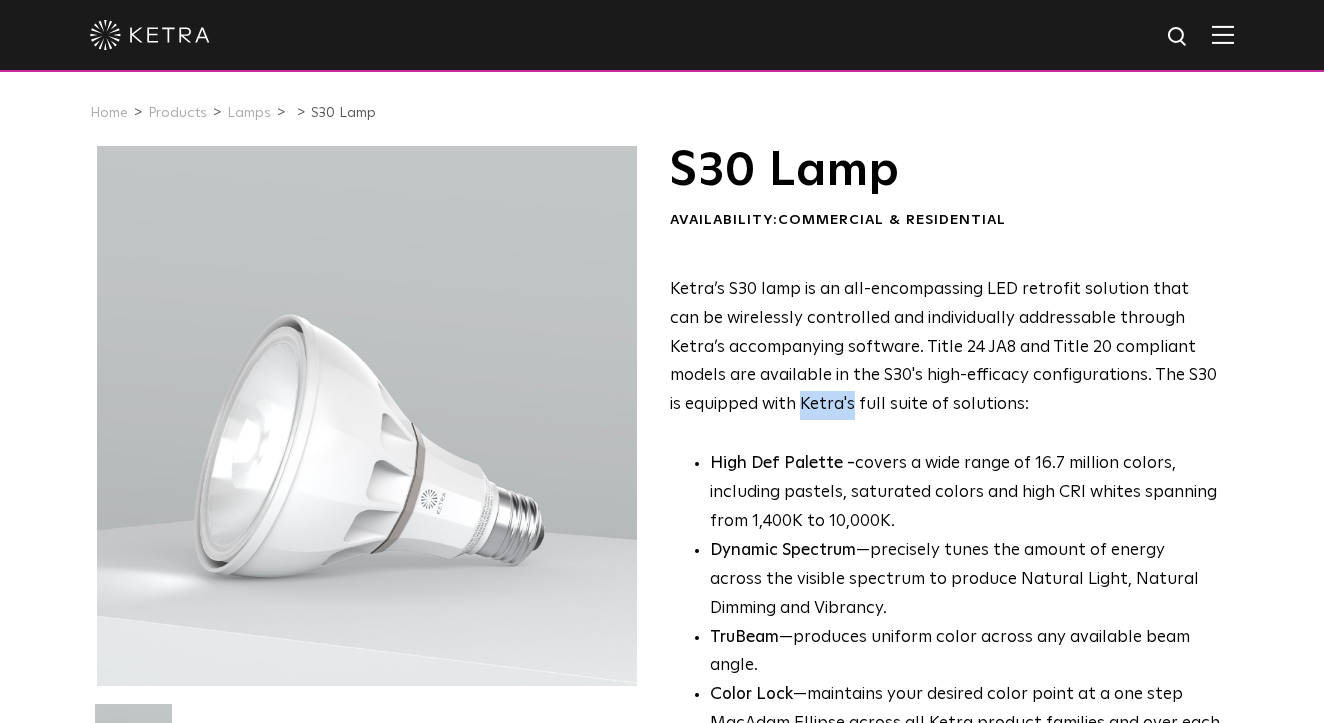 click on "Ketra’s S30 lamp is an all-encompassing LED retrofit solution that can be wirelessly controlled and individually addressable through Ketra’s accompanying software. Title 24 JA8 and Title 20 compliant models are available in the S30's high-efficacy configurations. The S30 is equipped with Ketra's full suite of solutions:" at bounding box center [943, 347] 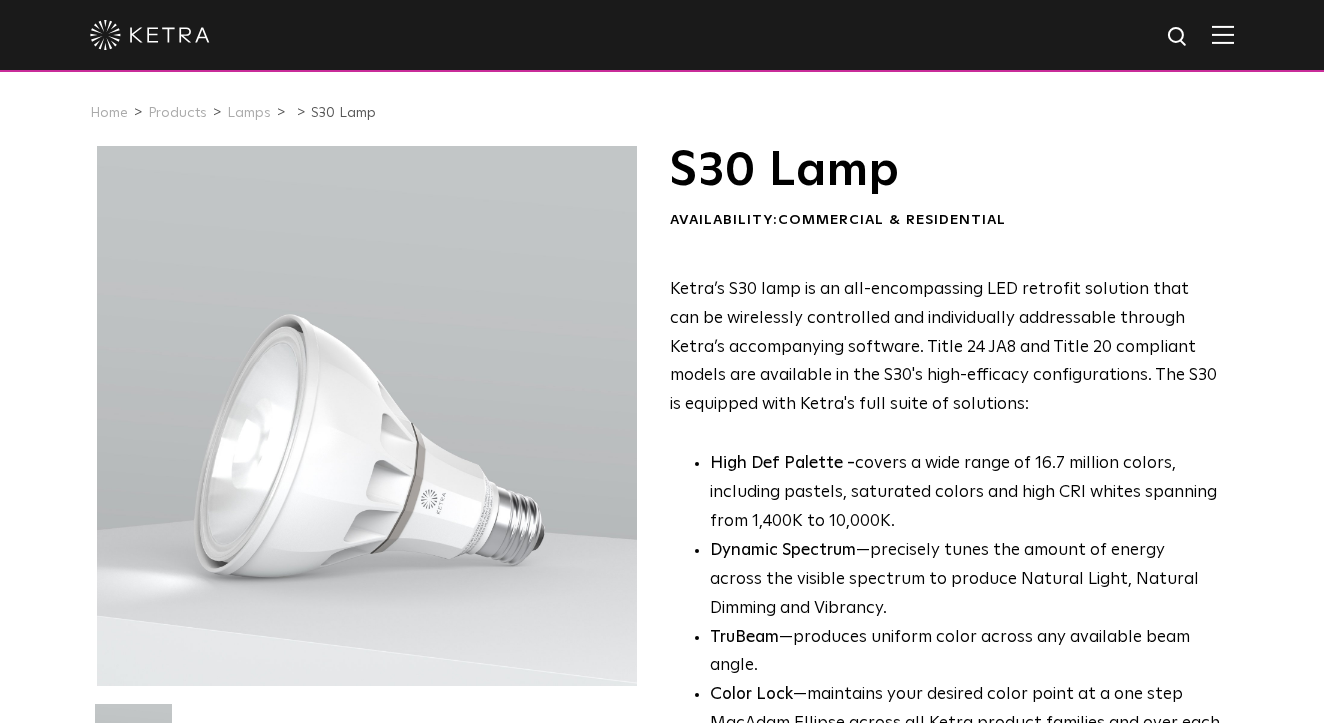 click on "Ketra’s S30 lamp is an all-encompassing LED retrofit solution that can be wirelessly controlled and individually addressable through Ketra’s accompanying software. Title 24 JA8 and Title 20 compliant models are available in the S30's high-efficacy configurations. The S30 is equipped with Ketra's full suite of solutions:" at bounding box center (943, 347) 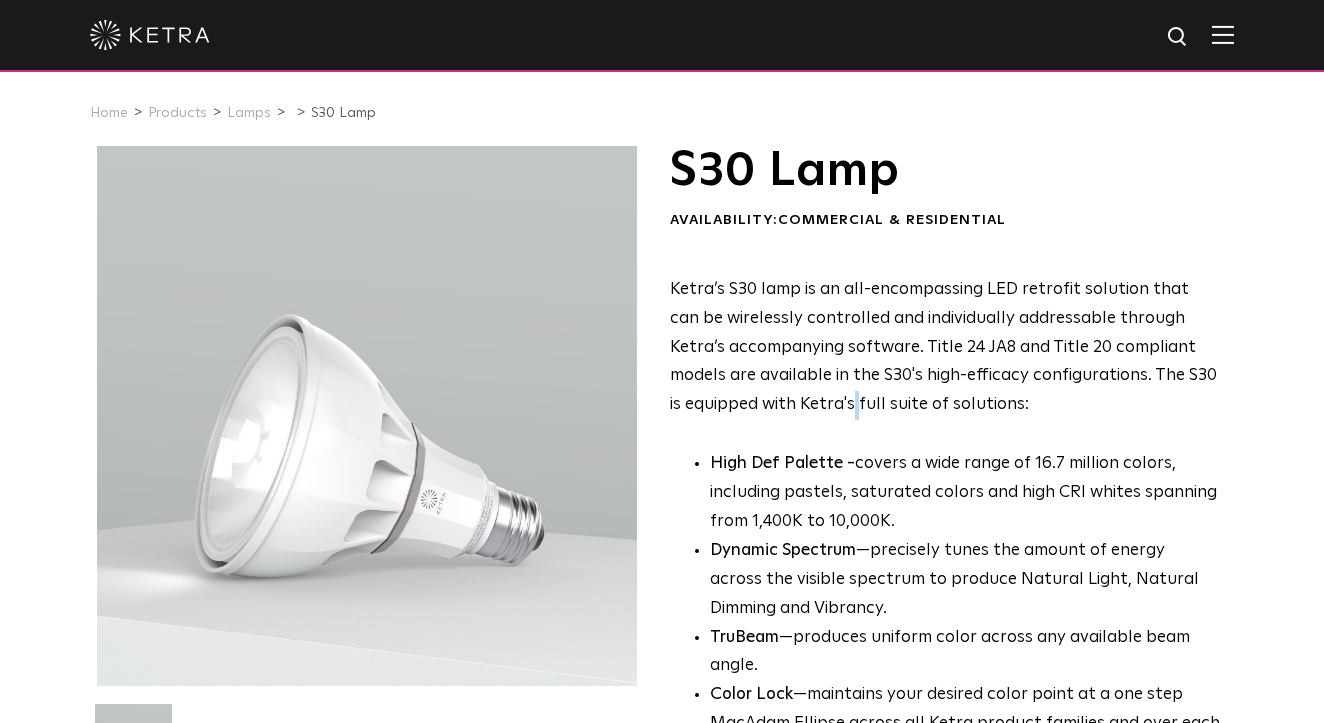 click on "Ketra’s S30 lamp is an all-encompassing LED retrofit solution that can be wirelessly controlled and individually addressable through Ketra’s accompanying software. Title 24 JA8 and Title 20 compliant models are available in the S30's high-efficacy configurations. The S30 is equipped with Ketra's full suite of solutions:
High Def Palette -  covers a wide range of 16.7 million colors, including pastels, saturated colors and high CRI whites spanning from 1,400K to 10,000K.
Dynamic Spectrum —precisely tunes the amount of energy across the visible spectrum to produce Natural Light, Natural Dimming and Vibrancy.
TruBeam —produces uniform color across any available beam angle.
Color Lock —maintains your desired color point at a one step MacAdam Ellipse across all Ketra product families and over each product’s lifetime.
New Control System Available:" at bounding box center (945, 588) 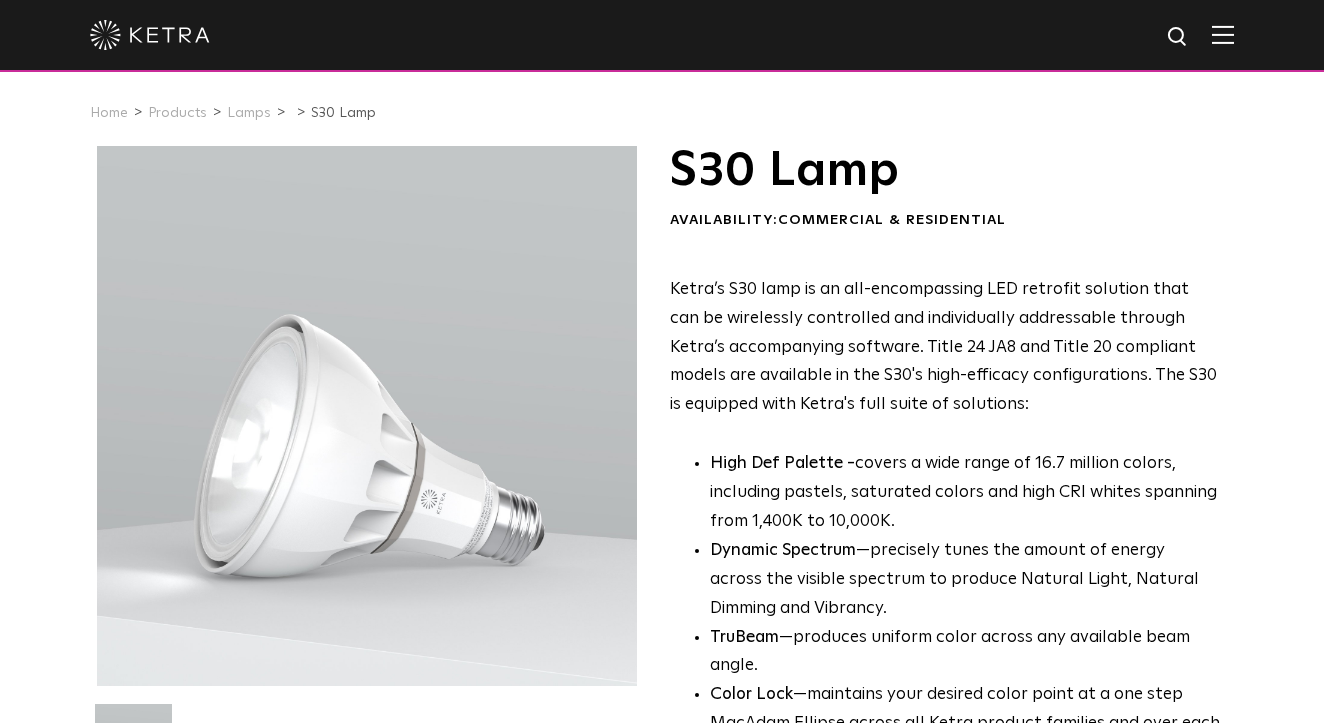 click on "Ketra’s S30 lamp is an all-encompassing LED retrofit solution that can be wirelessly controlled and individually addressable through Ketra’s accompanying software. Title 24 JA8 and Title 20 compliant models are available in the S30's high-efficacy configurations. The S30 is equipped with Ketra's full suite of solutions:
High Def Palette -  covers a wide range of 16.7 million colors, including pastels, saturated colors and high CRI whites spanning from 1,400K to 10,000K.
Dynamic Spectrum —precisely tunes the amount of energy across the visible spectrum to produce Natural Light, Natural Dimming and Vibrancy.
TruBeam —produces uniform color across any available beam angle.
Color Lock —maintains your desired color point at a one step MacAdam Ellipse across all Ketra product families and over each product’s lifetime.
New Control System Available:" at bounding box center (945, 588) 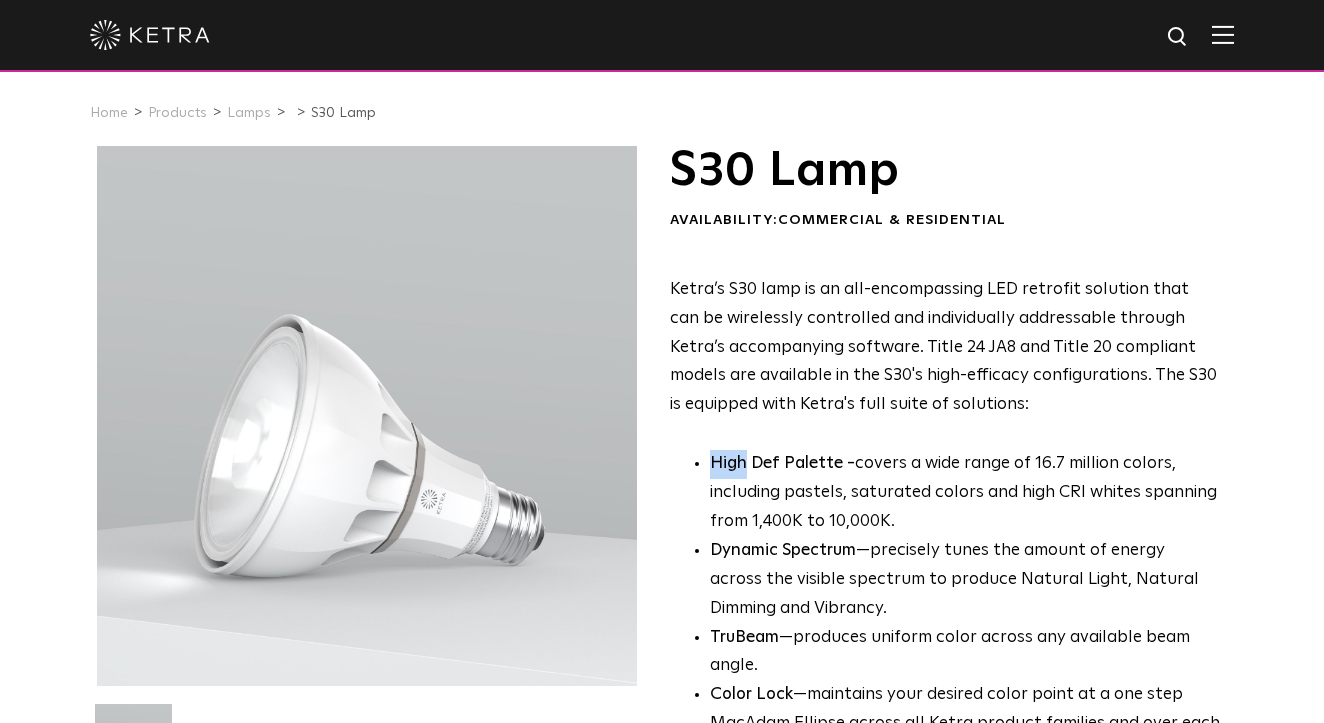 click on "Ketra’s S30 lamp is an all-encompassing LED retrofit solution that can be wirelessly controlled and individually addressable through Ketra’s accompanying software. Title 24 JA8 and Title 20 compliant models are available in the S30's high-efficacy configurations. The S30 is equipped with Ketra's full suite of solutions:
High Def Palette -  covers a wide range of 16.7 million colors, including pastels, saturated colors and high CRI whites spanning from 1,400K to 10,000K.
Dynamic Spectrum —precisely tunes the amount of energy across the visible spectrum to produce Natural Light, Natural Dimming and Vibrancy.
TruBeam —produces uniform color across any available beam angle.
Color Lock —maintains your desired color point at a one step MacAdam Ellipse across all Ketra product families and over each product’s lifetime.
New Control System Available:" at bounding box center (945, 588) 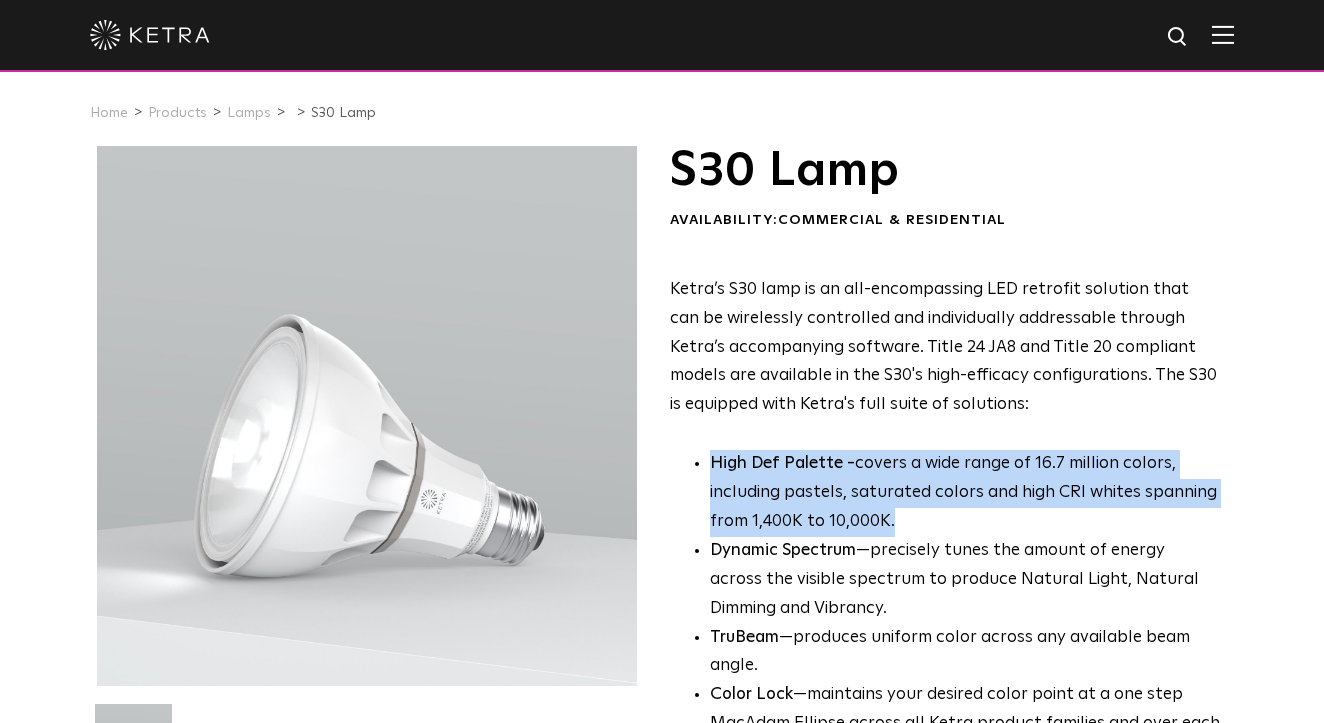 click on "Ketra’s S30 lamp is an all-encompassing LED retrofit solution that can be wirelessly controlled and individually addressable through Ketra’s accompanying software. Title 24 JA8 and Title 20 compliant models are available in the S30's high-efficacy configurations. The S30 is equipped with Ketra's full suite of solutions:
High Def Palette -  covers a wide range of 16.7 million colors, including pastels, saturated colors and high CRI whites spanning from 1,400K to 10,000K.
Dynamic Spectrum —precisely tunes the amount of energy across the visible spectrum to produce Natural Light, Natural Dimming and Vibrancy.
TruBeam —produces uniform color across any available beam angle.
Color Lock —maintains your desired color point at a one step MacAdam Ellipse across all Ketra product families and over each product’s lifetime.
New Control System Available:" at bounding box center (945, 588) 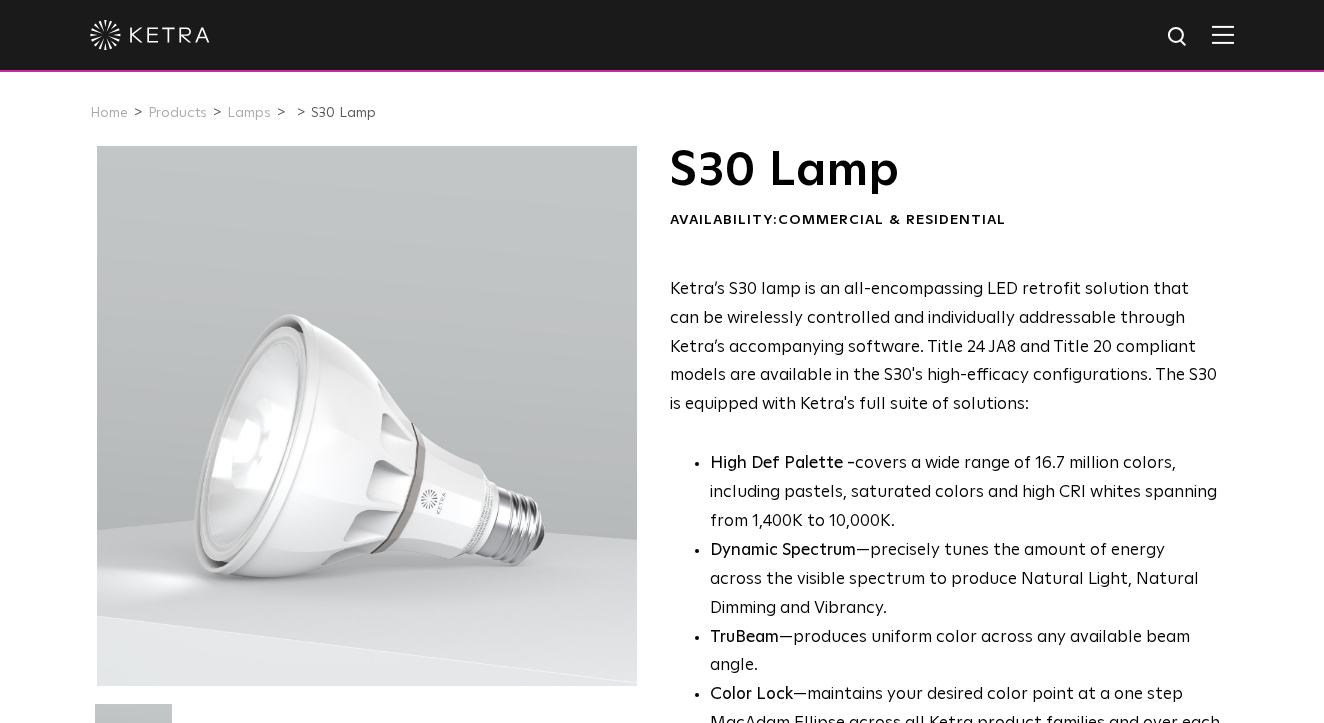 click on "Ketra’s S30 lamp is an all-encompassing LED retrofit solution that can be wirelessly controlled and individually addressable through Ketra’s accompanying software. Title 24 JA8 and Title 20 compliant models are available in the S30's high-efficacy configurations. The S30 is equipped with Ketra's full suite of solutions:
High Def Palette -  covers a wide range of 16.7 million colors, including pastels, saturated colors and high CRI whites spanning from 1,400K to 10,000K.
Dynamic Spectrum —precisely tunes the amount of energy across the visible spectrum to produce Natural Light, Natural Dimming and Vibrancy.
TruBeam —produces uniform color across any available beam angle.
Color Lock —maintains your desired color point at a one step MacAdam Ellipse across all Ketra product families and over each product’s lifetime.
New Control System Available:" at bounding box center [945, 588] 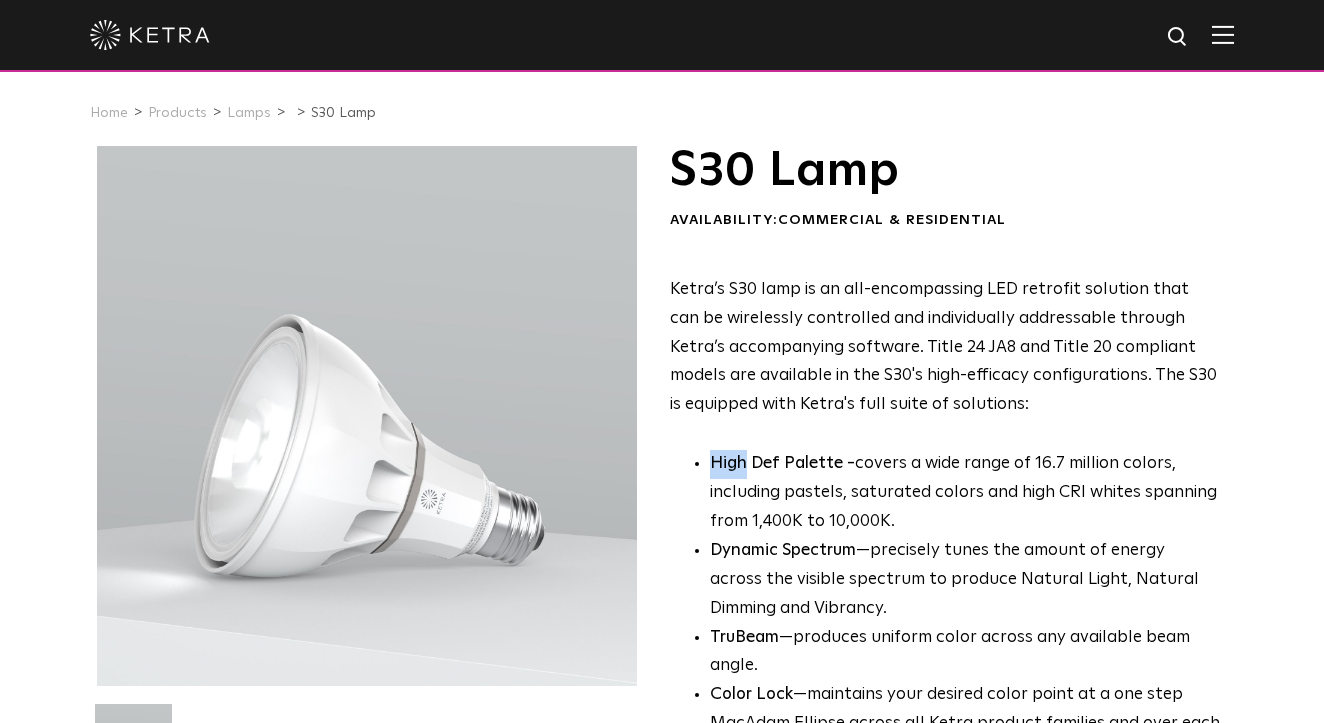 click on "Ketra’s S30 lamp is an all-encompassing LED retrofit solution that can be wirelessly controlled and individually addressable through Ketra’s accompanying software. Title 24 JA8 and Title 20 compliant models are available in the S30's high-efficacy configurations. The S30 is equipped with Ketra's full suite of solutions:
High Def Palette -  covers a wide range of 16.7 million colors, including pastels, saturated colors and high CRI whites spanning from 1,400K to 10,000K.
Dynamic Spectrum —precisely tunes the amount of energy across the visible spectrum to produce Natural Light, Natural Dimming and Vibrancy.
TruBeam —produces uniform color across any available beam angle.
Color Lock —maintains your desired color point at a one step MacAdam Ellipse across all Ketra product families and over each product’s lifetime.
New Control System Available:" at bounding box center [945, 588] 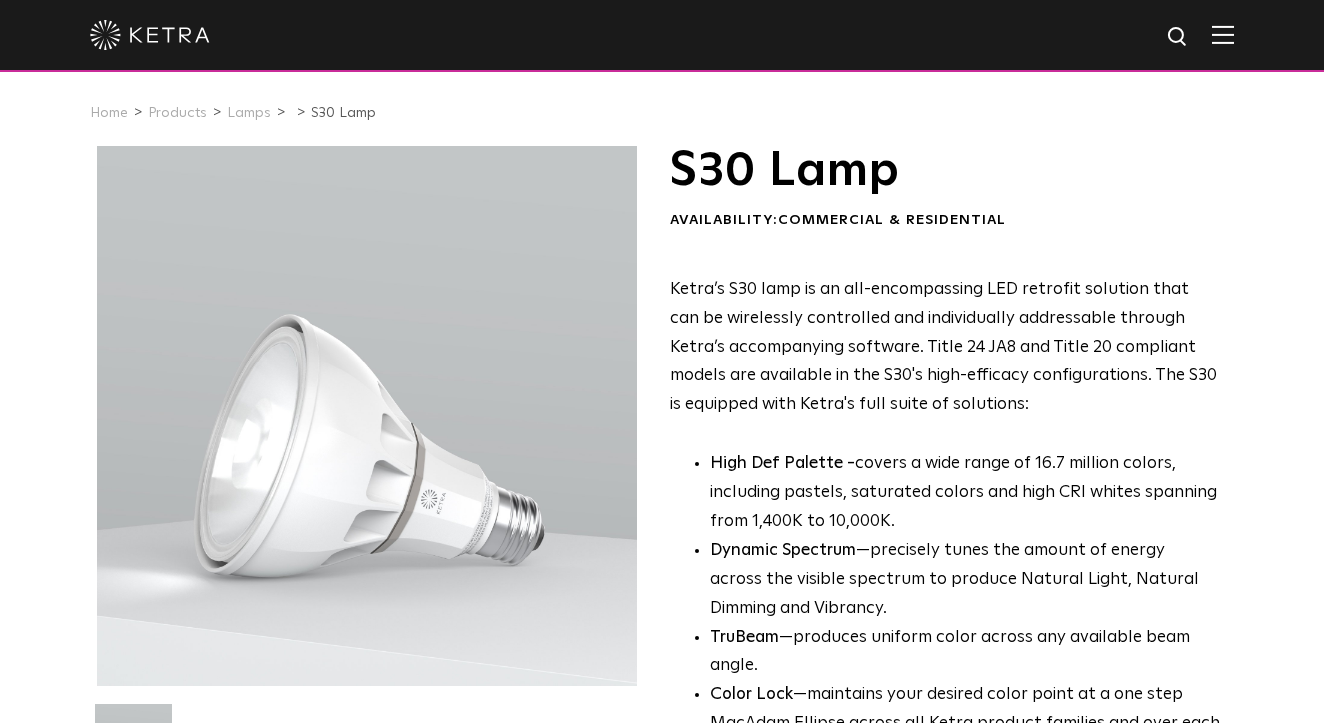 click on "Ketra’s S30 lamp is an all-encompassing LED retrofit solution that can be wirelessly controlled and individually addressable through Ketra’s accompanying software. Title 24 JA8 and Title 20 compliant models are available in the S30's high-efficacy configurations. The S30 is equipped with Ketra's full suite of solutions:
High Def Palette -  covers a wide range of 16.7 million colors, including pastels, saturated colors and high CRI whites spanning from 1,400K to 10,000K.
Dynamic Spectrum —precisely tunes the amount of energy across the visible spectrum to produce Natural Light, Natural Dimming and Vibrancy.
TruBeam —produces uniform color across any available beam angle.
Color Lock —maintains your desired color point at a one step MacAdam Ellipse across all Ketra product families and over each product’s lifetime.
New Control System Available:" at bounding box center [945, 588] 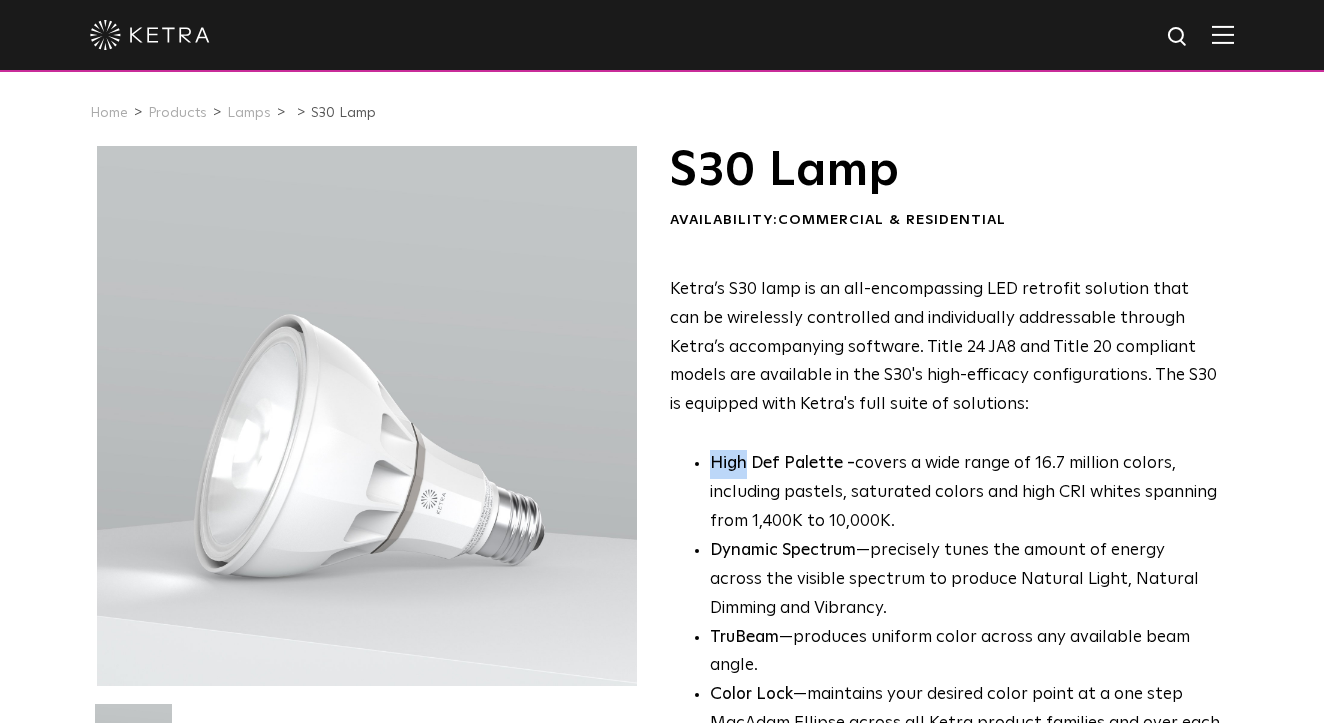 click on "Ketra’s S30 lamp is an all-encompassing LED retrofit solution that can be wirelessly controlled and individually addressable through Ketra’s accompanying software. Title 24 JA8 and Title 20 compliant models are available in the S30's high-efficacy configurations. The S30 is equipped with Ketra's full suite of solutions:" at bounding box center [945, 348] 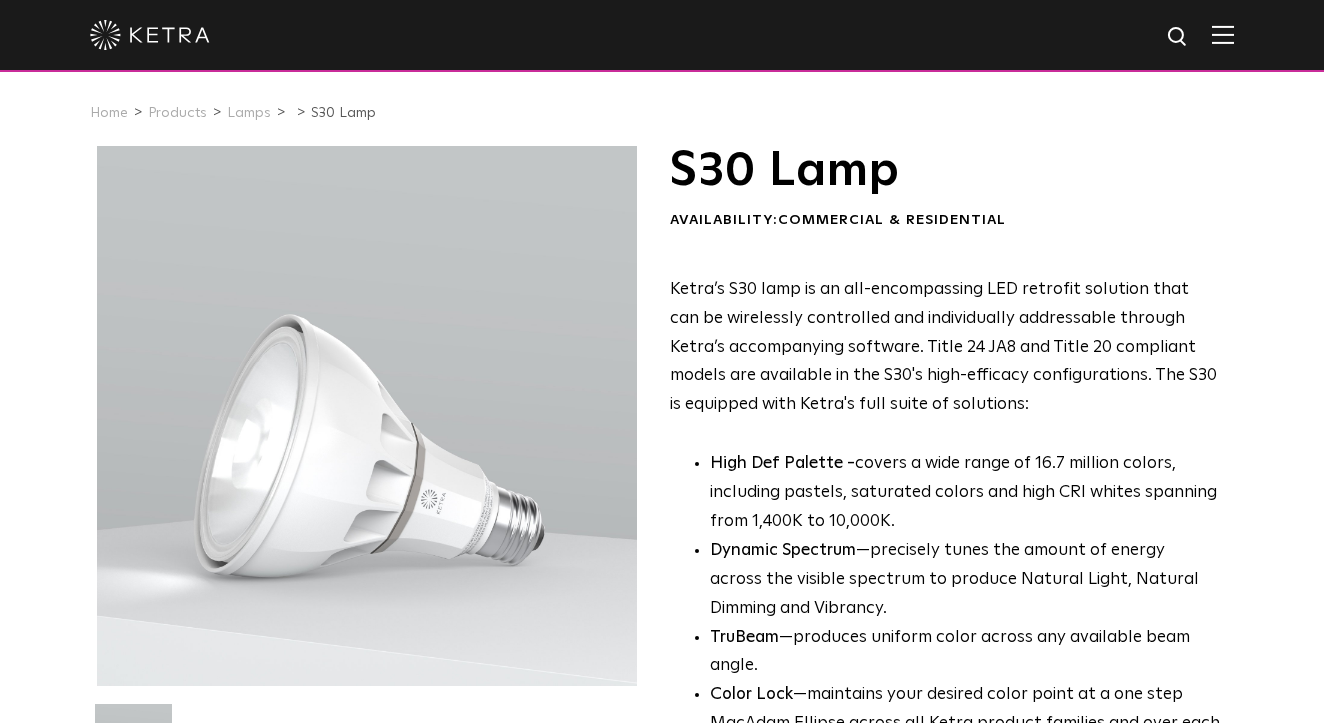 click on "Ketra’s S30 lamp is an all-encompassing LED retrofit solution that can be wirelessly controlled and individually addressable through Ketra’s accompanying software. Title 24 JA8 and Title 20 compliant models are available in the S30's high-efficacy configurations. The S30 is equipped with Ketra's full suite of solutions:" at bounding box center (943, 347) 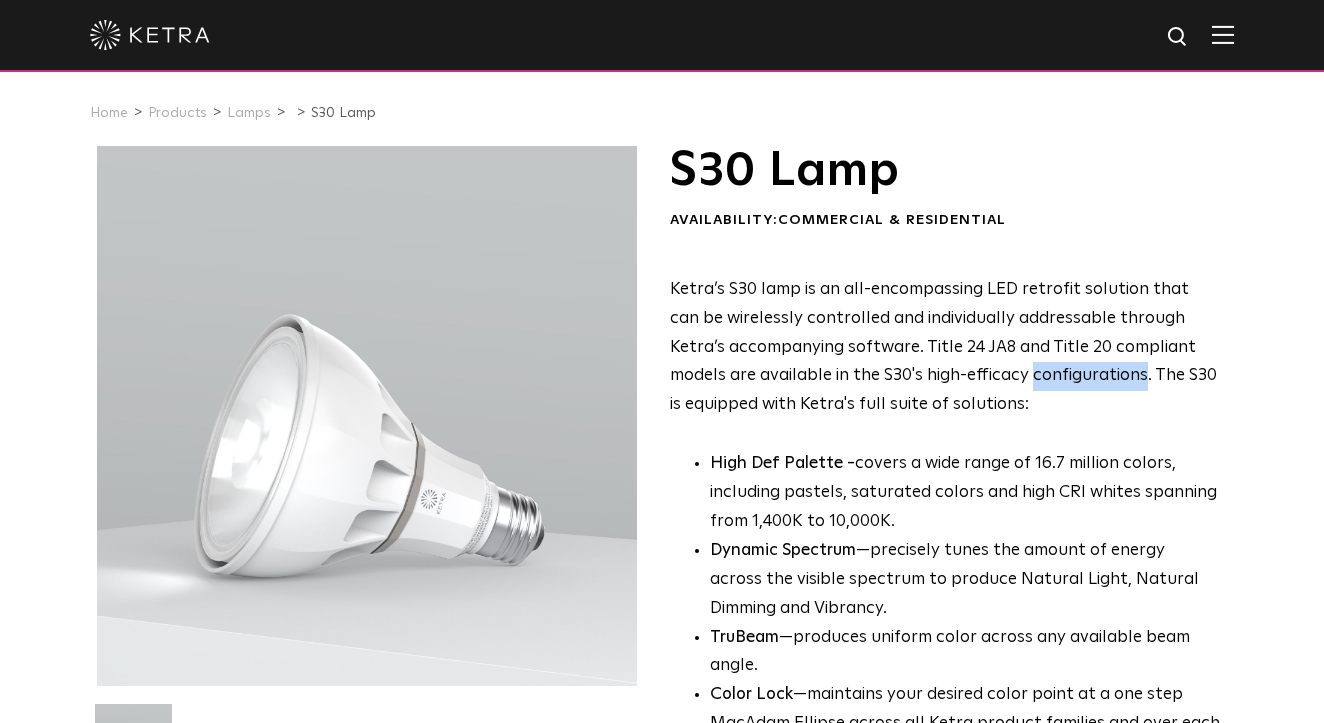 click on "Ketra’s S30 lamp is an all-encompassing LED retrofit solution that can be wirelessly controlled and individually addressable through Ketra’s accompanying software. Title 24 JA8 and Title 20 compliant models are available in the S30's high-efficacy configurations. The S30 is equipped with Ketra's full suite of solutions:" at bounding box center (943, 347) 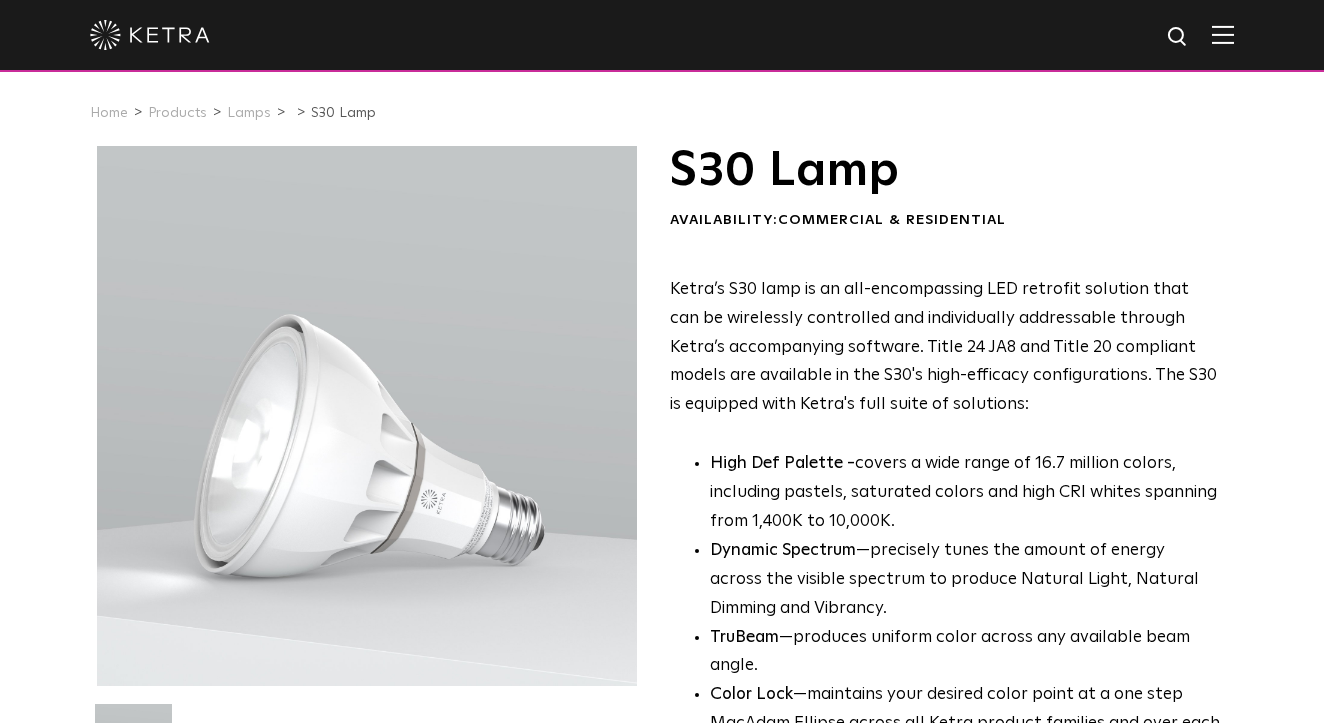 click on "Ketra’s S30 lamp is an all-encompassing LED retrofit solution that can be wirelessly controlled and individually addressable through Ketra’s accompanying software. Title 24 JA8 and Title 20 compliant models are available in the S30's high-efficacy configurations. The S30 is equipped with Ketra's full suite of solutions:" at bounding box center [943, 347] 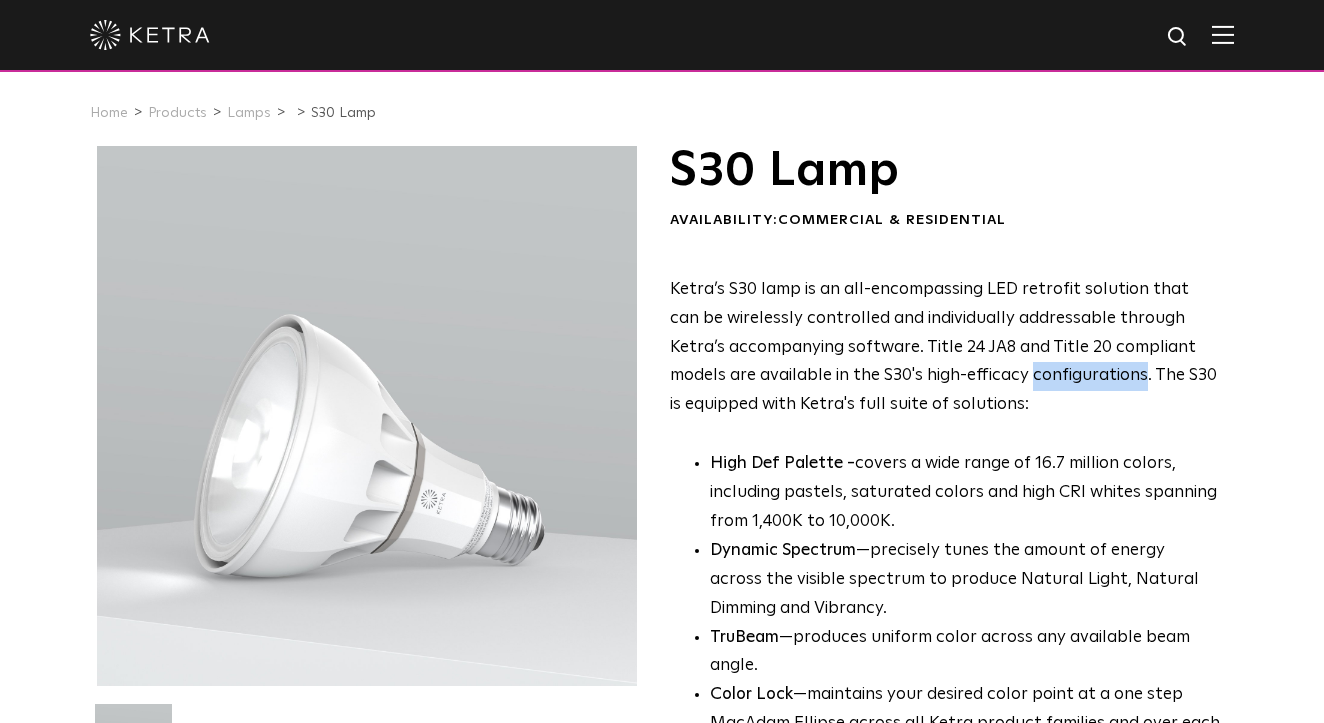 click on "Ketra’s S30 lamp is an all-encompassing LED retrofit solution that can be wirelessly controlled and individually addressable through Ketra’s accompanying software. Title 24 JA8 and Title 20 compliant models are available in the S30's high-efficacy configurations. The S30 is equipped with Ketra's full suite of solutions:" at bounding box center [945, 348] 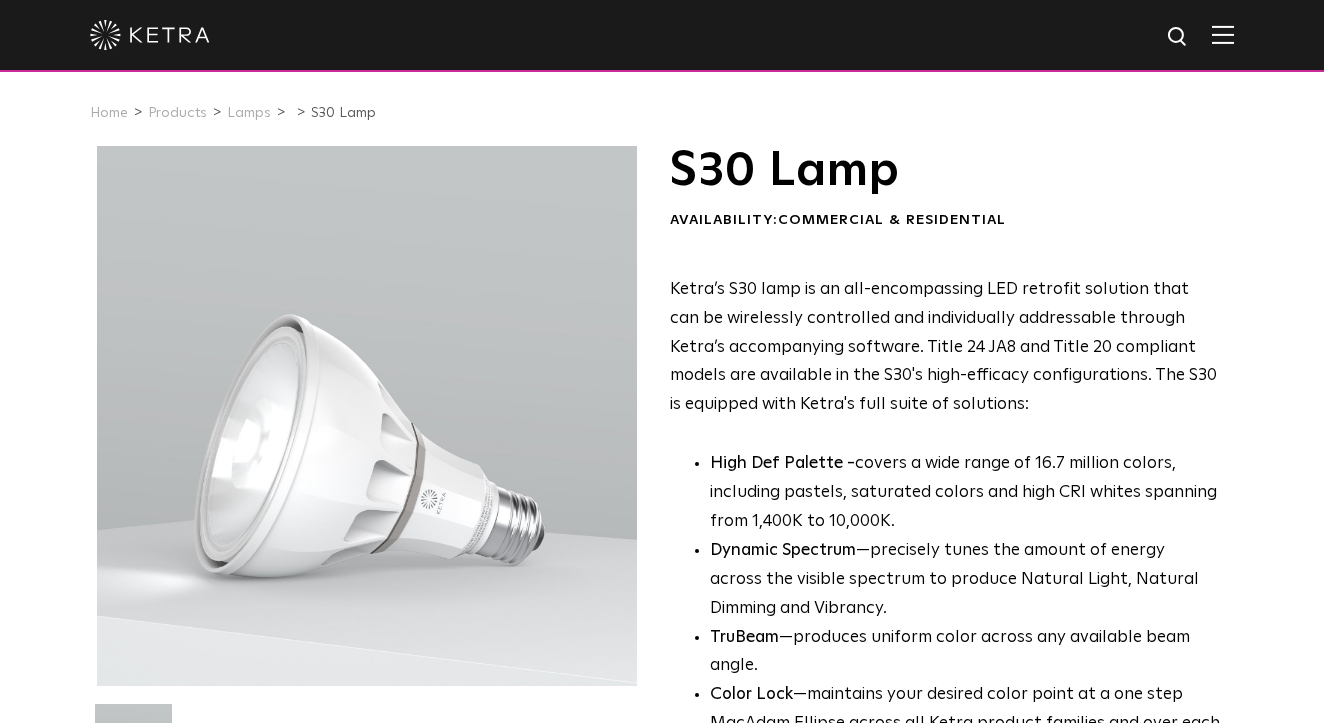 click on "Ketra’s S30 lamp is an all-encompassing LED retrofit solution that can be wirelessly controlled and individually addressable through Ketra’s accompanying software. Title 24 JA8 and Title 20 compliant models are available in the S30's high-efficacy configurations. The S30 is equipped with Ketra's full suite of solutions:" at bounding box center (945, 348) 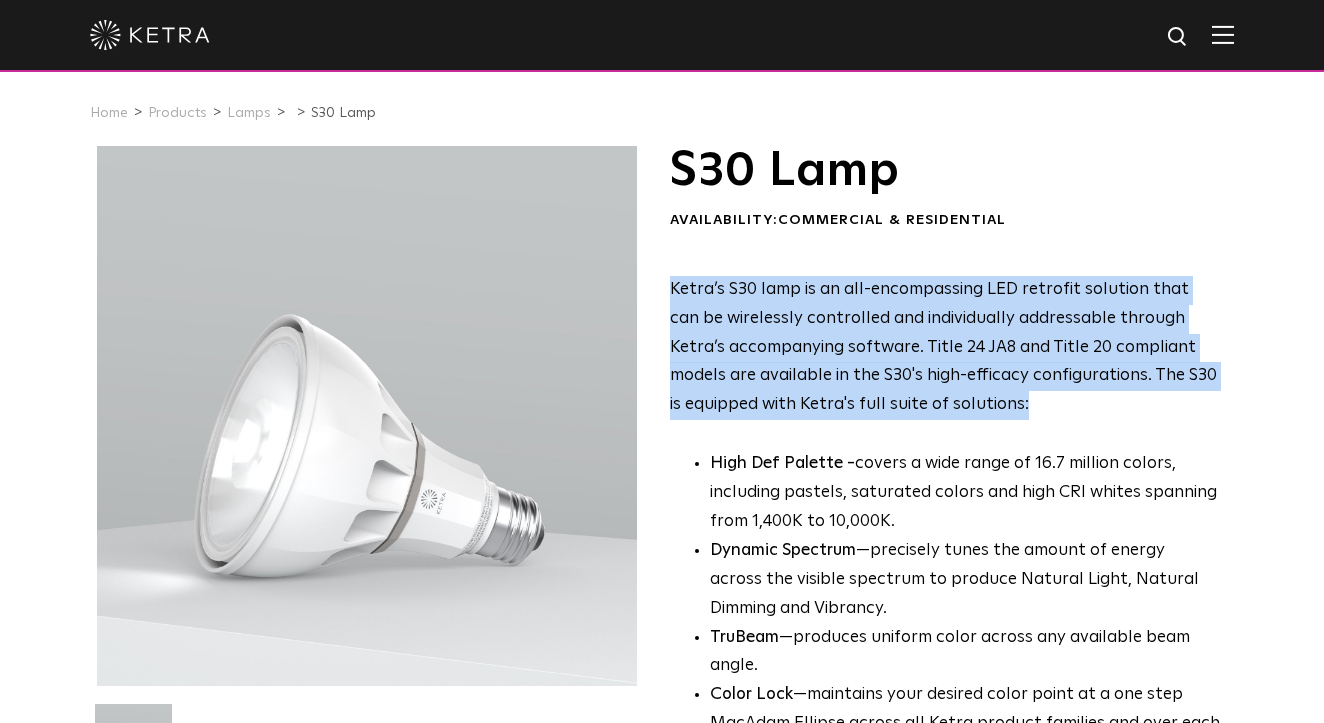 click on "Ketra’s S30 lamp is an all-encompassing LED retrofit solution that can be wirelessly controlled and individually addressable through Ketra’s accompanying software. Title 24 JA8 and Title 20 compliant models are available in the S30's high-efficacy configurations. The S30 is equipped with Ketra's full suite of solutions:" at bounding box center [945, 348] 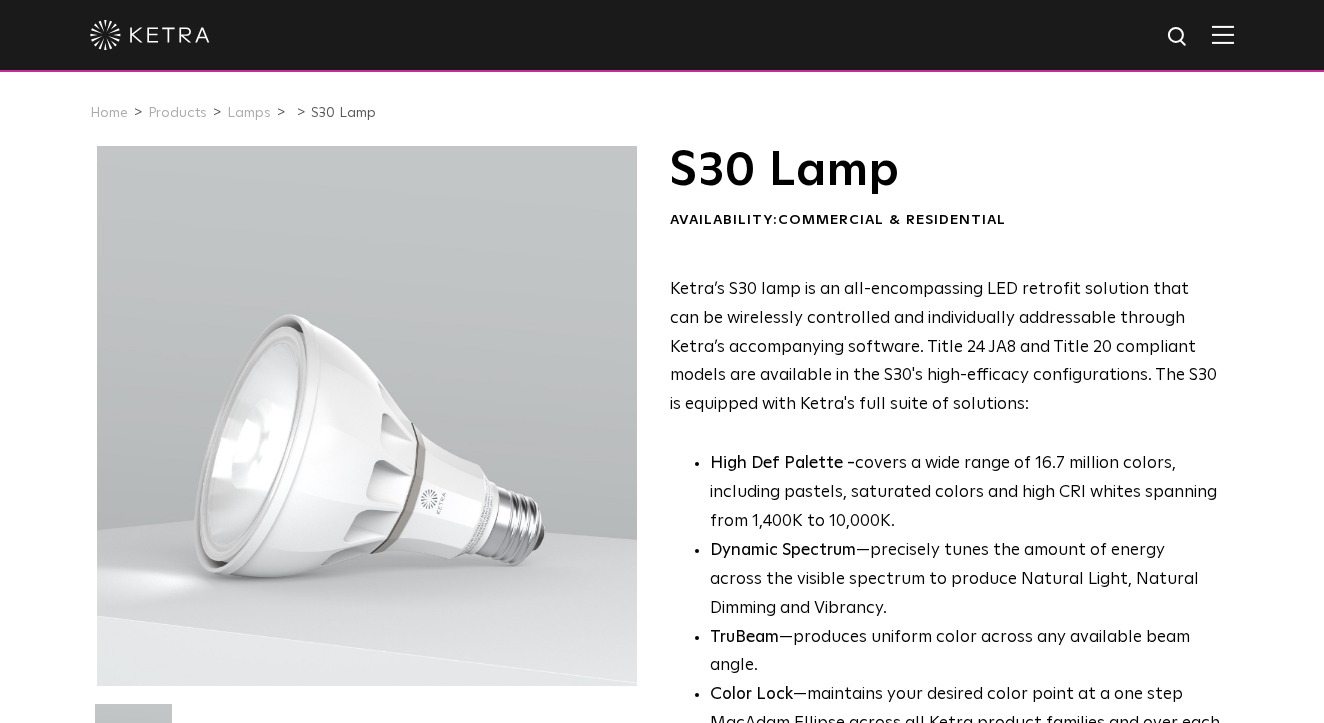 click on "Ketra’s S30 lamp is an all-encompassing LED retrofit solution that can be wirelessly controlled and individually addressable through Ketra’s accompanying software. Title 24 JA8 and Title 20 compliant models are available in the S30's high-efficacy configurations. The S30 is equipped with Ketra's full suite of solutions:" at bounding box center (945, 348) 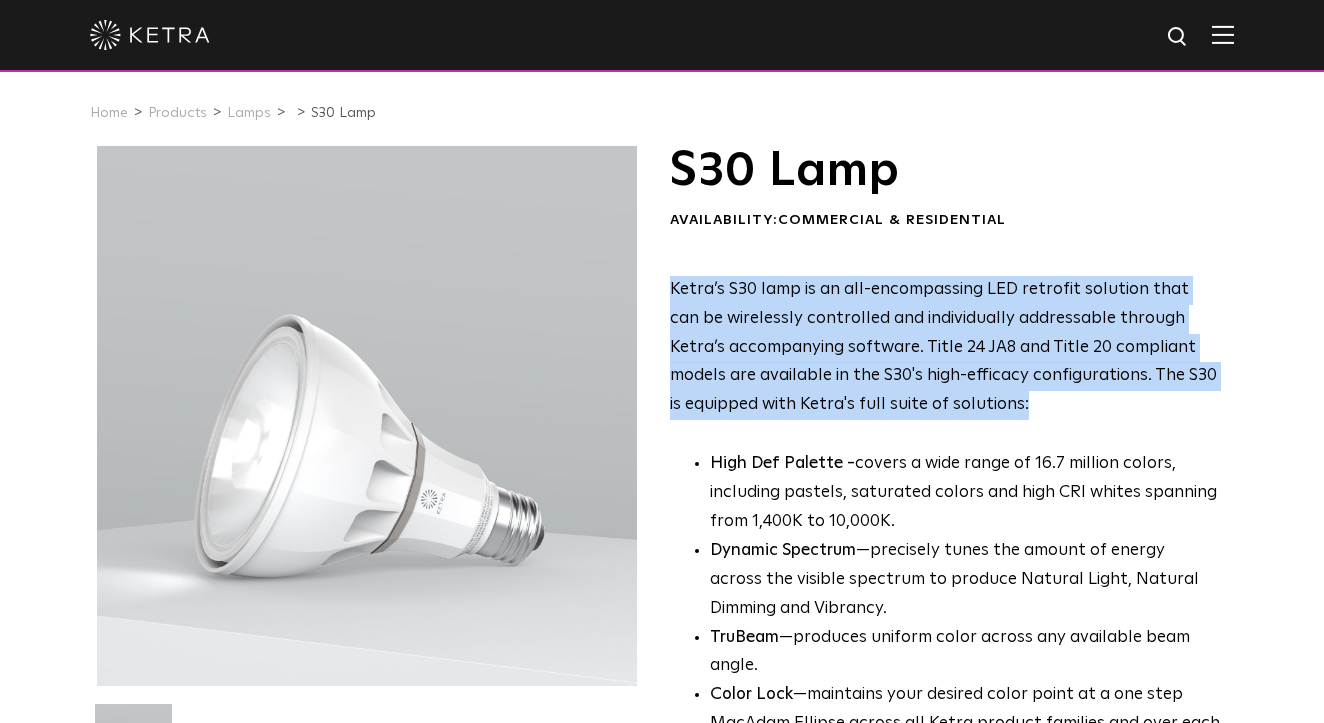 click on "Ketra’s S30 lamp is an all-encompassing LED retrofit solution that can be wirelessly controlled and individually addressable through Ketra’s accompanying software. Title 24 JA8 and Title 20 compliant models are available in the S30's high-efficacy configurations. The S30 is equipped with Ketra's full suite of solutions:" at bounding box center (945, 348) 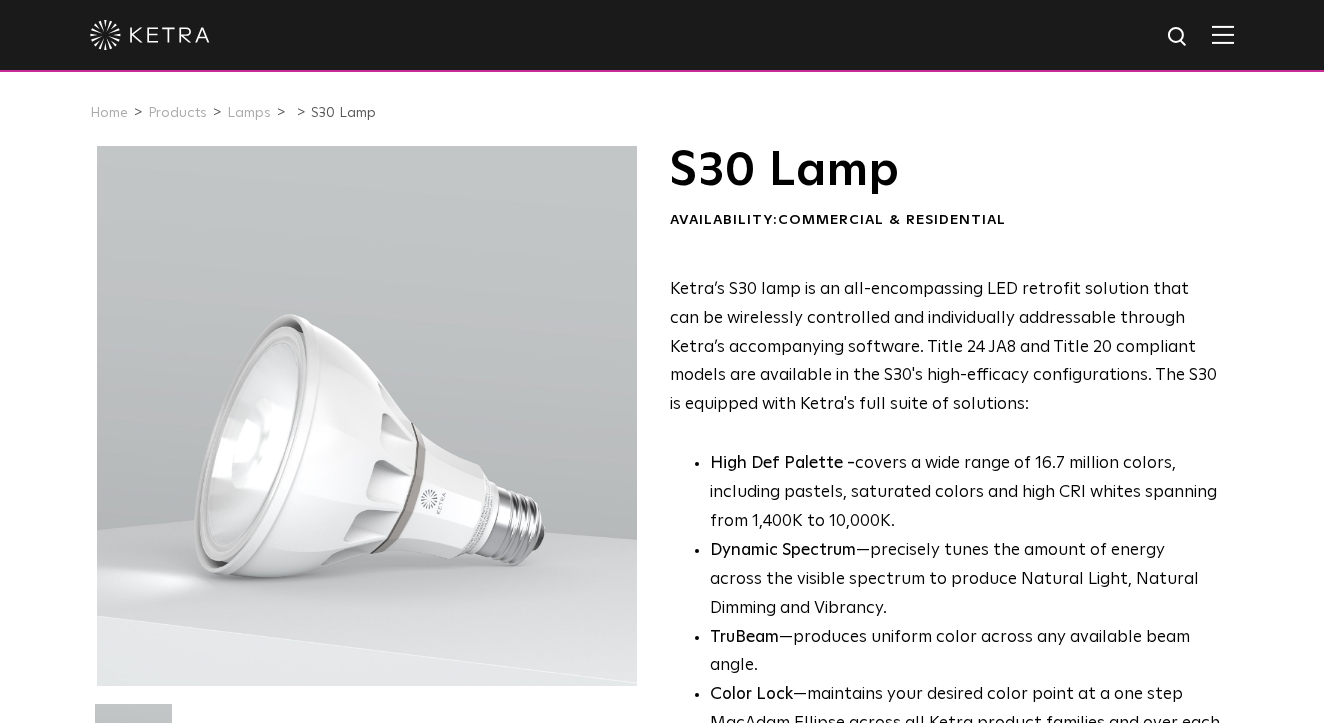 click on "Ketra’s S30 lamp is an all-encompassing LED retrofit solution that can be wirelessly controlled and individually addressable through Ketra’s accompanying software. Title 24 JA8 and Title 20 compliant models are available in the S30's high-efficacy configurations. The S30 is equipped with Ketra's full suite of solutions:" at bounding box center [945, 348] 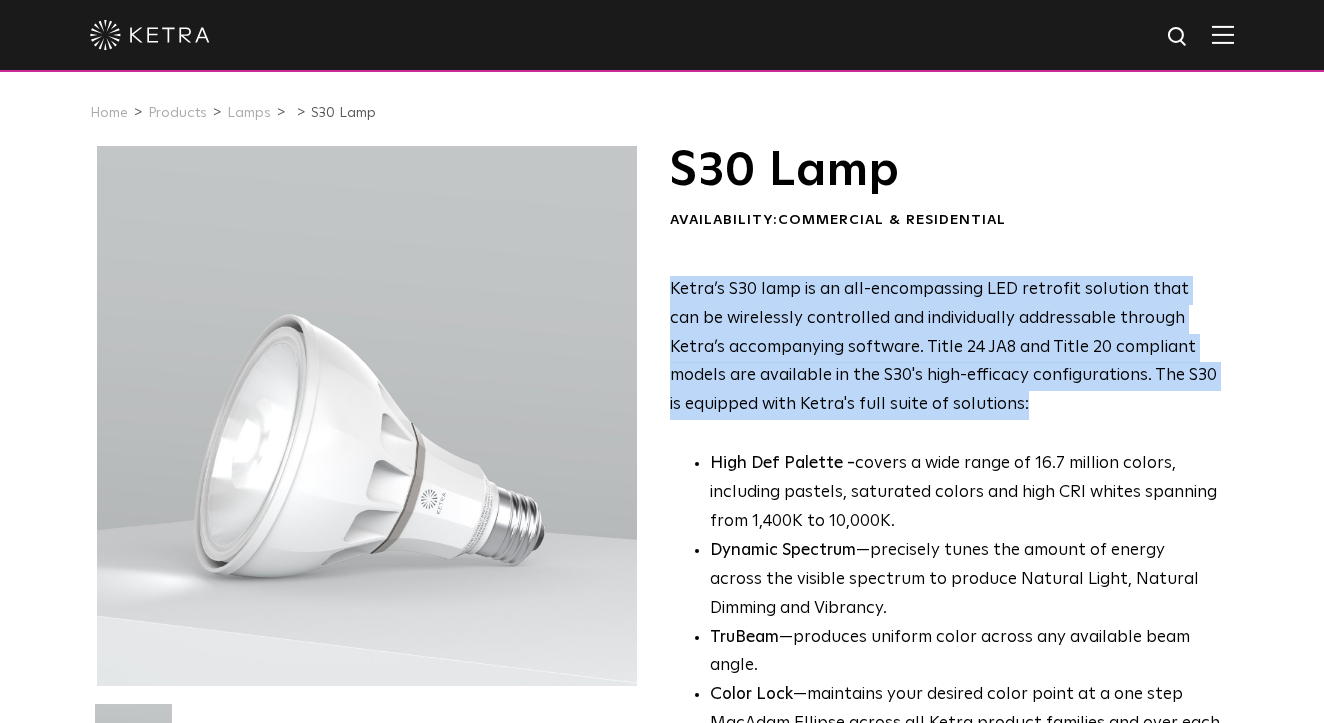 click on "Ketra’s S30 lamp is an all-encompassing LED retrofit solution that can be wirelessly controlled and individually addressable through Ketra’s accompanying software. Title 24 JA8 and Title 20 compliant models are available in the S30's high-efficacy configurations. The S30 is equipped with Ketra's full suite of solutions:" at bounding box center [943, 347] 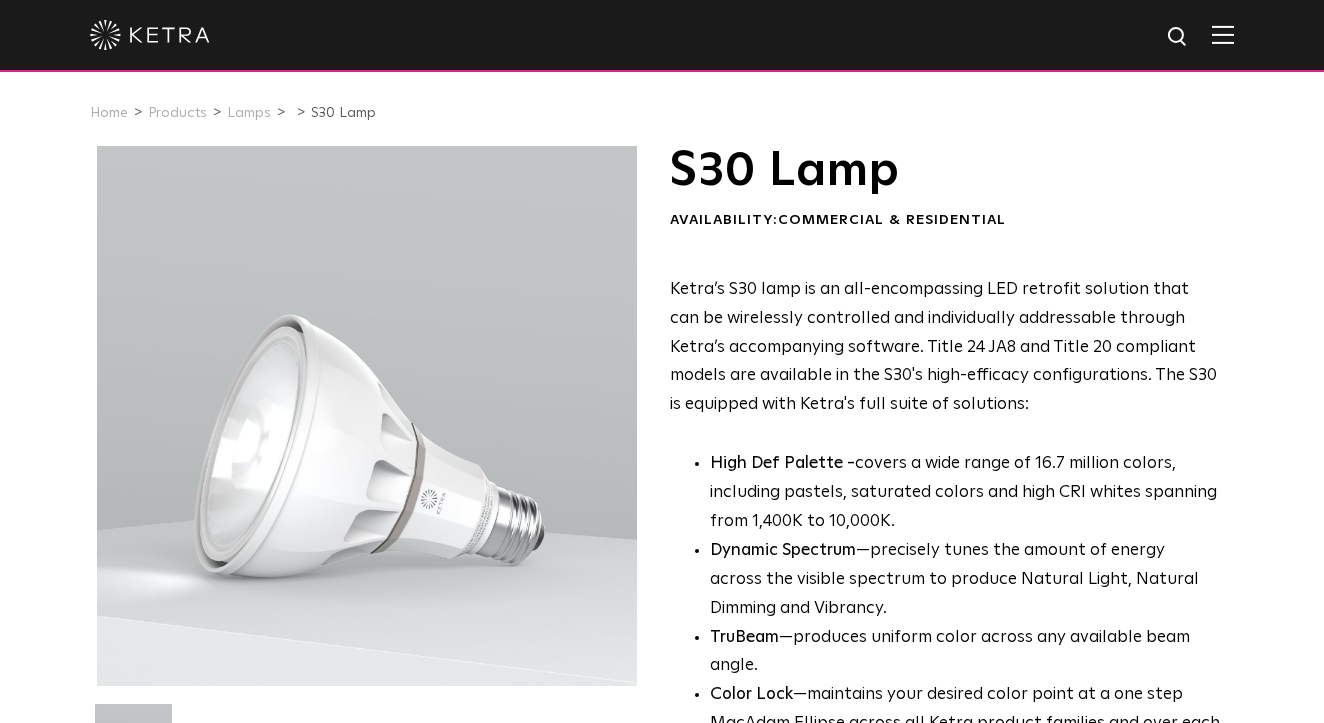 click on "Ketra’s S30 lamp is an all-encompassing LED retrofit solution that can be wirelessly controlled and individually addressable through Ketra’s accompanying software. Title 24 JA8 and Title 20 compliant models are available in the S30's high-efficacy configurations. The S30 is equipped with Ketra's full suite of solutions:" at bounding box center (943, 347) 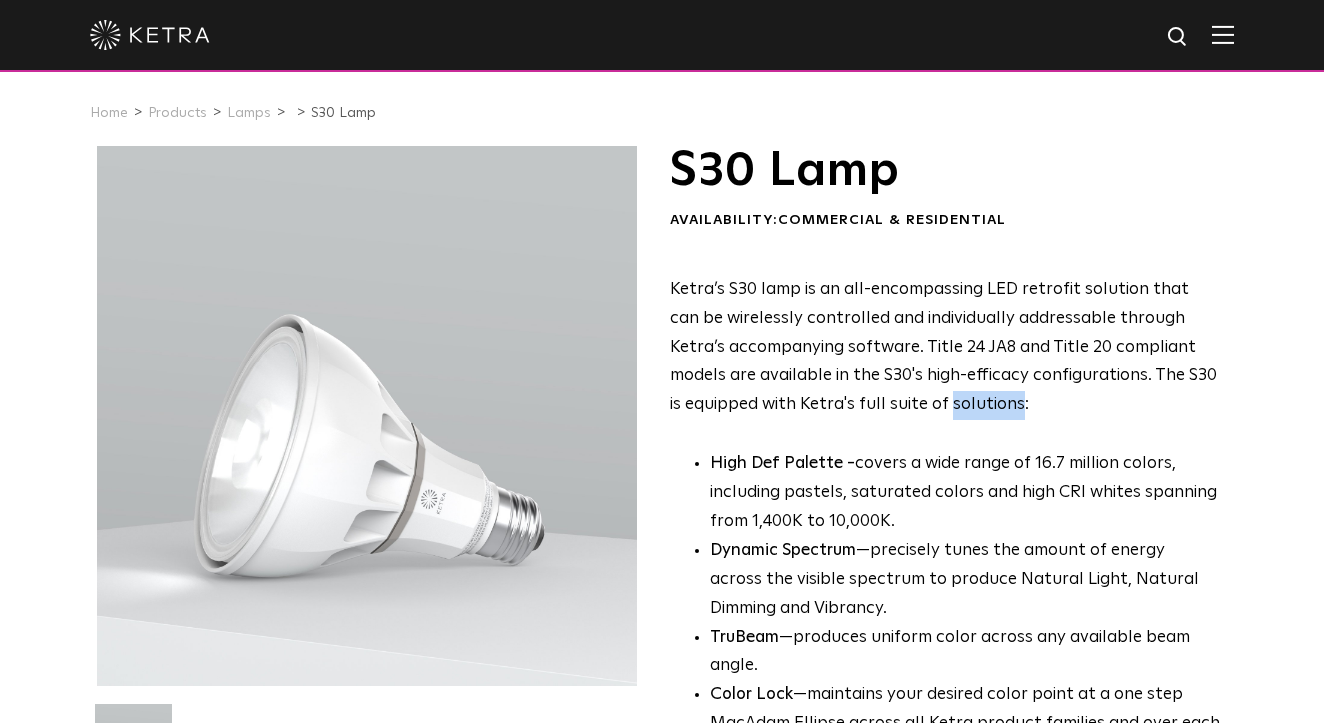 click on "Ketra’s S30 lamp is an all-encompassing LED retrofit solution that can be wirelessly controlled and individually addressable through Ketra’s accompanying software. Title 24 JA8 and Title 20 compliant models are available in the S30's high-efficacy configurations. The S30 is equipped with Ketra's full suite of solutions:" at bounding box center (943, 347) 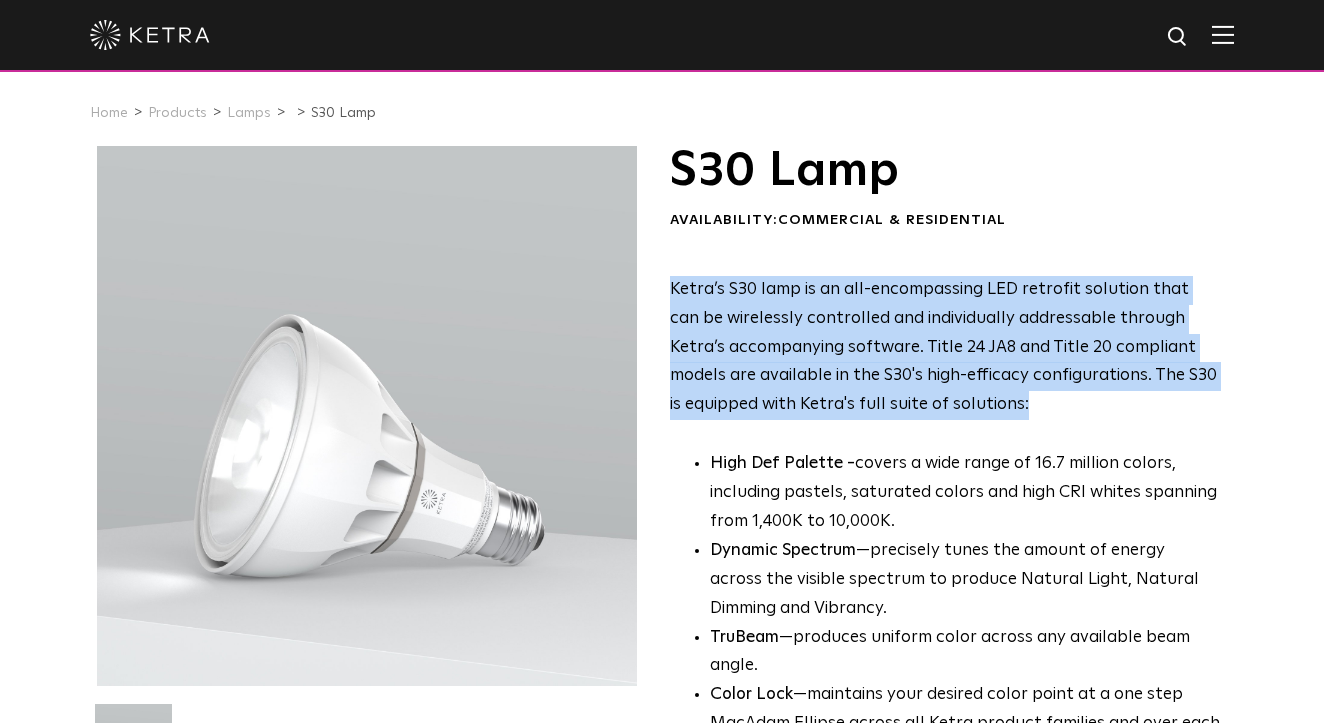 click on "Ketra’s S30 lamp is an all-encompassing LED retrofit solution that can be wirelessly controlled and individually addressable through Ketra’s accompanying software. Title 24 JA8 and Title 20 compliant models are available in the S30's high-efficacy configurations. The S30 is equipped with Ketra's full suite of solutions:" at bounding box center [943, 347] 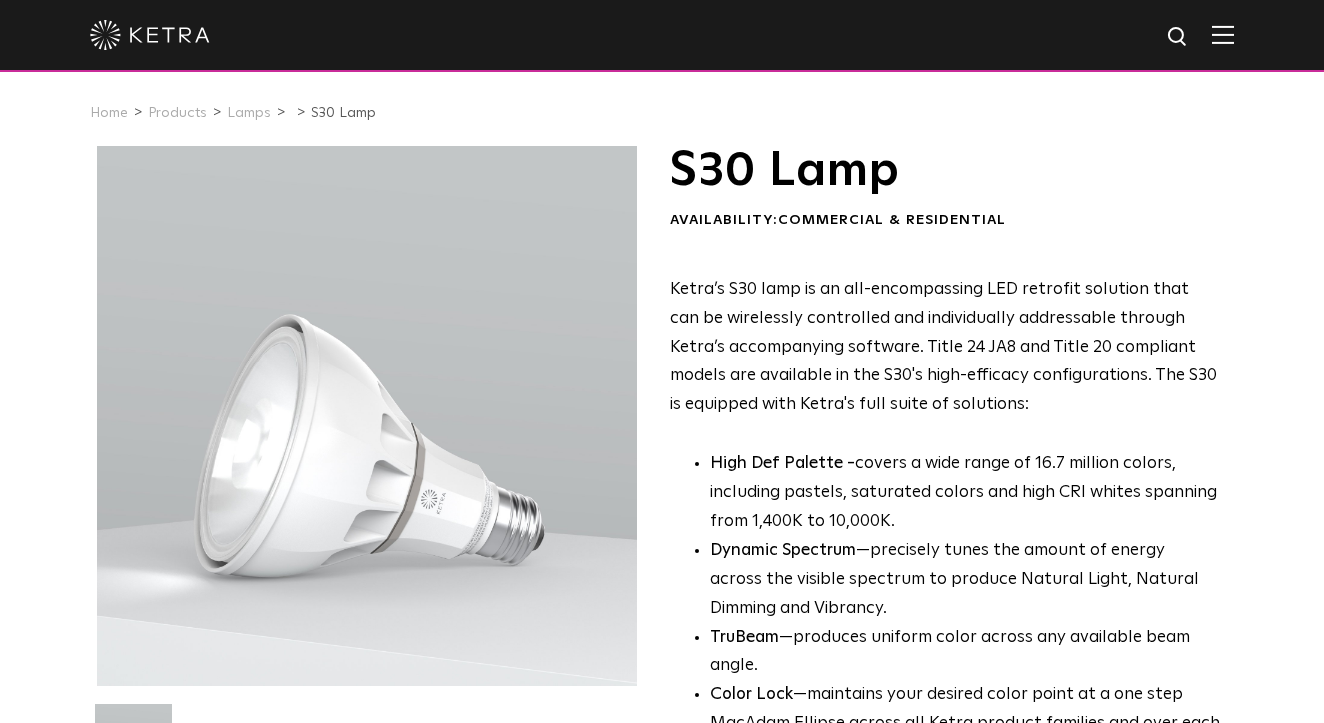 click on "Ketra’s S30 lamp is an all-encompassing LED retrofit solution that can be wirelessly controlled and individually addressable through Ketra’s accompanying software. Title 24 JA8 and Title 20 compliant models are available in the S30's high-efficacy configurations. The S30 is equipped with Ketra's full suite of solutions:" at bounding box center (943, 347) 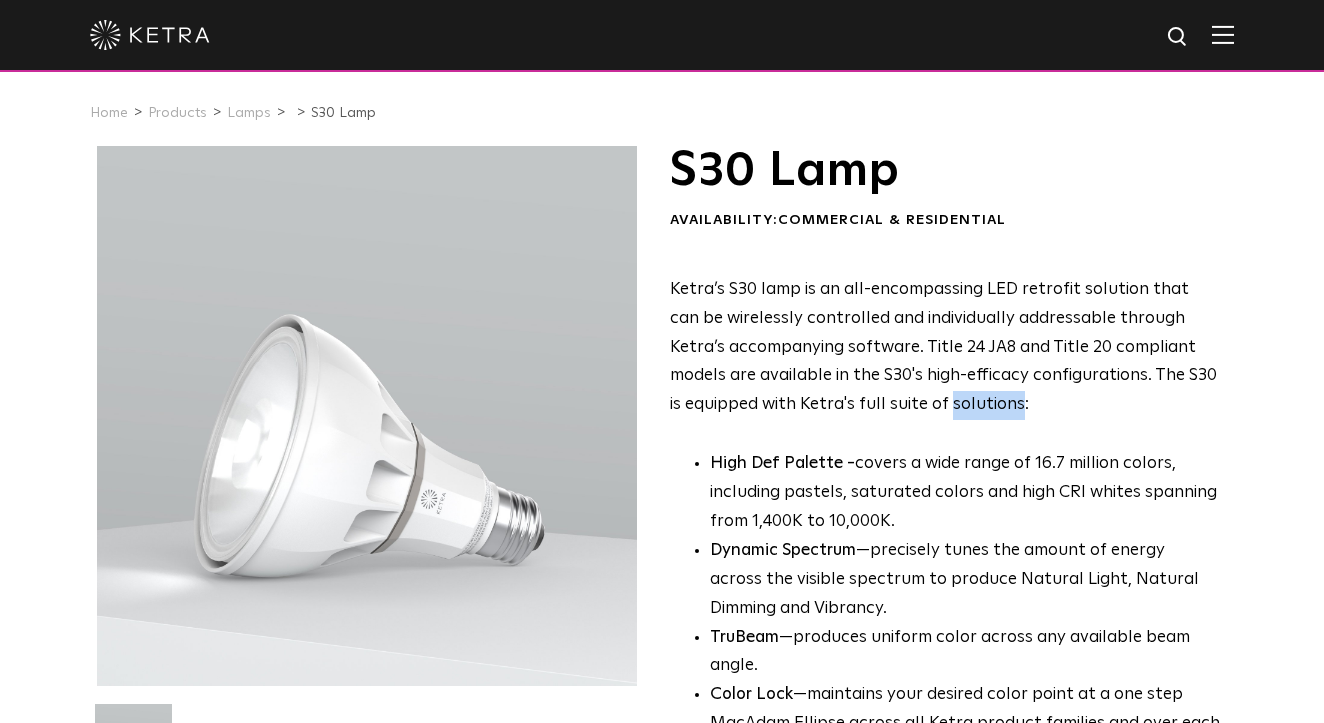 click on "Ketra’s S30 lamp is an all-encompassing LED retrofit solution that can be wirelessly controlled and individually addressable through Ketra’s accompanying software. Title 24 JA8 and Title 20 compliant models are available in the S30's high-efficacy configurations. The S30 is equipped with Ketra's full suite of solutions:" at bounding box center [943, 347] 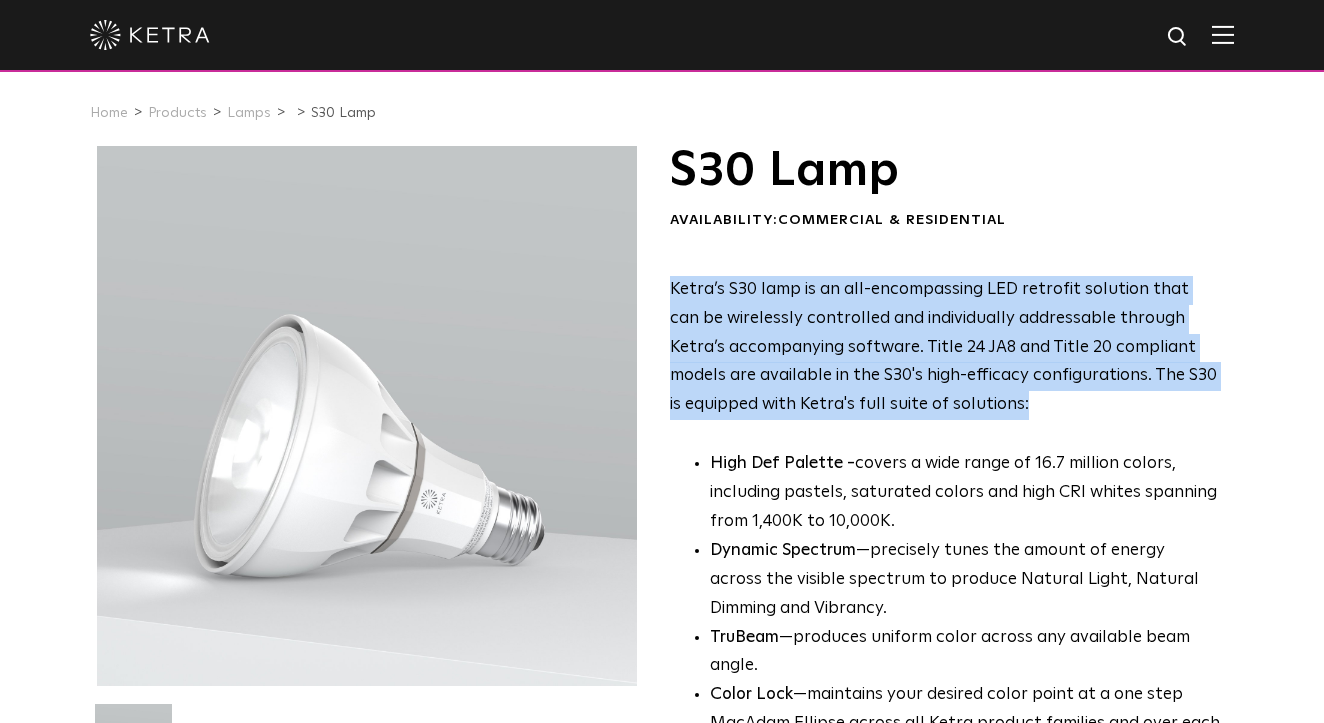 click on "Ketra’s S30 lamp is an all-encompassing LED retrofit solution that can be wirelessly controlled and individually addressable through Ketra’s accompanying software. Title 24 JA8 and Title 20 compliant models are available in the S30's high-efficacy configurations. The S30 is equipped with Ketra's full suite of solutions:
High Def Palette -  covers a wide range of 16.7 million colors, including pastels, saturated colors and high CRI whites spanning from 1,400K to 10,000K.
Dynamic Spectrum —precisely tunes the amount of energy across the visible spectrum to produce Natural Light, Natural Dimming and Vibrancy.
TruBeam —produces uniform color across any available beam angle.
Color Lock —maintains your desired color point at a one step MacAdam Ellipse across all Ketra product families and over each product’s lifetime.
New Control System Available:" at bounding box center (945, 588) 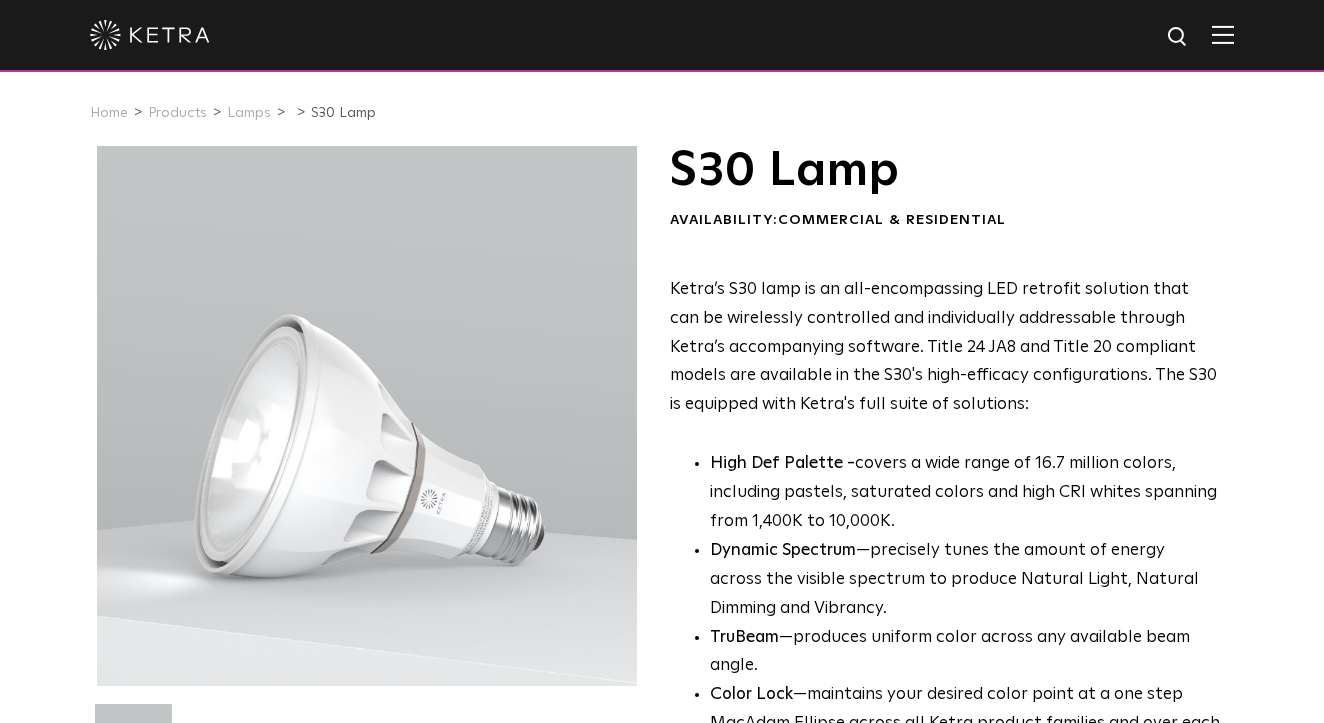 click on "Ketra’s S30 lamp is an all-encompassing LED retrofit solution that can be wirelessly controlled and individually addressable through Ketra’s accompanying software. Title 24 JA8 and Title 20 compliant models are available in the S30's high-efficacy configurations. The S30 is equipped with Ketra's full suite of solutions:
High Def Palette -  covers a wide range of 16.7 million colors, including pastels, saturated colors and high CRI whites spanning from 1,400K to 10,000K.
Dynamic Spectrum —precisely tunes the amount of energy across the visible spectrum to produce Natural Light, Natural Dimming and Vibrancy.
TruBeam —produces uniform color across any available beam angle.
Color Lock —maintains your desired color point at a one step MacAdam Ellipse across all Ketra product families and over each product’s lifetime.
New Control System Available:" at bounding box center (945, 588) 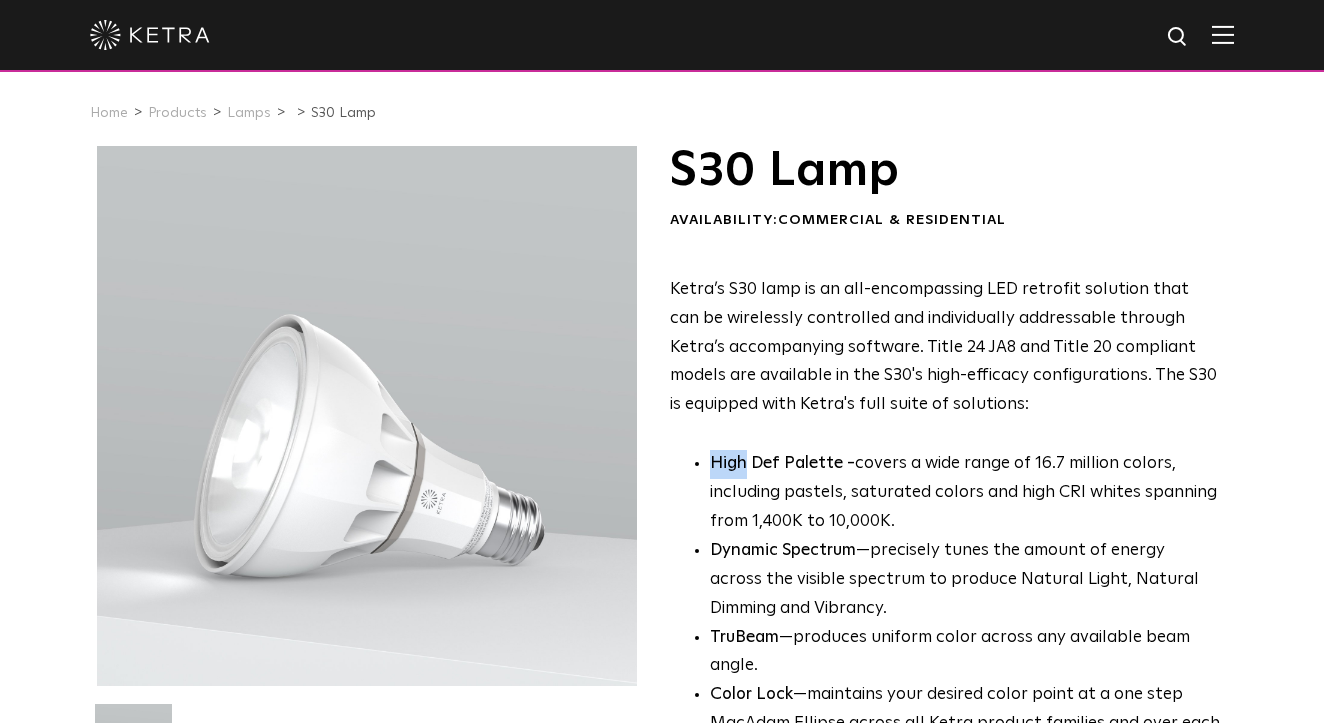 click on "Ketra’s S30 lamp is an all-encompassing LED retrofit solution that can be wirelessly controlled and individually addressable through Ketra’s accompanying software. Title 24 JA8 and Title 20 compliant models are available in the S30's high-efficacy configurations. The S30 is equipped with Ketra's full suite of solutions:
High Def Palette -  covers a wide range of 16.7 million colors, including pastels, saturated colors and high CRI whites spanning from 1,400K to 10,000K.
Dynamic Spectrum —precisely tunes the amount of energy across the visible spectrum to produce Natural Light, Natural Dimming and Vibrancy.
TruBeam —produces uniform color across any available beam angle.
Color Lock —maintains your desired color point at a one step MacAdam Ellipse across all Ketra product families and over each product’s lifetime.
New Control System Available:" at bounding box center [945, 588] 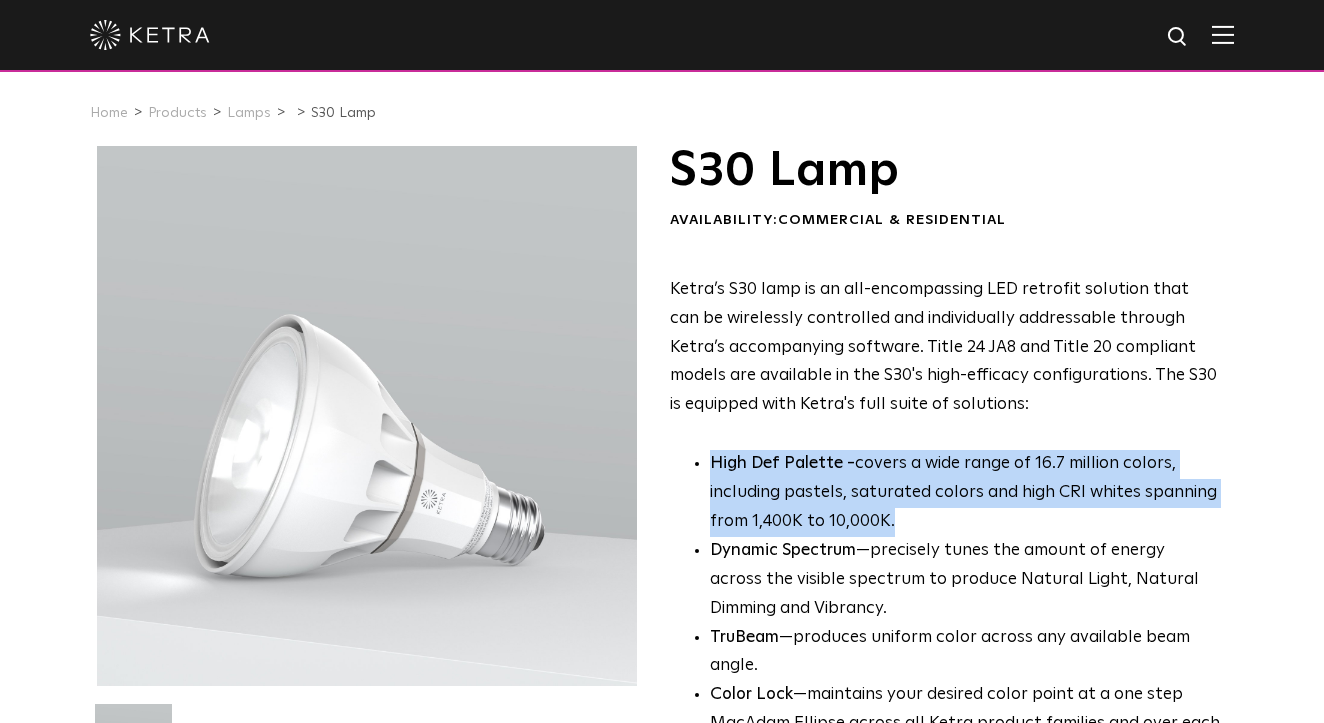 click on "Ketra’s S30 lamp is an all-encompassing LED retrofit solution that can be wirelessly controlled and individually addressable through Ketra’s accompanying software. Title 24 JA8 and Title 20 compliant models are available in the S30's high-efficacy configurations. The S30 is equipped with Ketra's full suite of solutions:
High Def Palette -  covers a wide range of 16.7 million colors, including pastels, saturated colors and high CRI whites spanning from 1,400K to 10,000K.
Dynamic Spectrum —precisely tunes the amount of energy across the visible spectrum to produce Natural Light, Natural Dimming and Vibrancy.
TruBeam —produces uniform color across any available beam angle.
Color Lock —maintains your desired color point at a one step MacAdam Ellipse across all Ketra product families and over each product’s lifetime.
New Control System Available:" at bounding box center [945, 588] 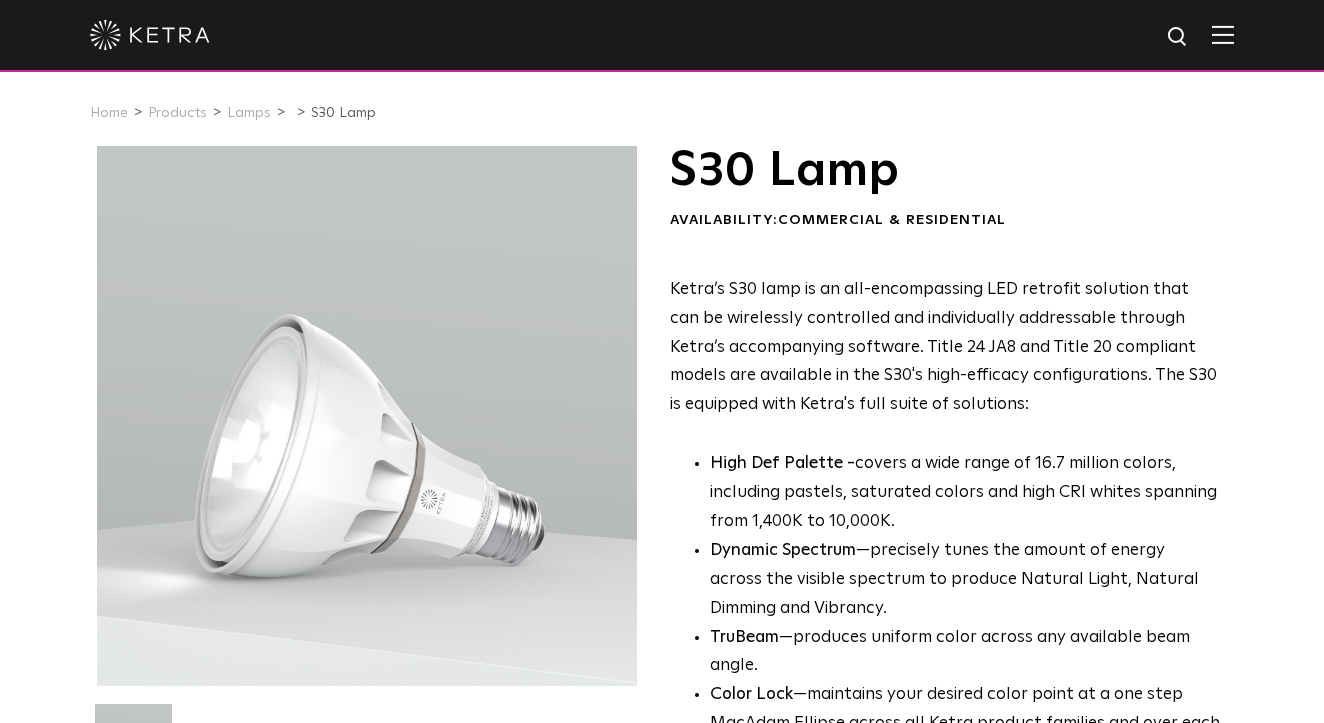 click on "Ketra’s S30 lamp is an all-encompassing LED retrofit solution that can be wirelessly controlled and individually addressable through Ketra’s accompanying software. Title 24 JA8 and Title 20 compliant models are available in the S30's high-efficacy configurations. The S30 is equipped with Ketra's full suite of solutions:
High Def Palette -  covers a wide range of 16.7 million colors, including pastels, saturated colors and high CRI whites spanning from 1,400K to 10,000K.
Dynamic Spectrum —precisely tunes the amount of energy across the visible spectrum to produce Natural Light, Natural Dimming and Vibrancy.
TruBeam —produces uniform color across any available beam angle.
Color Lock —maintains your desired color point at a one step MacAdam Ellipse across all Ketra product families and over each product’s lifetime.
New Control System Available:" at bounding box center [945, 588] 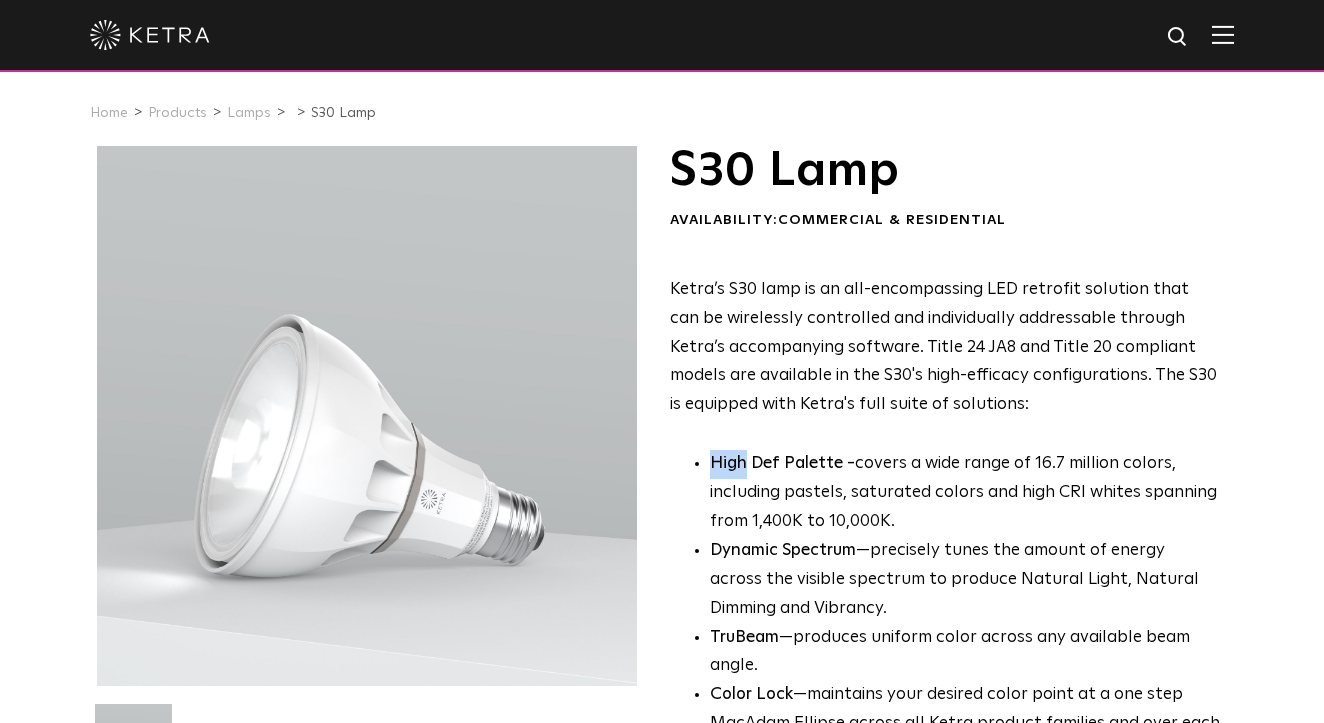 click on "Ketra’s S30 lamp is an all-encompassing LED retrofit solution that can be wirelessly controlled and individually addressable through Ketra’s accompanying software. Title 24 JA8 and Title 20 compliant models are available in the S30's high-efficacy configurations. The S30 is equipped with Ketra's full suite of solutions:
High Def Palette -  covers a wide range of 16.7 million colors, including pastels, saturated colors and high CRI whites spanning from 1,400K to 10,000K.
Dynamic Spectrum —precisely tunes the amount of energy across the visible spectrum to produce Natural Light, Natural Dimming and Vibrancy.
TruBeam —produces uniform color across any available beam angle.
Color Lock —maintains your desired color point at a one step MacAdam Ellipse across all Ketra product families and over each product’s lifetime.
New Control System Available:" at bounding box center (945, 588) 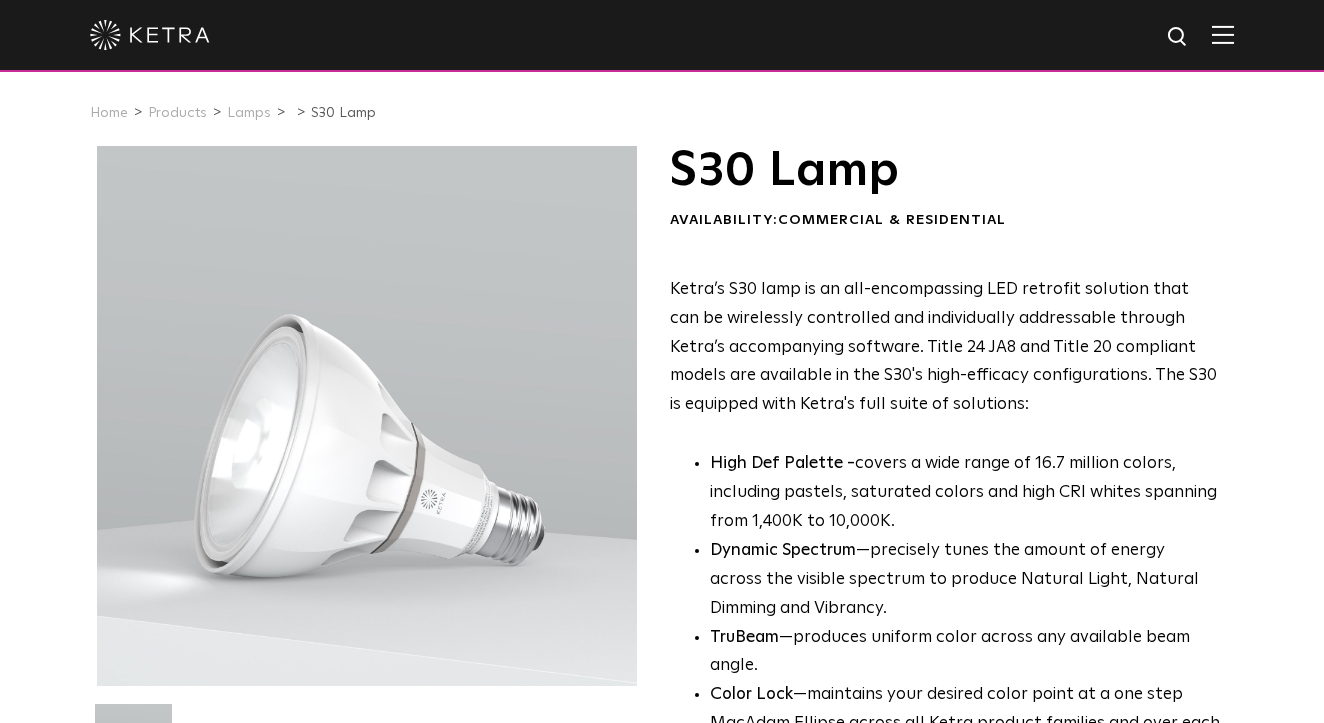 click on "Ketra’s S30 lamp is an all-encompassing LED retrofit solution that can be wirelessly controlled and individually addressable through Ketra’s accompanying software. Title 24 JA8 and Title 20 compliant models are available in the S30's high-efficacy configurations. The S30 is equipped with Ketra's full suite of solutions:" at bounding box center (945, 348) 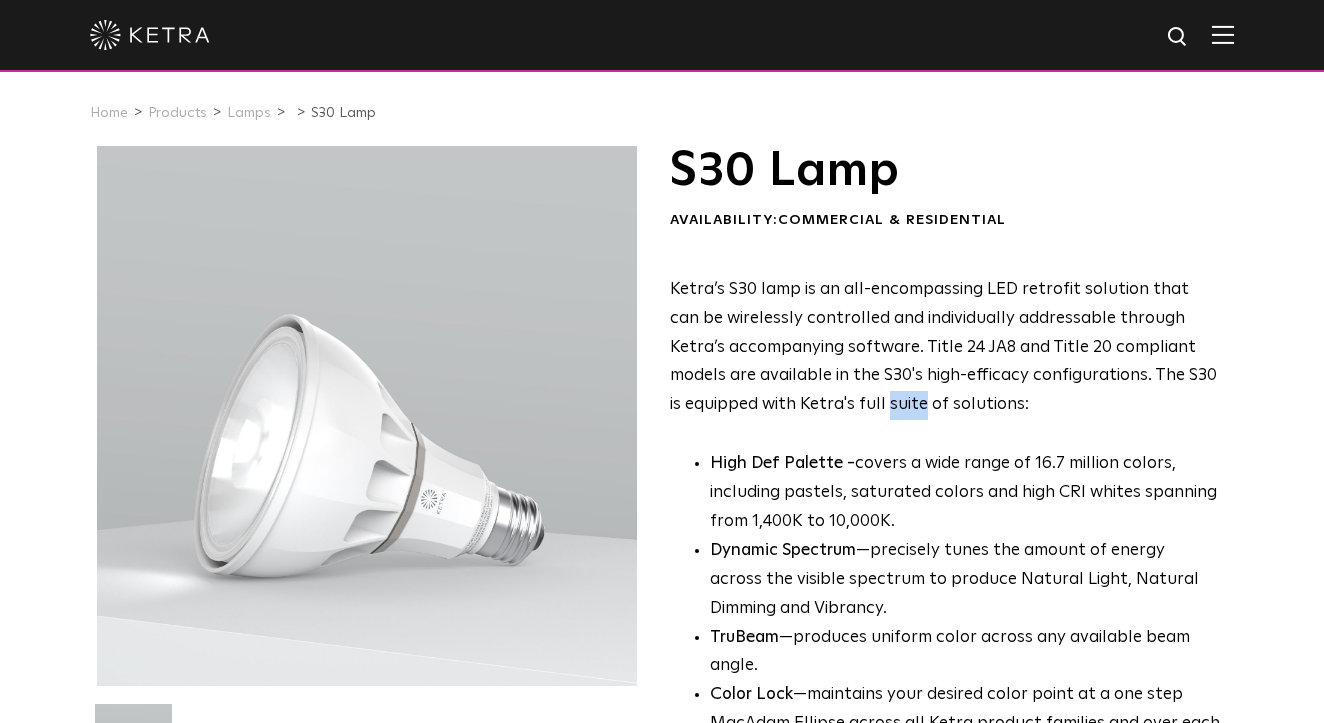 click on "Ketra’s S30 lamp is an all-encompassing LED retrofit solution that can be wirelessly controlled and individually addressable through Ketra’s accompanying software. Title 24 JA8 and Title 20 compliant models are available in the S30's high-efficacy configurations. The S30 is equipped with Ketra's full suite of solutions:" at bounding box center (943, 347) 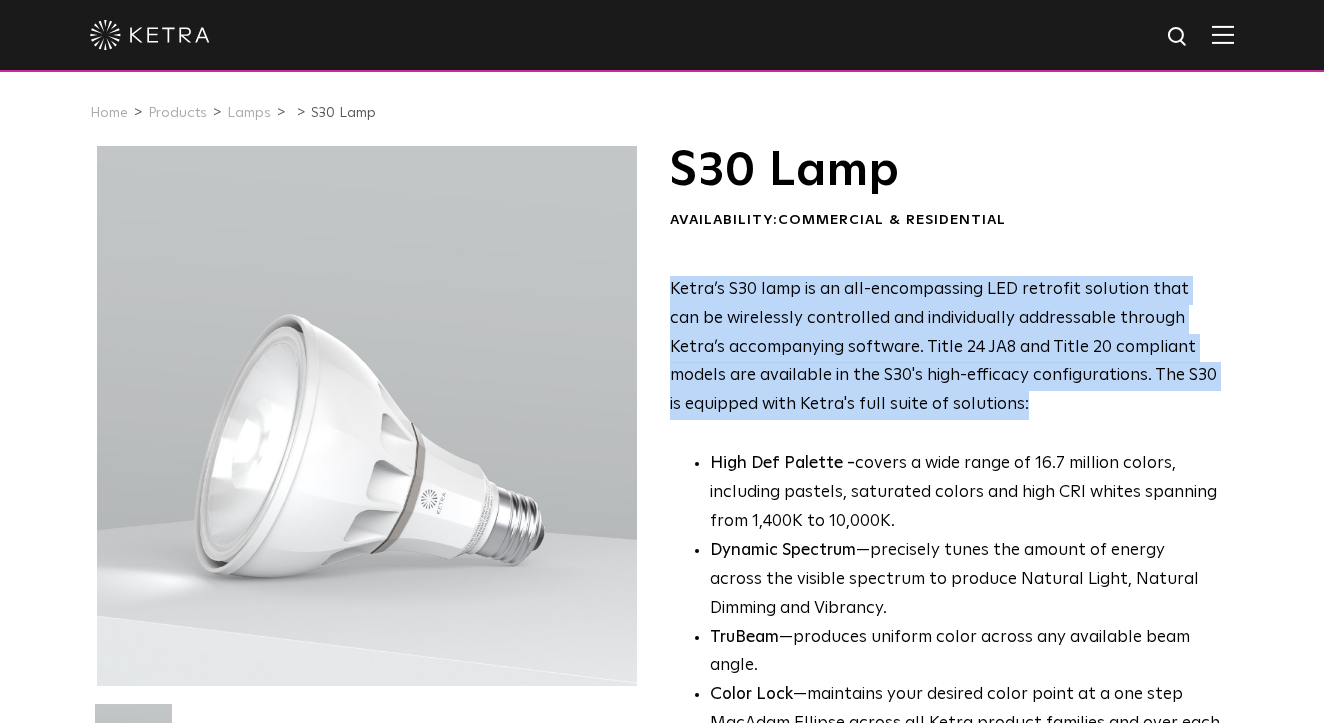 click on "Ketra’s S30 lamp is an all-encompassing LED retrofit solution that can be wirelessly controlled and individually addressable through Ketra’s accompanying software. Title 24 JA8 and Title 20 compliant models are available in the S30's high-efficacy configurations. The S30 is equipped with Ketra's full suite of solutions:" at bounding box center [943, 347] 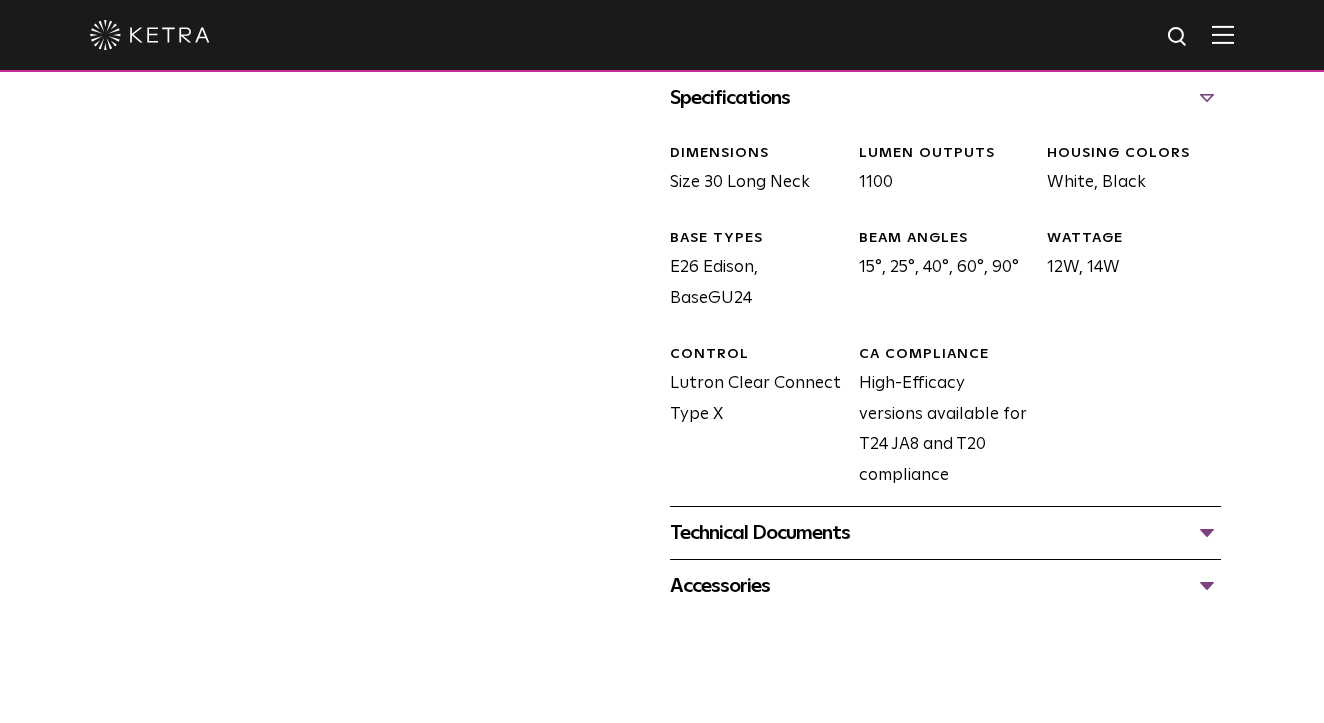 scroll, scrollTop: 895, scrollLeft: 0, axis: vertical 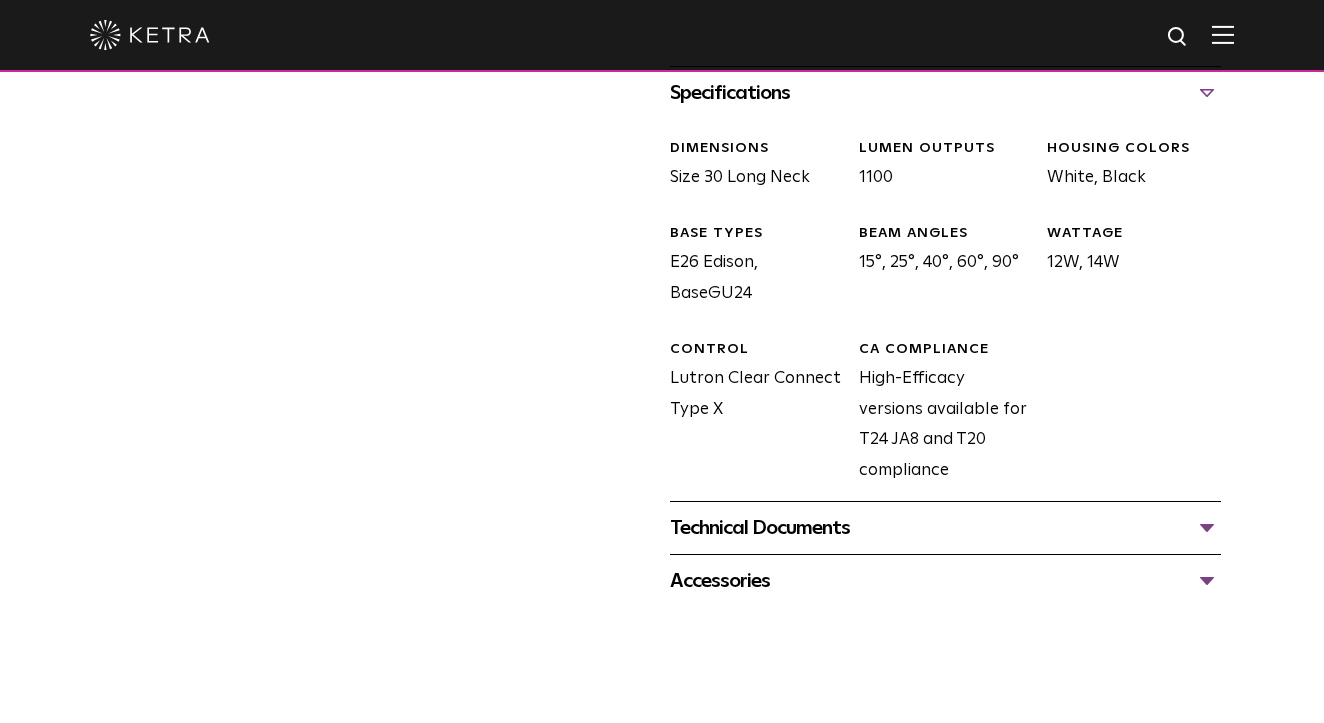 click on "Technical Documents
S30 Specification Sheet
S30 Installation Guide
S30 Accessory Specification Sheet
S30 CAD Drawings
S30 and S38 Accessory Installation Guide
S30 IES File" at bounding box center [945, 527] 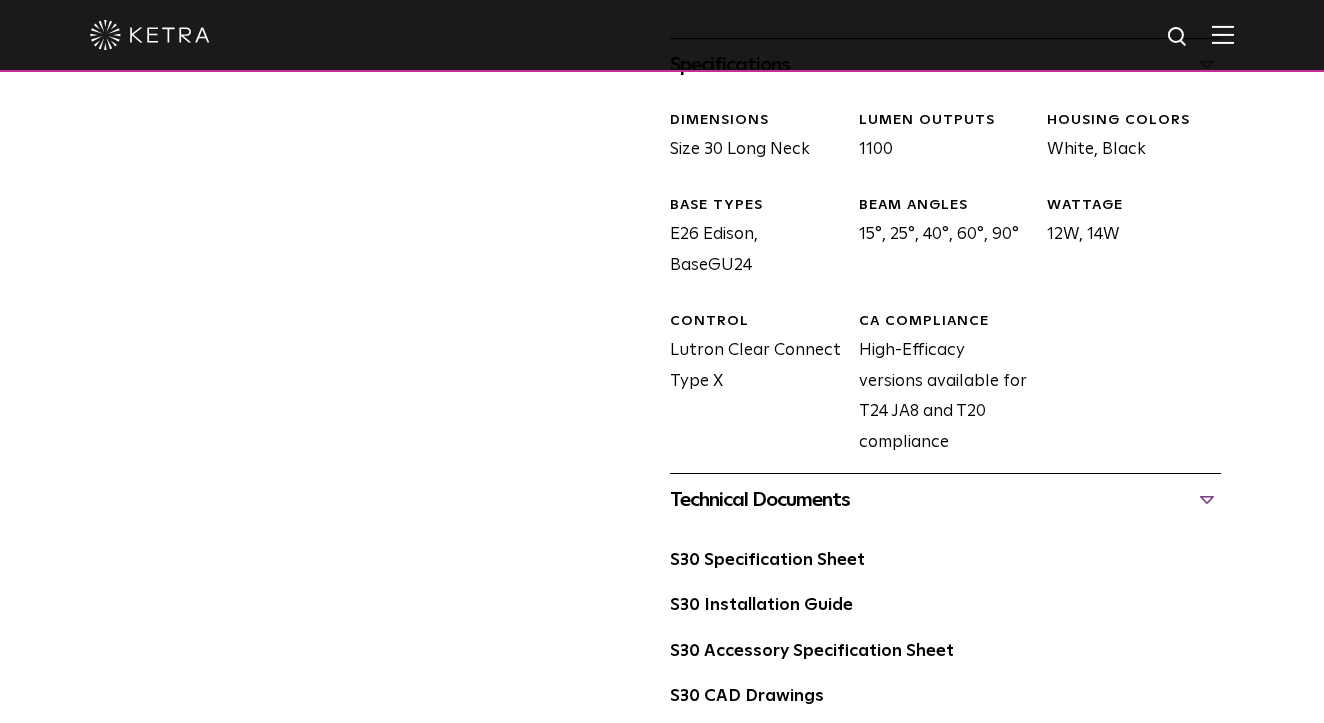 scroll, scrollTop: 925, scrollLeft: 0, axis: vertical 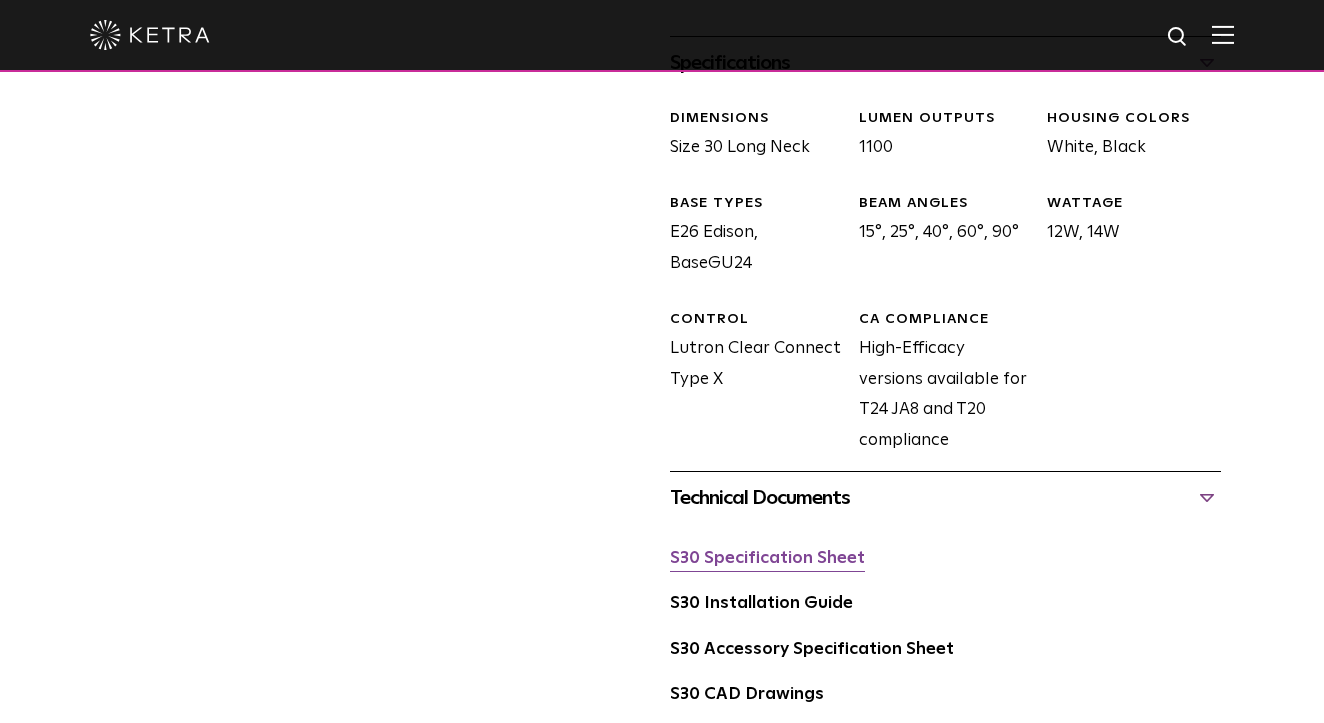 click on "S30 Specification Sheet" at bounding box center (767, 558) 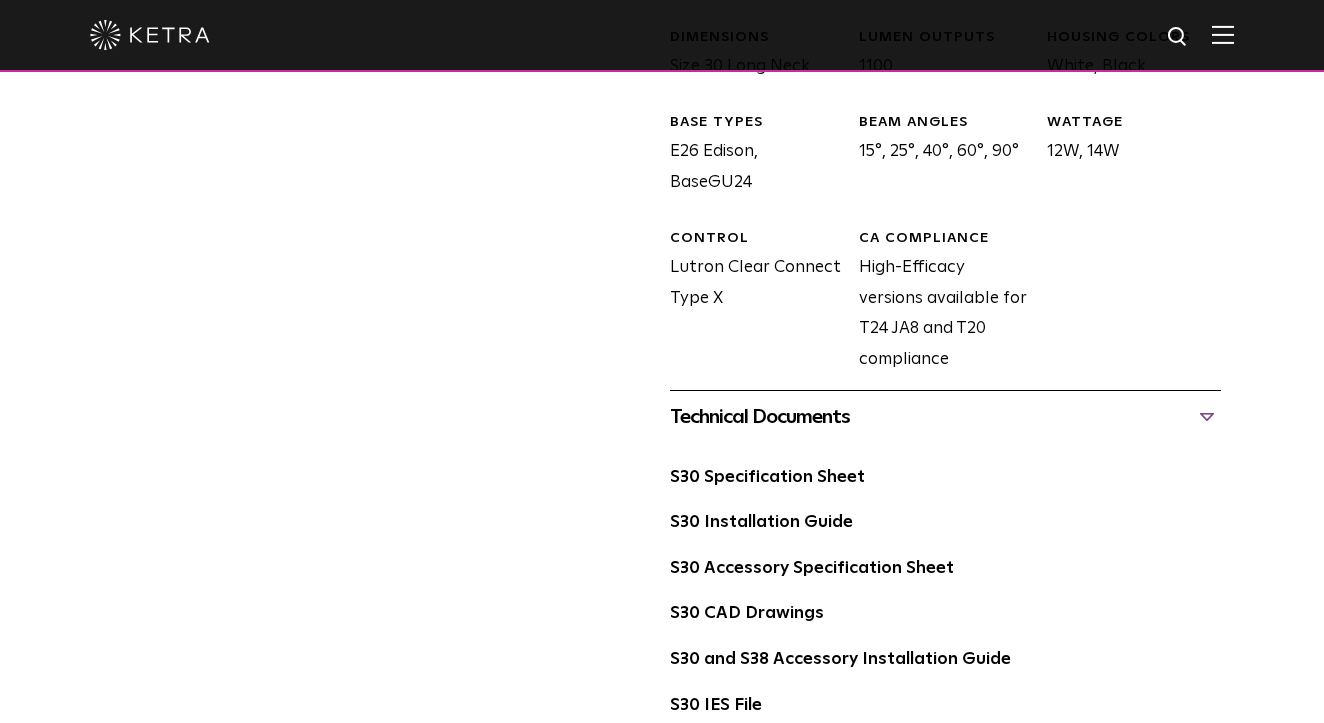 scroll, scrollTop: 1024, scrollLeft: 0, axis: vertical 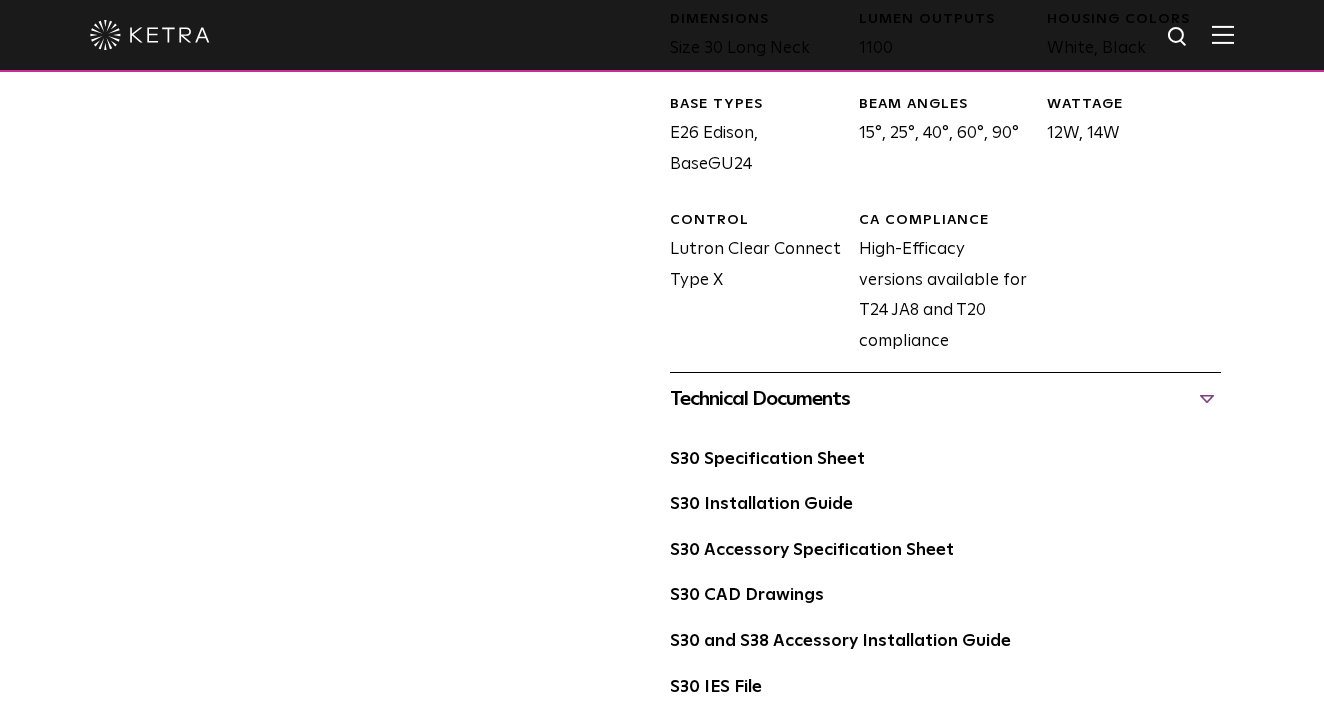 click on "S30 CAD Drawings" at bounding box center (945, 604) 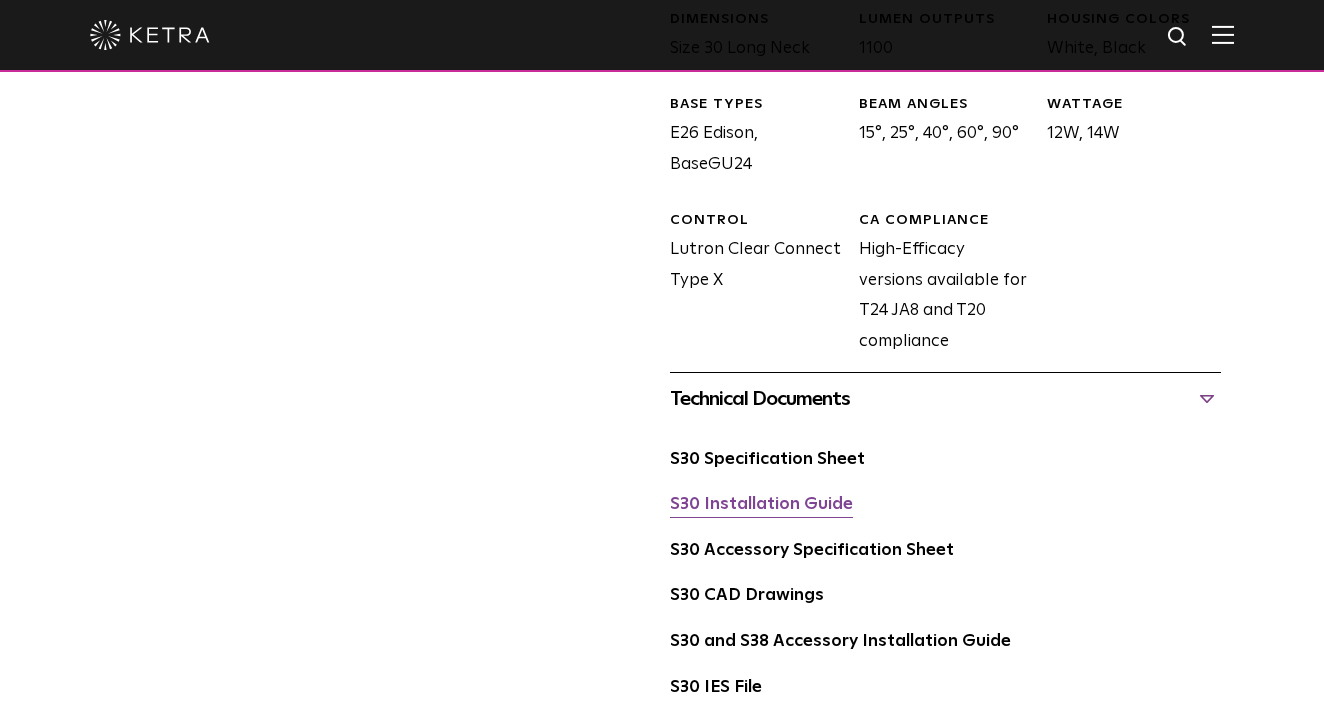 click on "S30 Installation Guide" at bounding box center [761, 504] 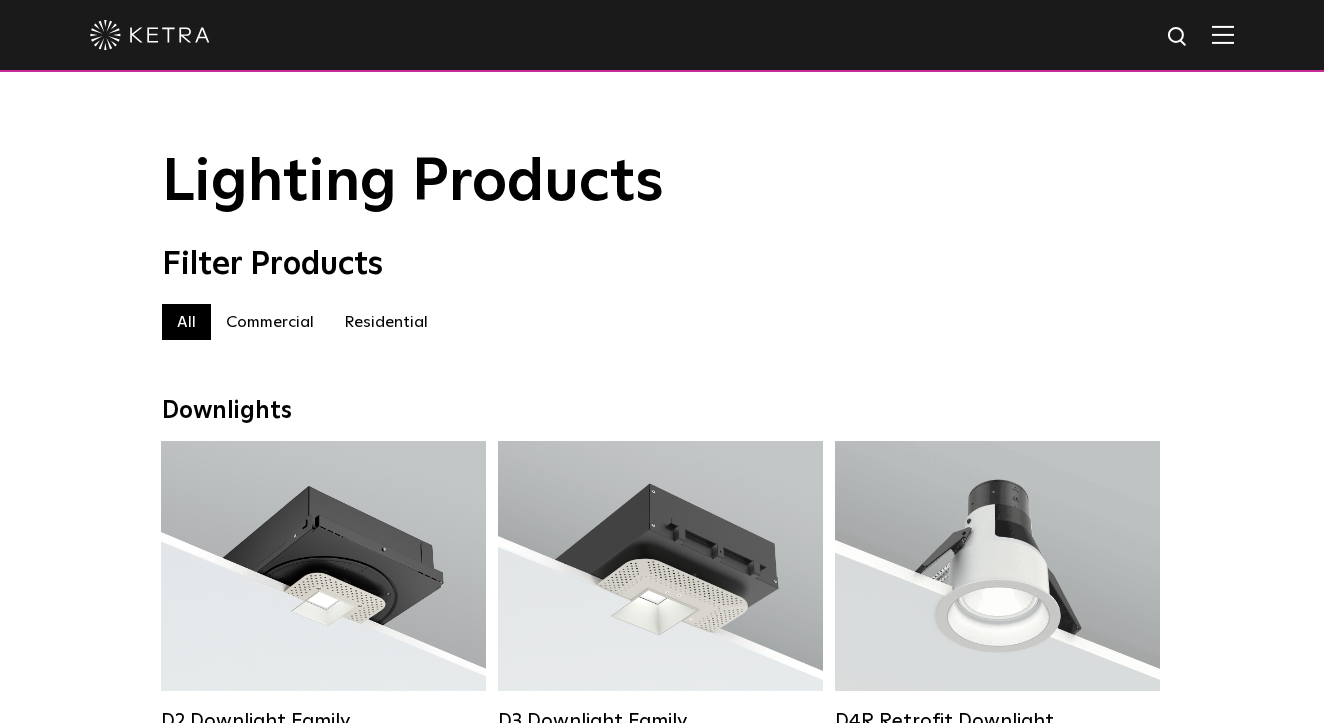 scroll, scrollTop: 1447, scrollLeft: 0, axis: vertical 